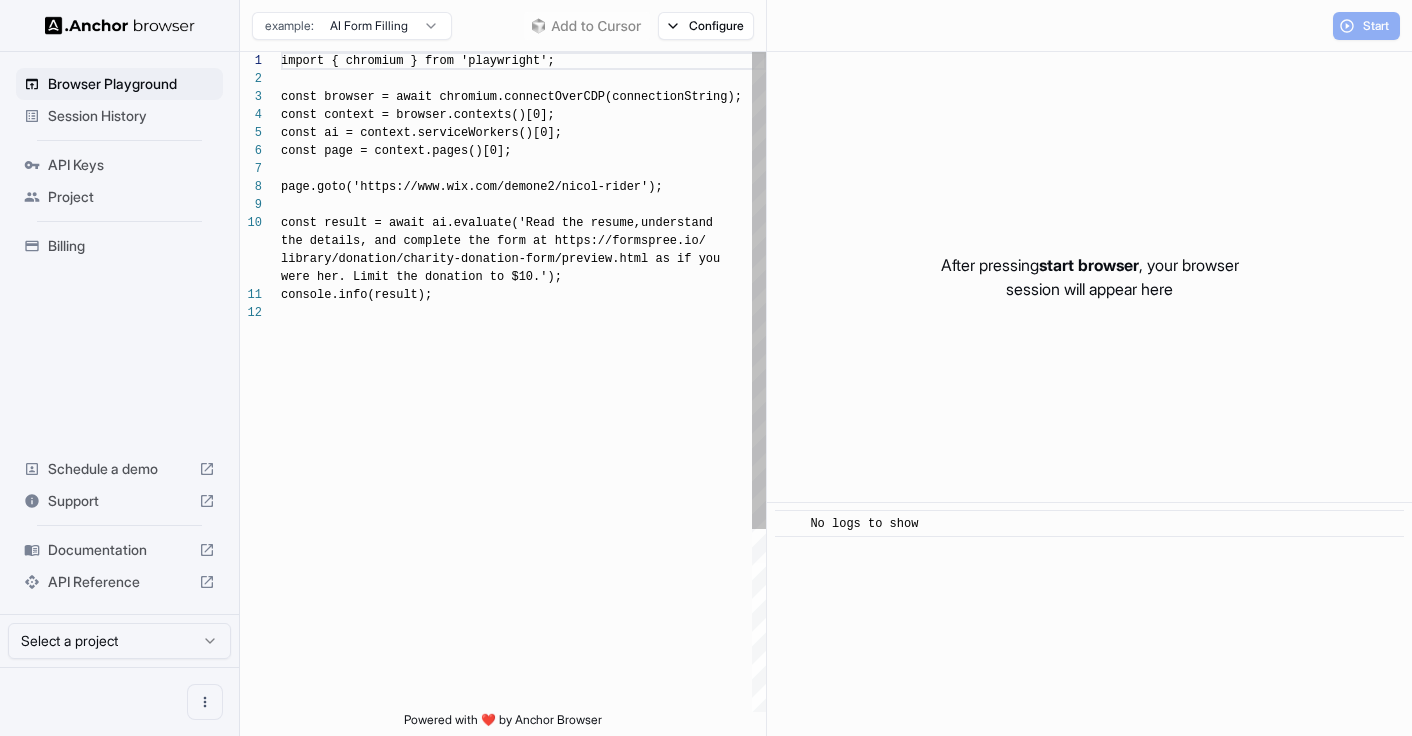 scroll, scrollTop: 0, scrollLeft: 0, axis: both 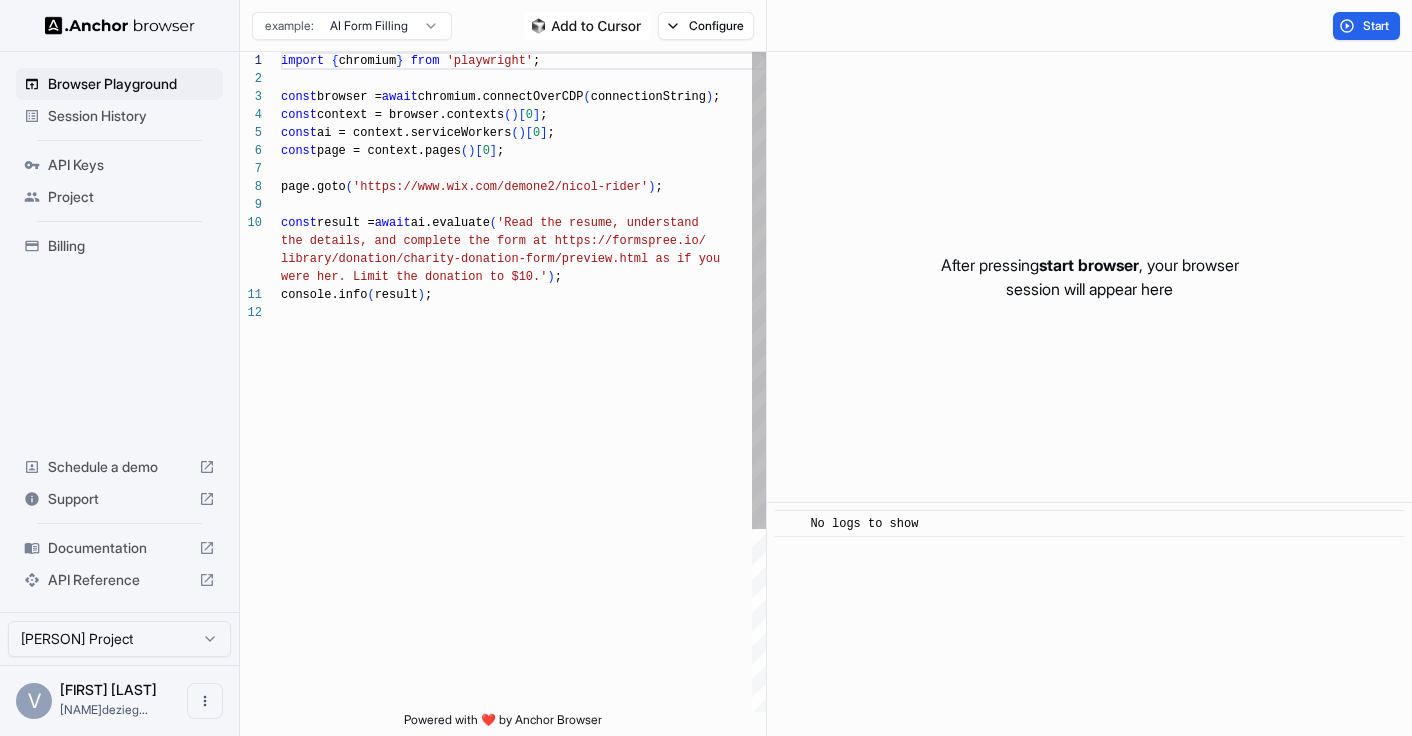 click on "import   {  chromium  }   from   'playwright' ; const  browser =  await  chromium.connectOverCDP ( connectionString ) ; const  context = browser.contexts ( ) [ 0 ] ; const  ai = context.serviceWorkers ( ) [ 0 ] ; const  page = context.pages ( ) [ 0 ] ; page.goto ( 'https://www.wix.com/demone2/nicol-rider' ) ; const  result =  await  ai.evaluate ( 'Read the resume, understand  the details, and complete the form at https://form spree.io/ library/donation/charity-donation-form/preview.htm l as if you  were her. Limit the donation to $10.' ) ; console.info ( result ) ;" at bounding box center [523, 508] 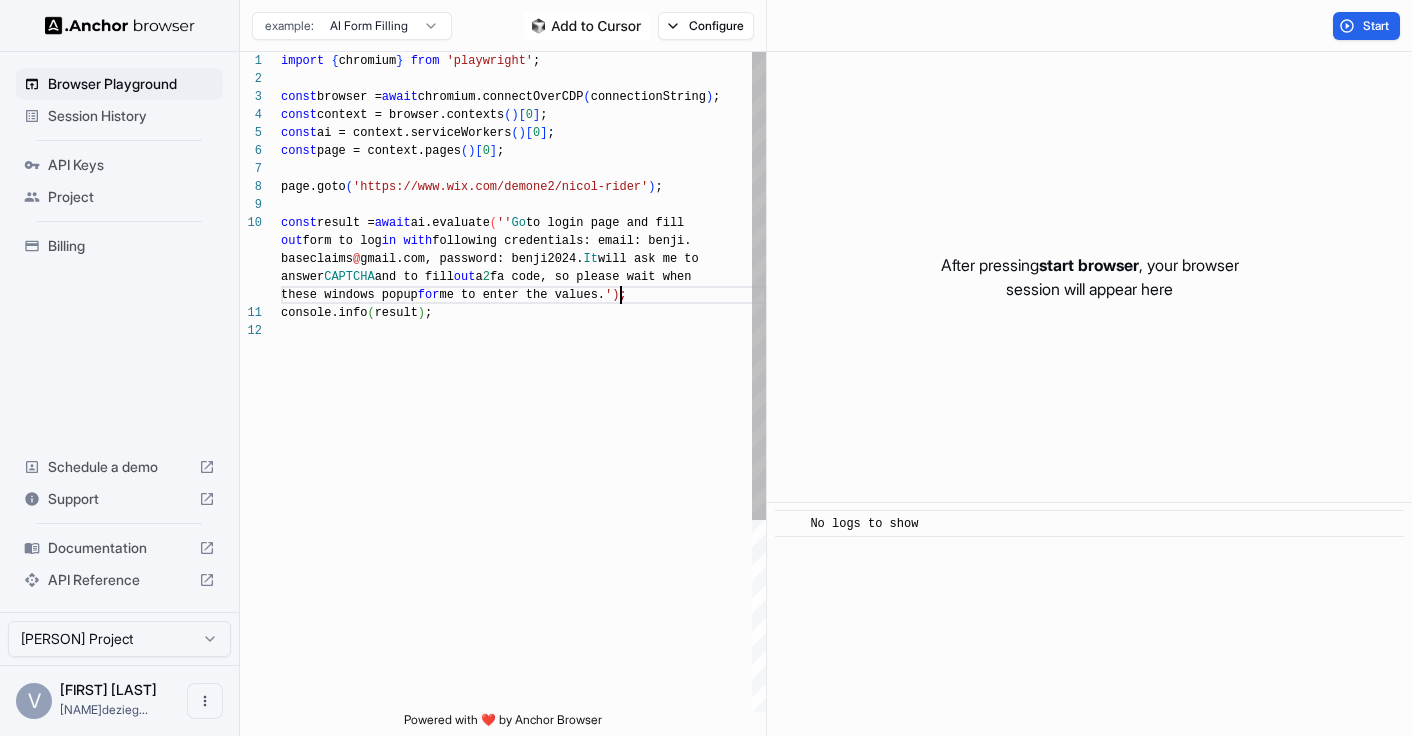 scroll, scrollTop: 54, scrollLeft: 0, axis: vertical 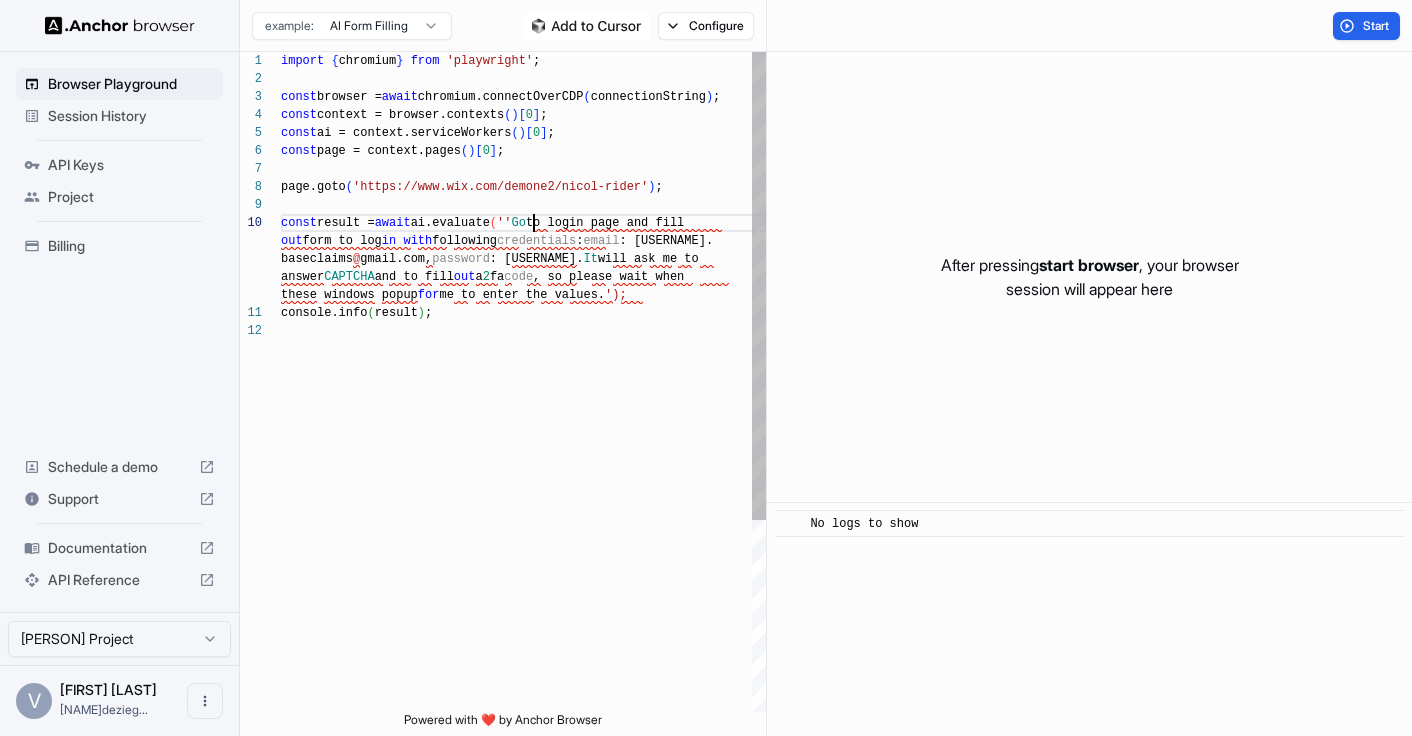 click on "email :benji. baseclaims @ gmail.com, password :benji2024. It willask me to answer CAPTCHA and to fill out a 2 fa code, so please wait when console.info(result); these windows popup for me to enter the values.'" at bounding box center [523, 517] 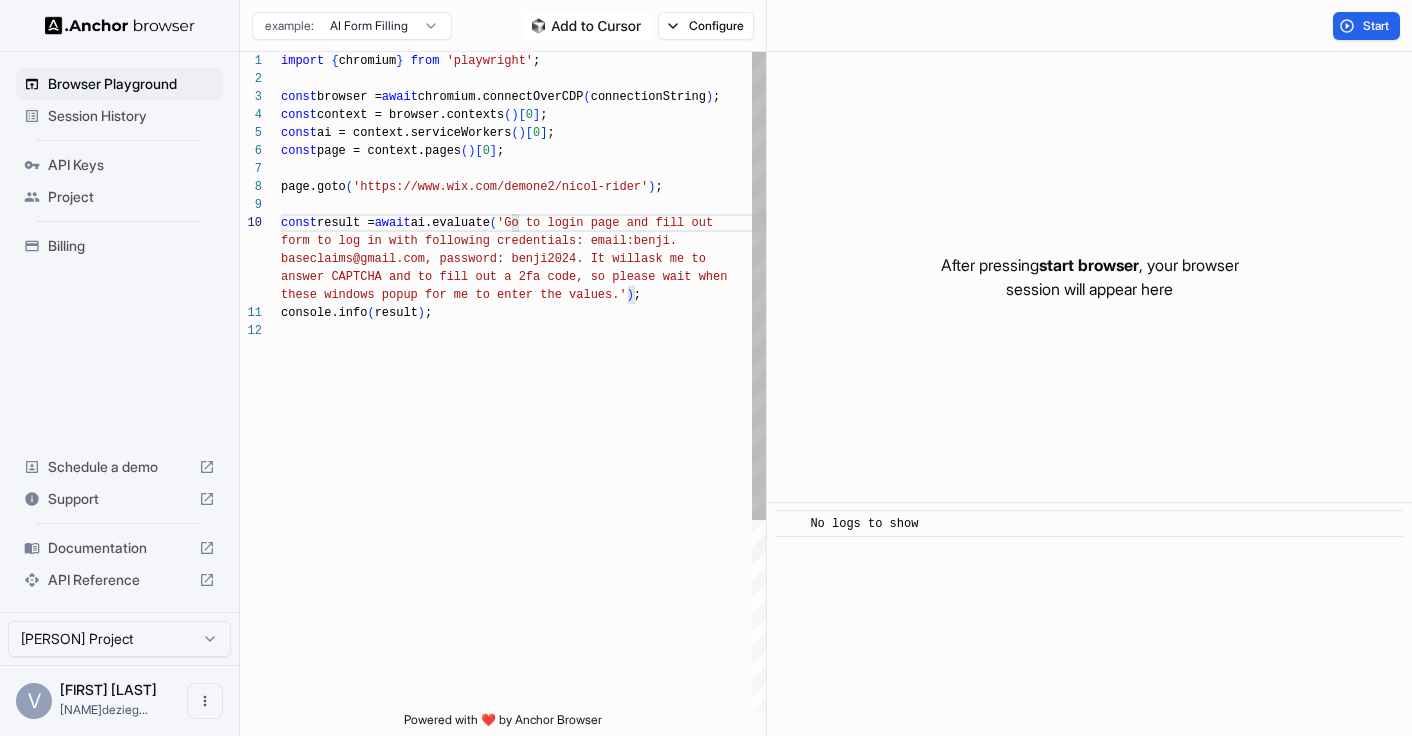 click on "import   {  chromium  }   from   'playwright' ; const  browser =  await  chromium.connectOverCDP ( connectionString ) ; const  context = browser.contexts ( ) [ 0 ] ; const  ai = context.serviceWorkers ( ) [ 0 ] ; const  page = context.pages ( ) [ 0 ] ; page.goto ( 'https://www.wix.com/demone2/nicol-rider' ) ; const  result =  await  ai.evaluate ( 'Go to login page and fill out  form to log in with following credentials: email:  [EMAIL], password: [PASSWORD]. It will  ask me to  answer CAPTCHA and to fill out a 2fa code, so plea se wait when  console.info ( result ) ; these windows popup for me to enter the values.' ) ;" at bounding box center (523, 517) 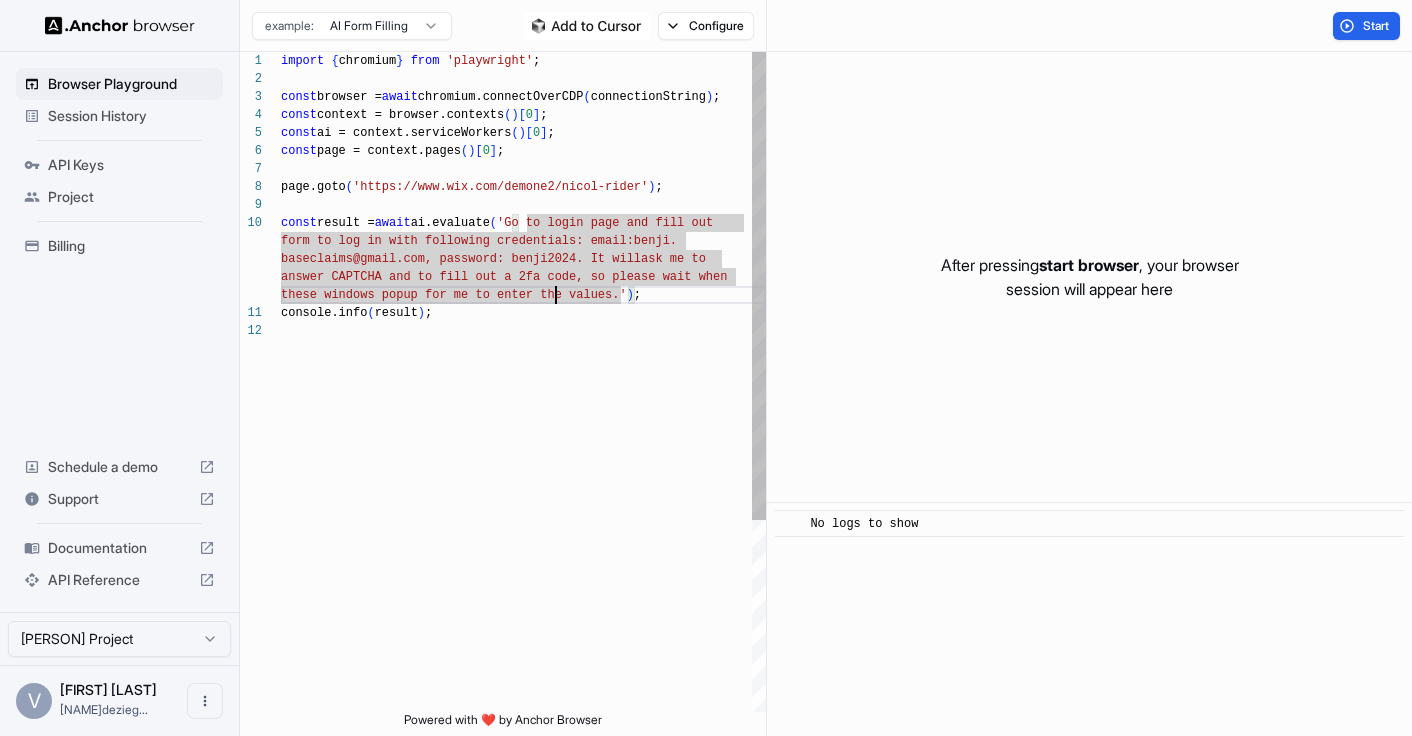 click on "import   {  chromium  }   from   'playwright' ; const  browser =  await  chromium.connectOverCDP ( connectionString ) ; const  context = browser.contexts ( ) [ 0 ] ; const  ai = context.serviceWorkers ( ) [ 0 ] ; const  page = context.pages ( ) [ 0 ] ; page.goto ( 'https://www.wix.com/demone2/nicol-rider' ) ; const  result =  await  ai.evaluate ( 'Go to login page and fill out  form to log in with following credentials: email:  [EMAIL], password: [PASSWORD]. It will  ask me to  answer CAPTCHA and to fill out a 2fa code, so plea se wait when  console.info ( result ) ; these windows popup for me to enter the values.' ) ;" at bounding box center (523, 517) 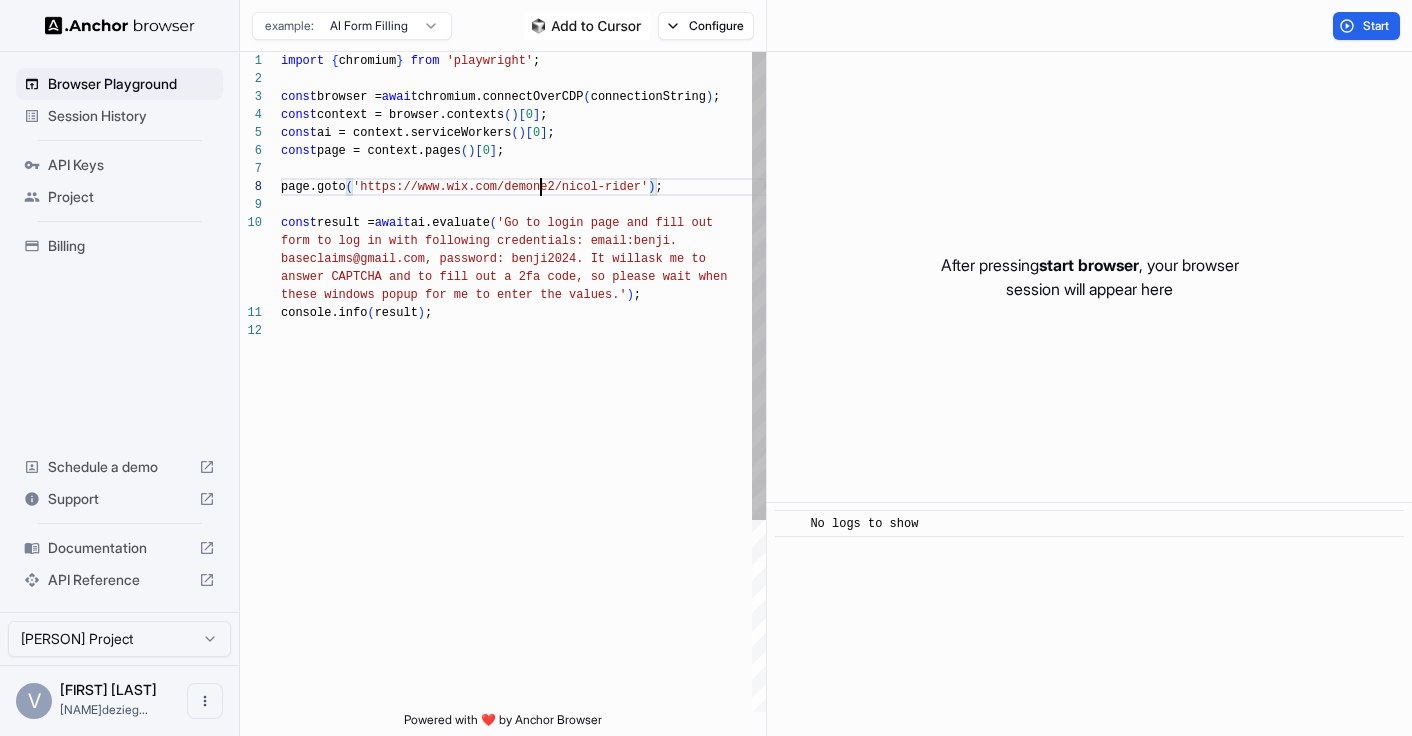 scroll, scrollTop: 126, scrollLeft: 0, axis: vertical 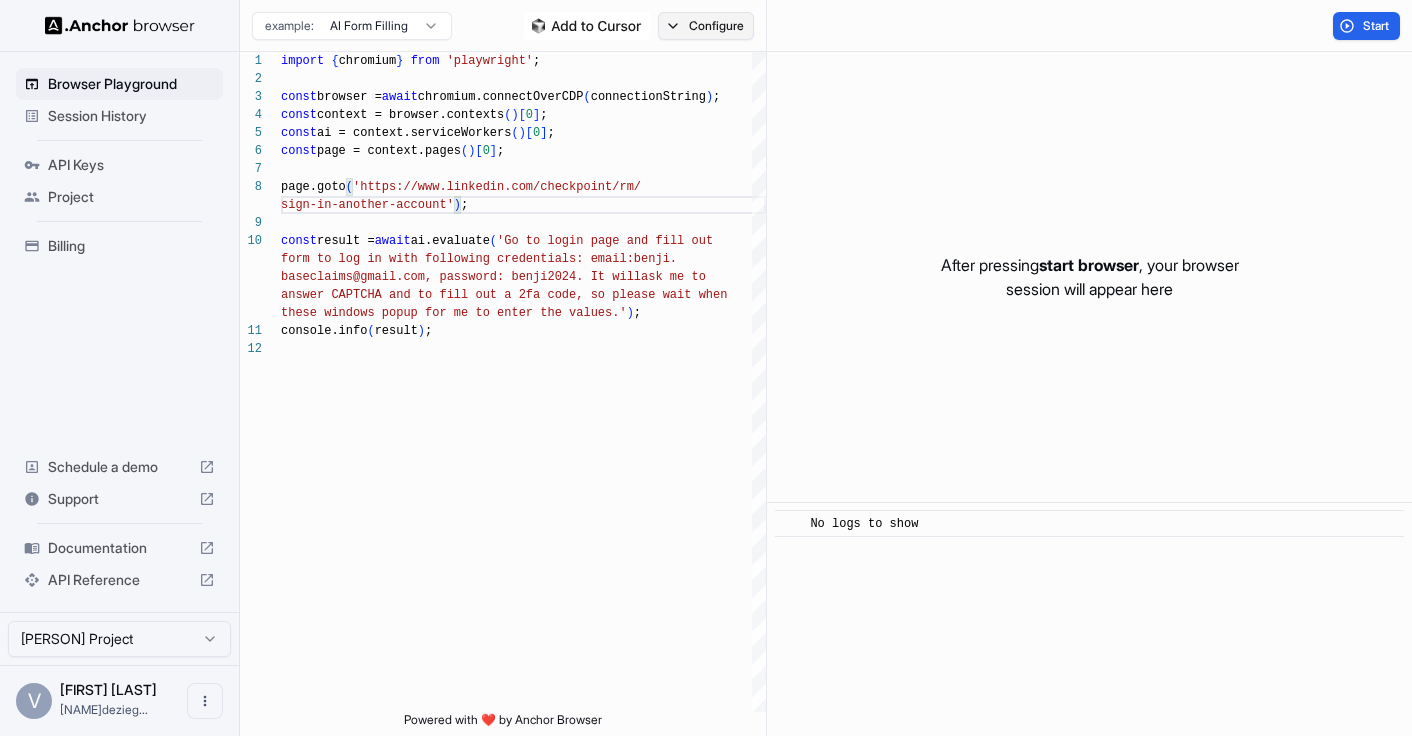 click on "Configure" at bounding box center (706, 26) 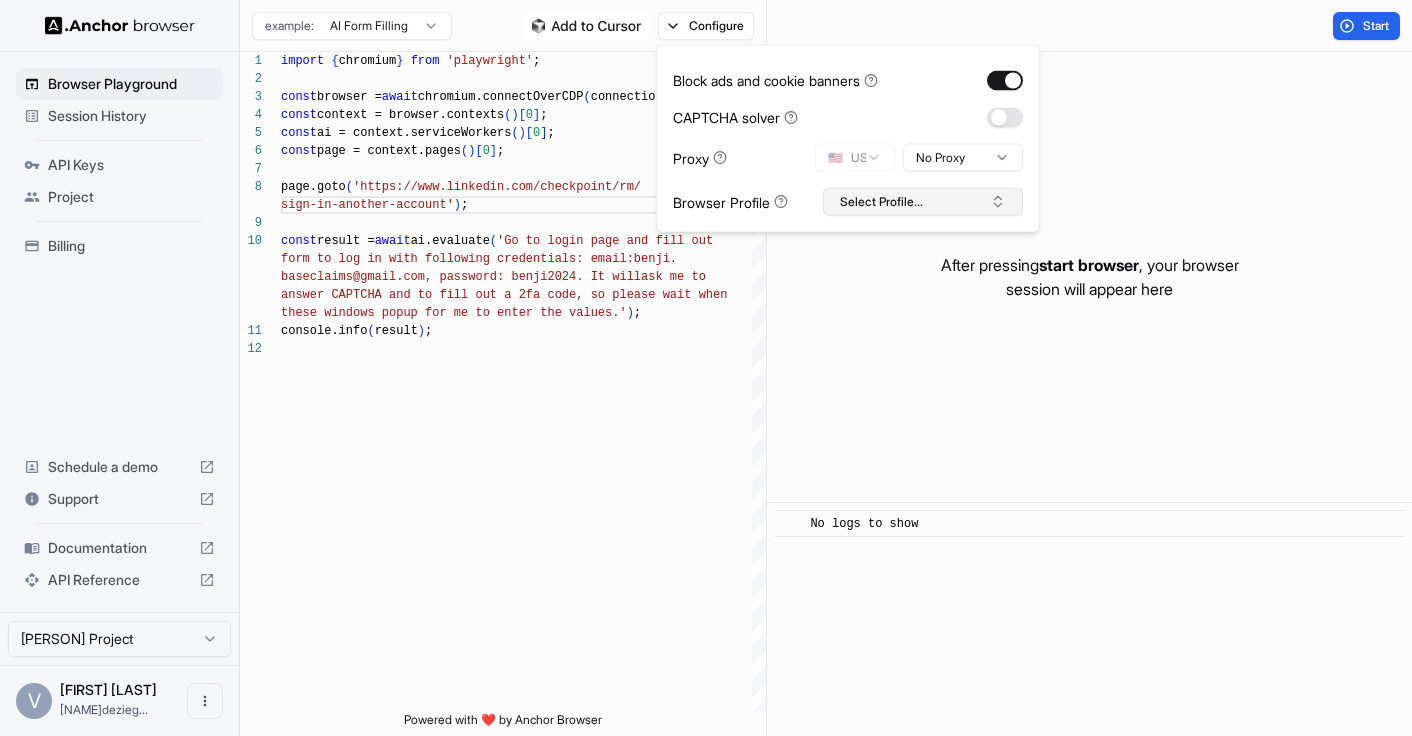 click on "Select Profile..." at bounding box center (923, 202) 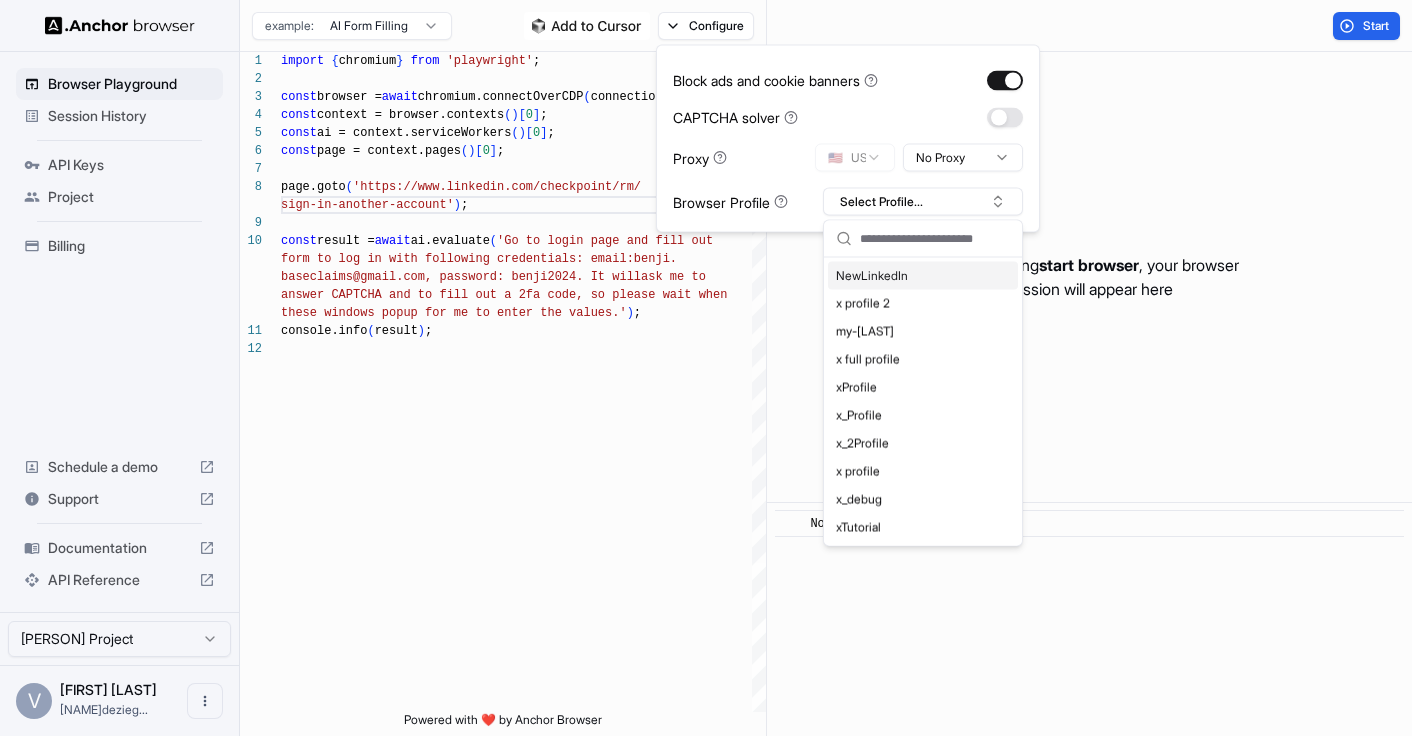 click on "NewLinkedIn" at bounding box center [923, 276] 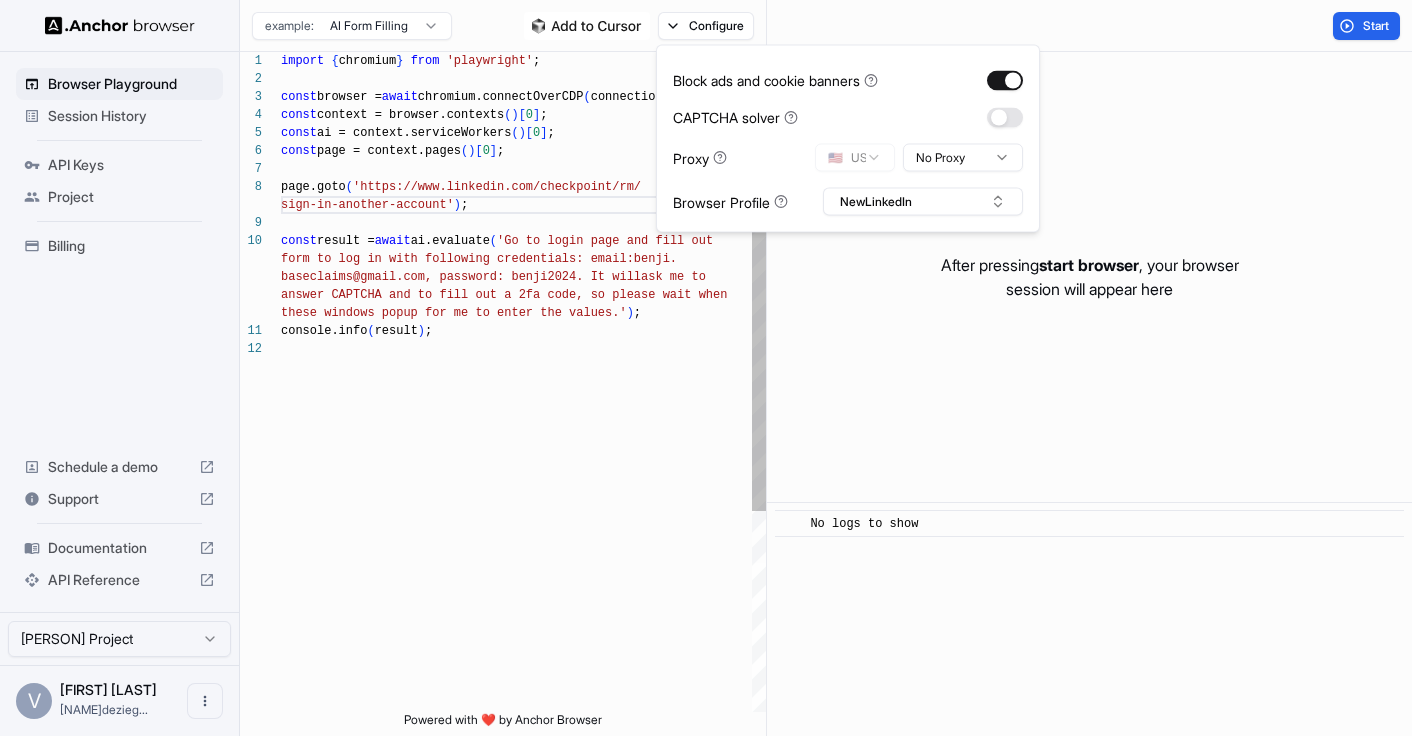 click on "import   {  chromium  }   from   'playwright' ; const  browser =  await  chromium.connectOverCDP ( connectionString ) ; const  context = browser.contexts ( ) [ 0 ] ; const  ai = context.serviceWorkers ( ) [ 0 ] ; const  page = context.pages ( ) [ 0 ] ; page.goto ( 'https://www.linkedin.com/checkpoint/rm/sign-in-another-account' ) ; const  result =  await  ai.evaluate ( 'Go to login page and fill out  form to log in with following credentials: email:  [EMAIL], password: [PASSWORD]. It will  ask me to  answer CAPTCHA and to fill out a 2fa code, so plea se wait when  console.info ( result ) ; these windows popup for me to enter the values.' ) ;" at bounding box center [523, 526] 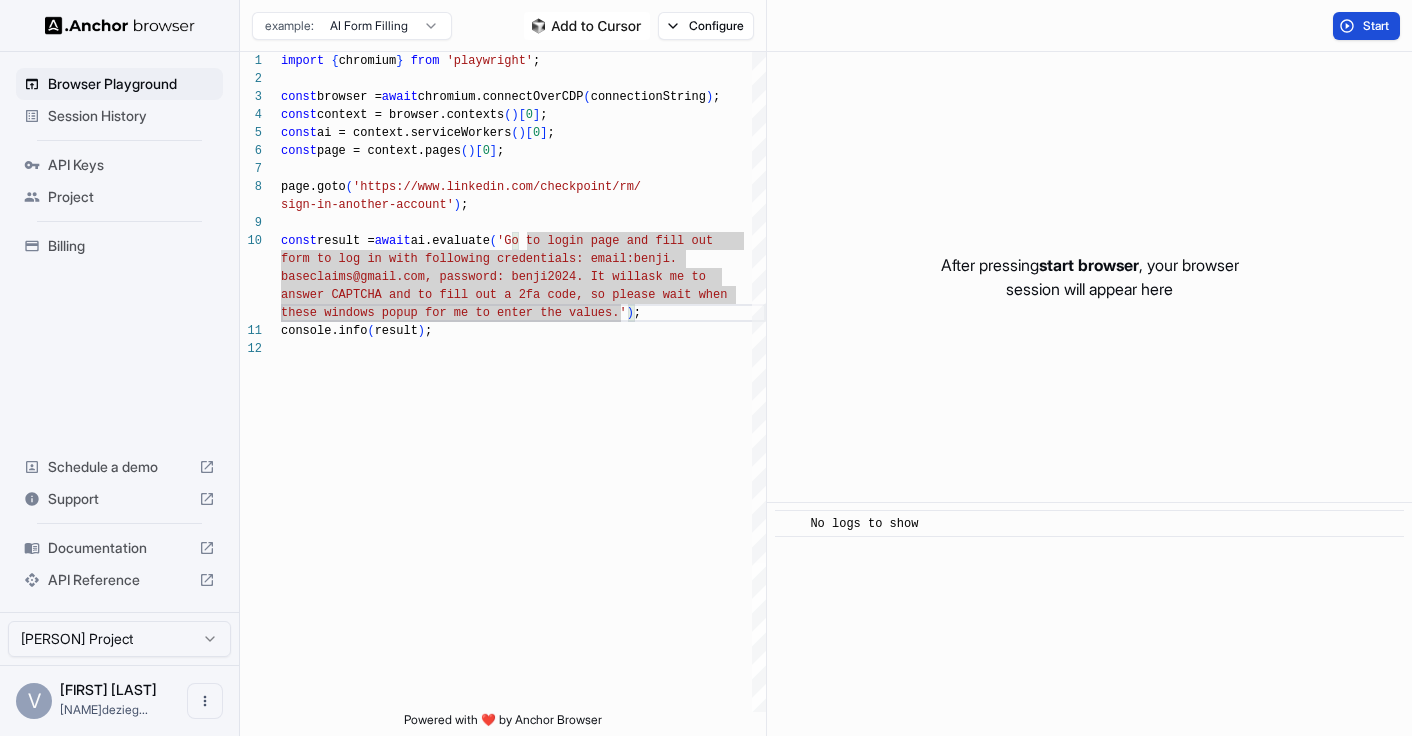 click on "Start" at bounding box center (1366, 26) 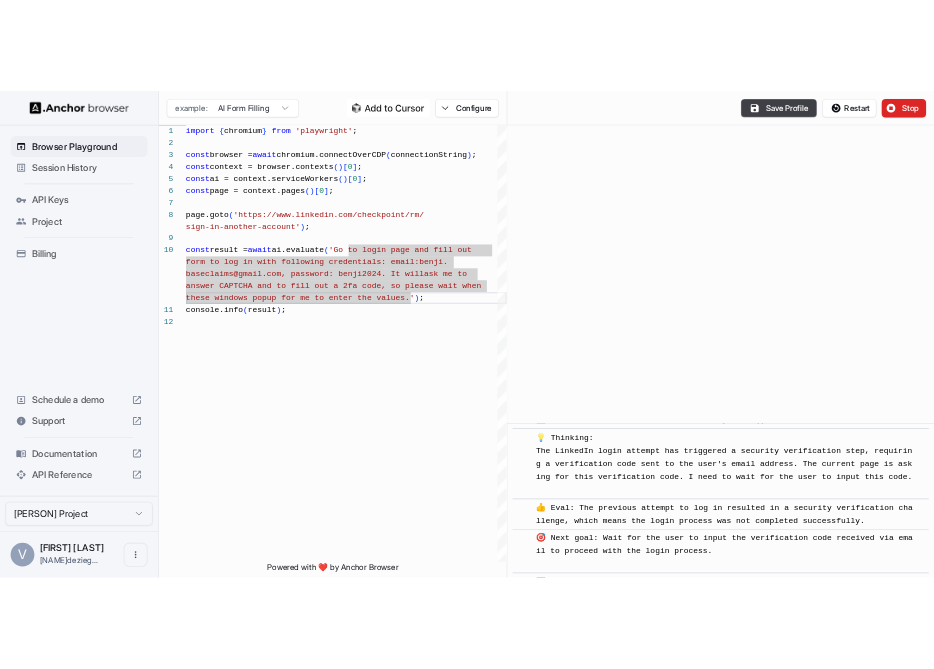 scroll, scrollTop: 434, scrollLeft: 0, axis: vertical 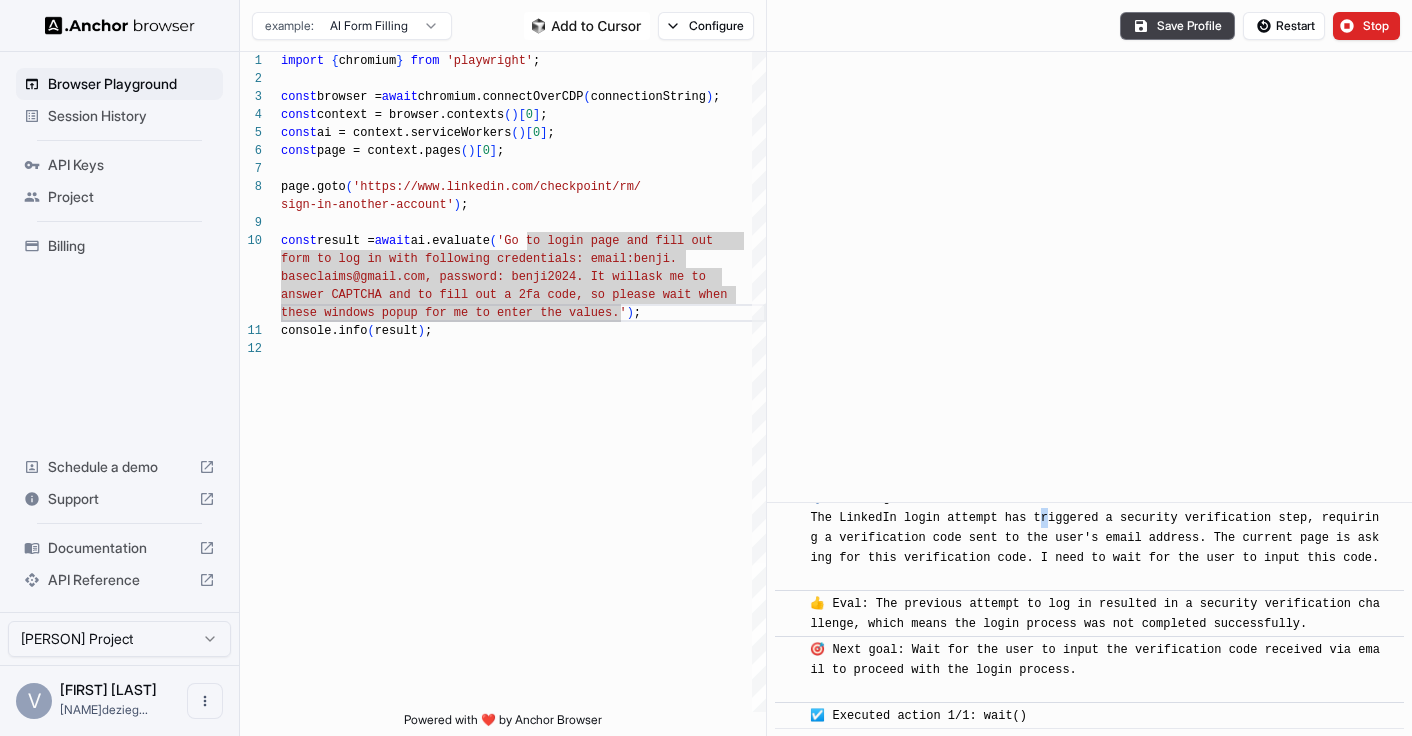 click on "💡 Thinking:
The LinkedIn login attempt has triggered a security verification step, requiring a verification code sent to the user's email address. The current page is asking for this verification code. I need to wait for the user to input this code." at bounding box center [1096, 538] 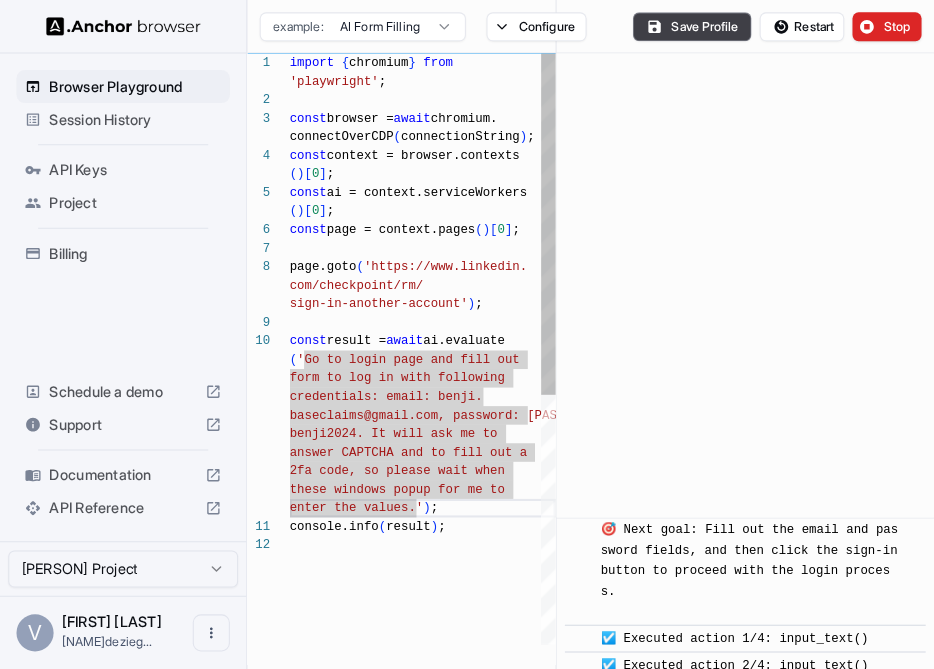 scroll, scrollTop: 36, scrollLeft: 0, axis: vertical 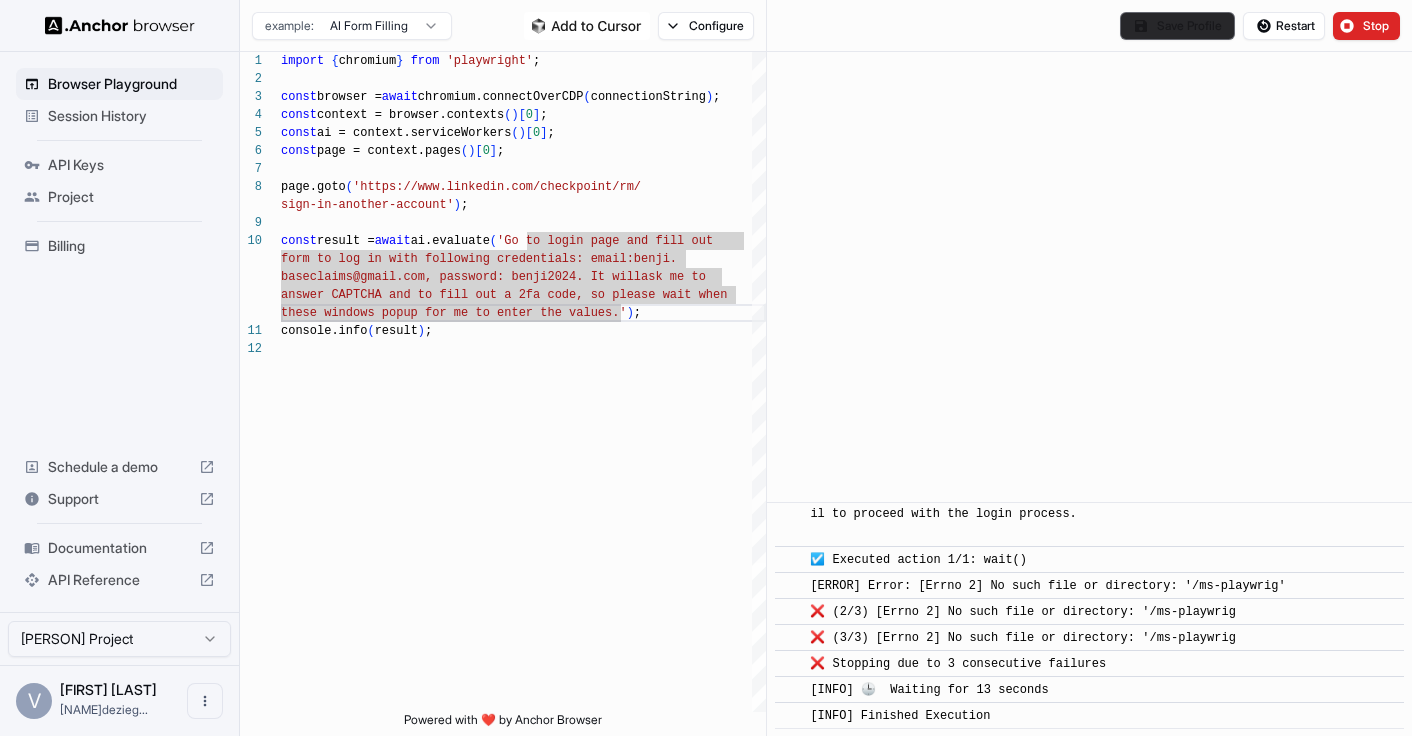 click on "Save Profile" at bounding box center [1177, 26] 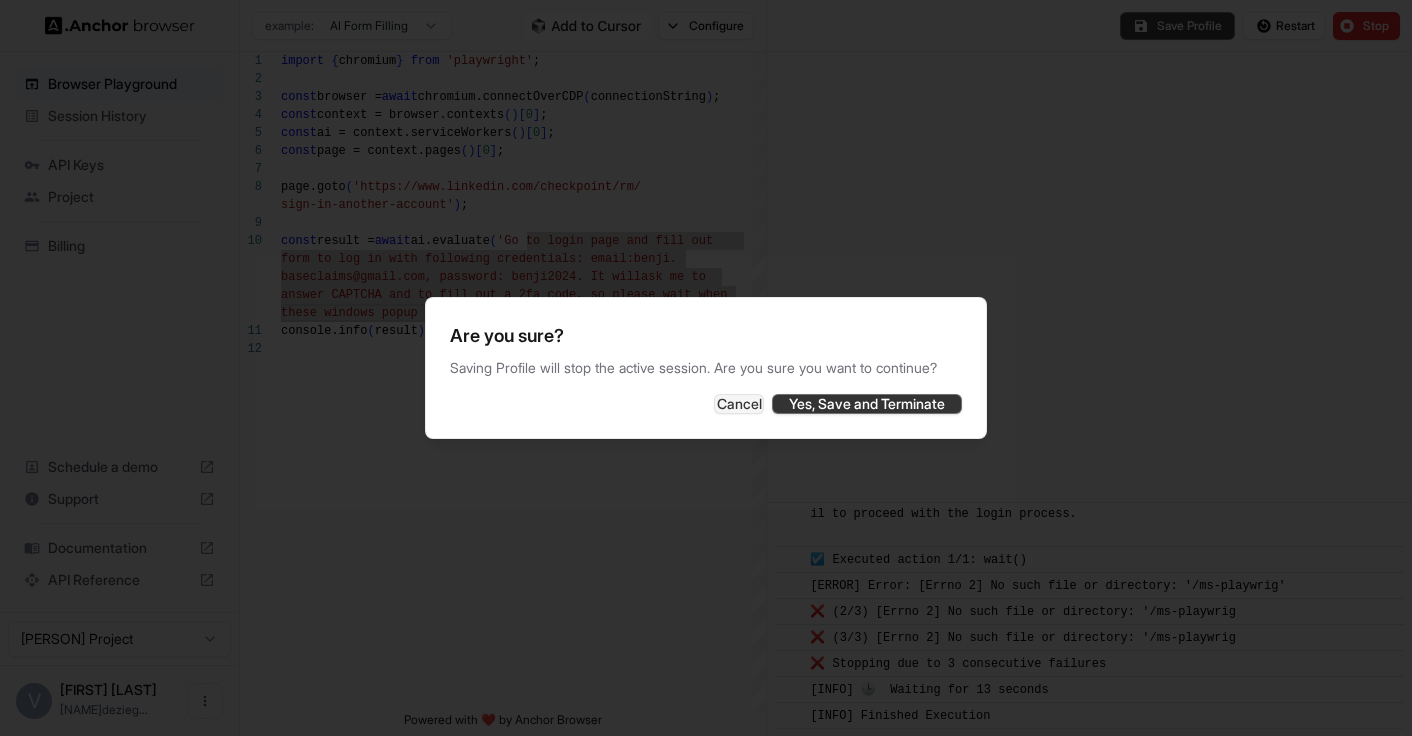 click on "Yes, Save and Terminate" at bounding box center [867, 404] 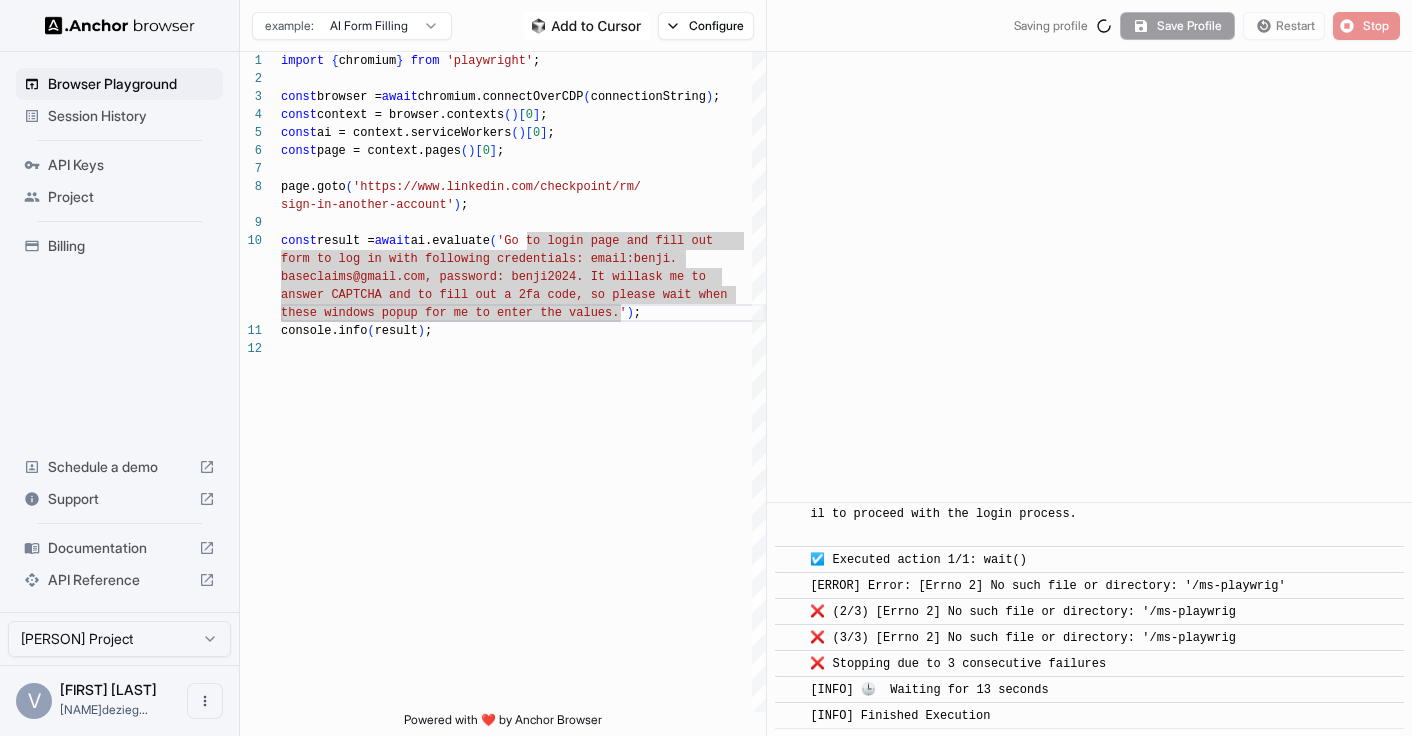 scroll, scrollTop: 0, scrollLeft: 0, axis: both 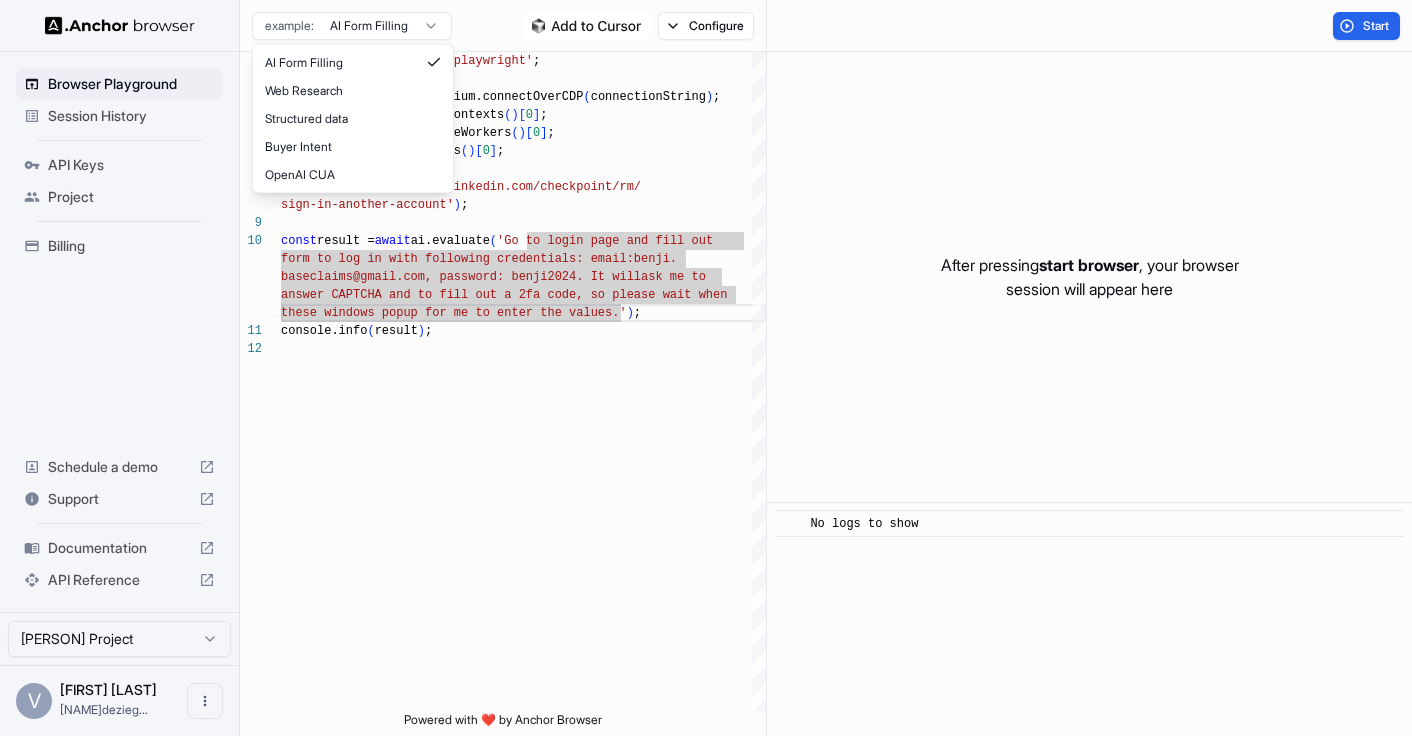 click on "Go to login page and fill out form to log in with following credentials: email: benji. baseclaims@gmail.com, password: benji2024. It will ask me to answer CAPTCHA and to fill out a 2fa code, so please wait when these windows popup for me to enter the values." at bounding box center (706, 368) 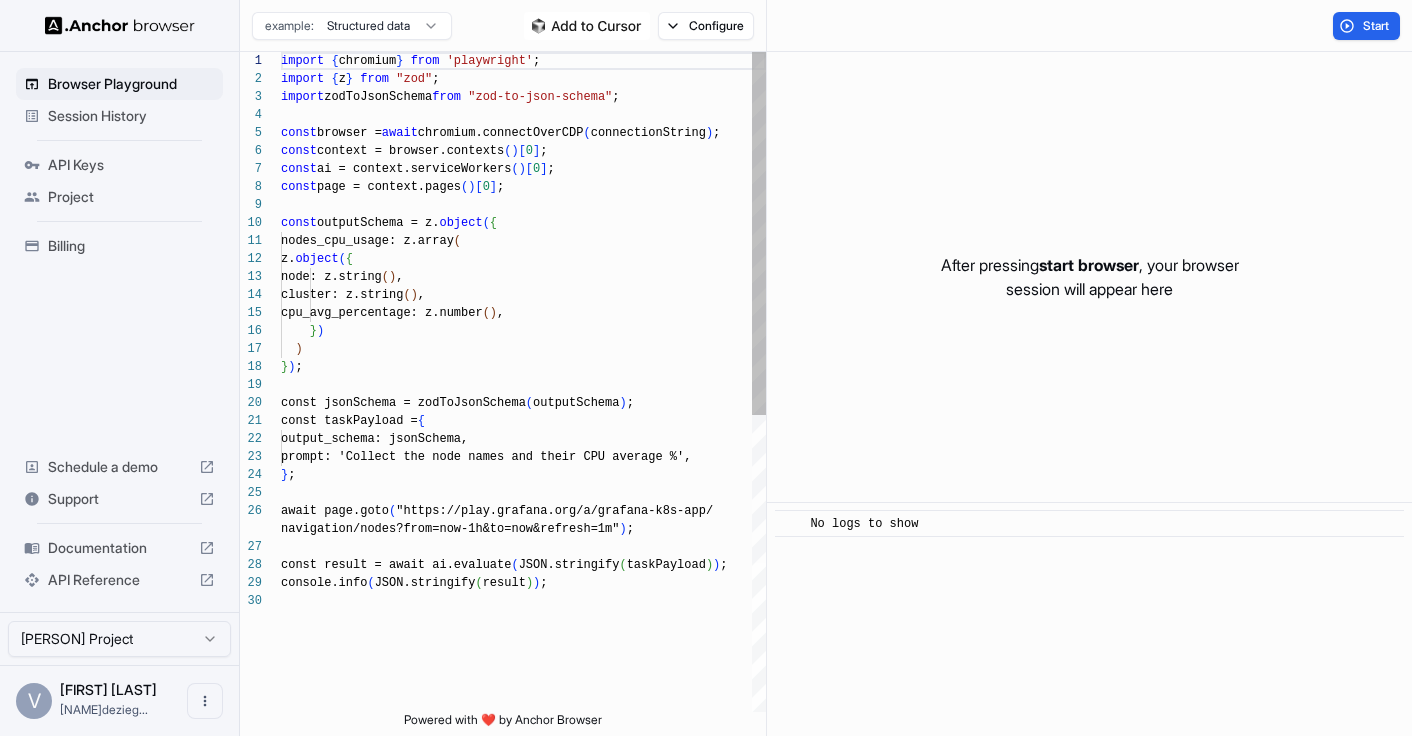 scroll, scrollTop: 180, scrollLeft: 0, axis: vertical 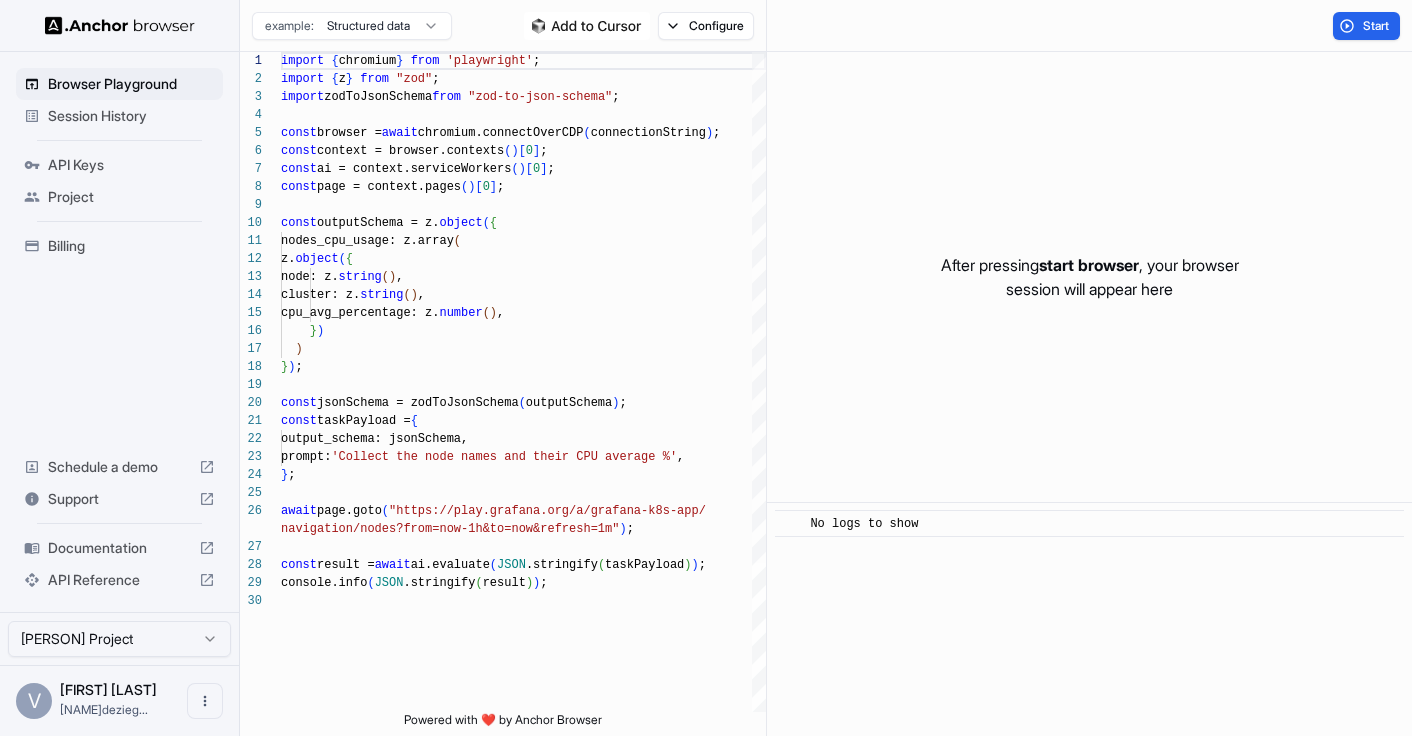 click on "example:  Structured data" at bounding box center [346, 26] 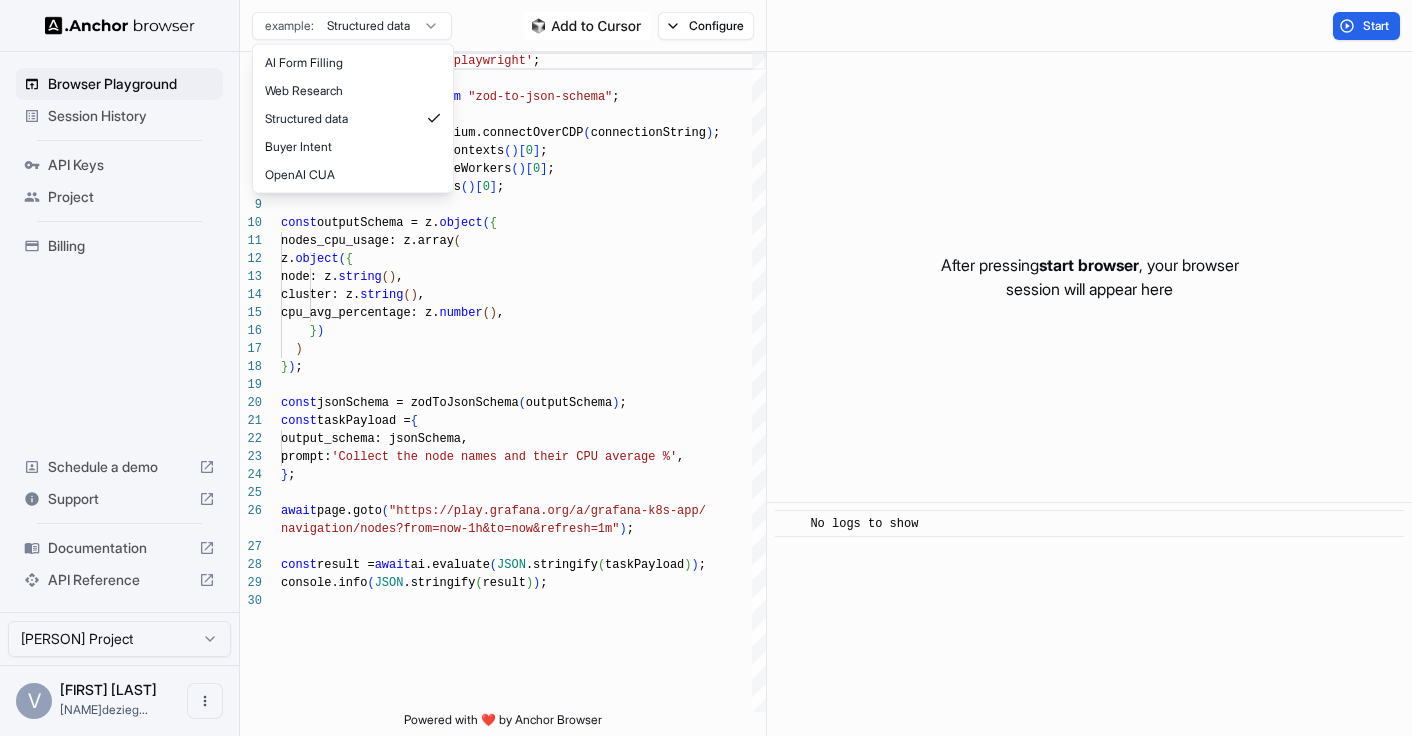 scroll, scrollTop: 126, scrollLeft: 0, axis: vertical 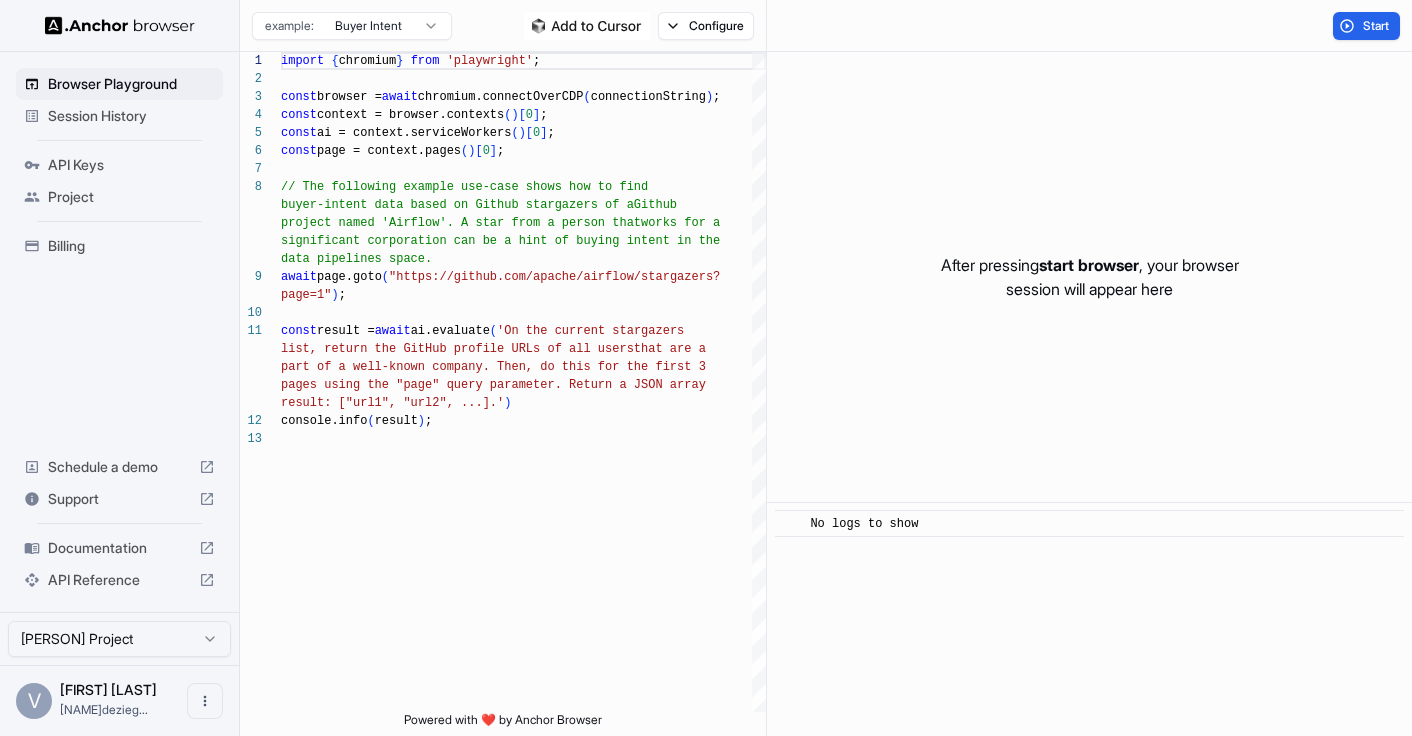 click on "Browser Playground Session History API Keys Project Billing Schedule a demo Support Documentation API Reference [PERSON] Project V [PERSON]... [USERNAME] Browser Playground example:  Buyer Intent Configure Start 1 2 3 4 5 6 7 8 9 10 11 12 13 import   {  chromium  }   from   'playwright' ; const  browser =  await  chromium.connectOverCDP ( connectionString ) ; const  context = browser.contexts ( ) [ 0 ] ; const  ai = context.serviceWorkers ( ) [ 0 ] ; const  page = context.pages ( ) [ 0 ] ; // The following example use-case shows how to fin d  buyer-intent data based on Github stargazers of a  Github  project named 'Airflow'. A star from a person that  works for a  significant corporation can be a hint of buying in tent in the  data pipelines space. await  page.goto ( "https://github.com/apache/airflow/stargazers? page=1" ) ; const  result =  await  ai.evaluate ( 'On the current stargazers  that are a  ) ("" at bounding box center [706, 368] 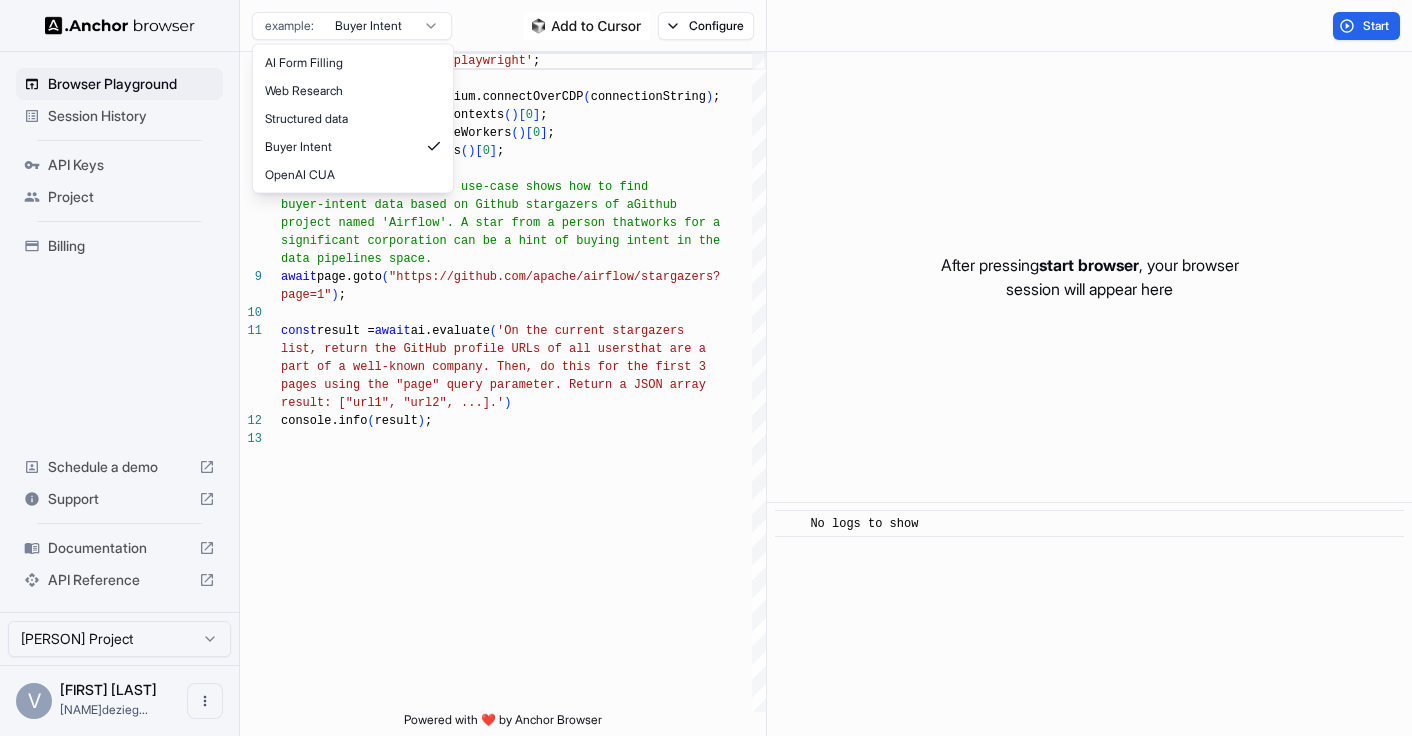 scroll, scrollTop: 180, scrollLeft: 0, axis: vertical 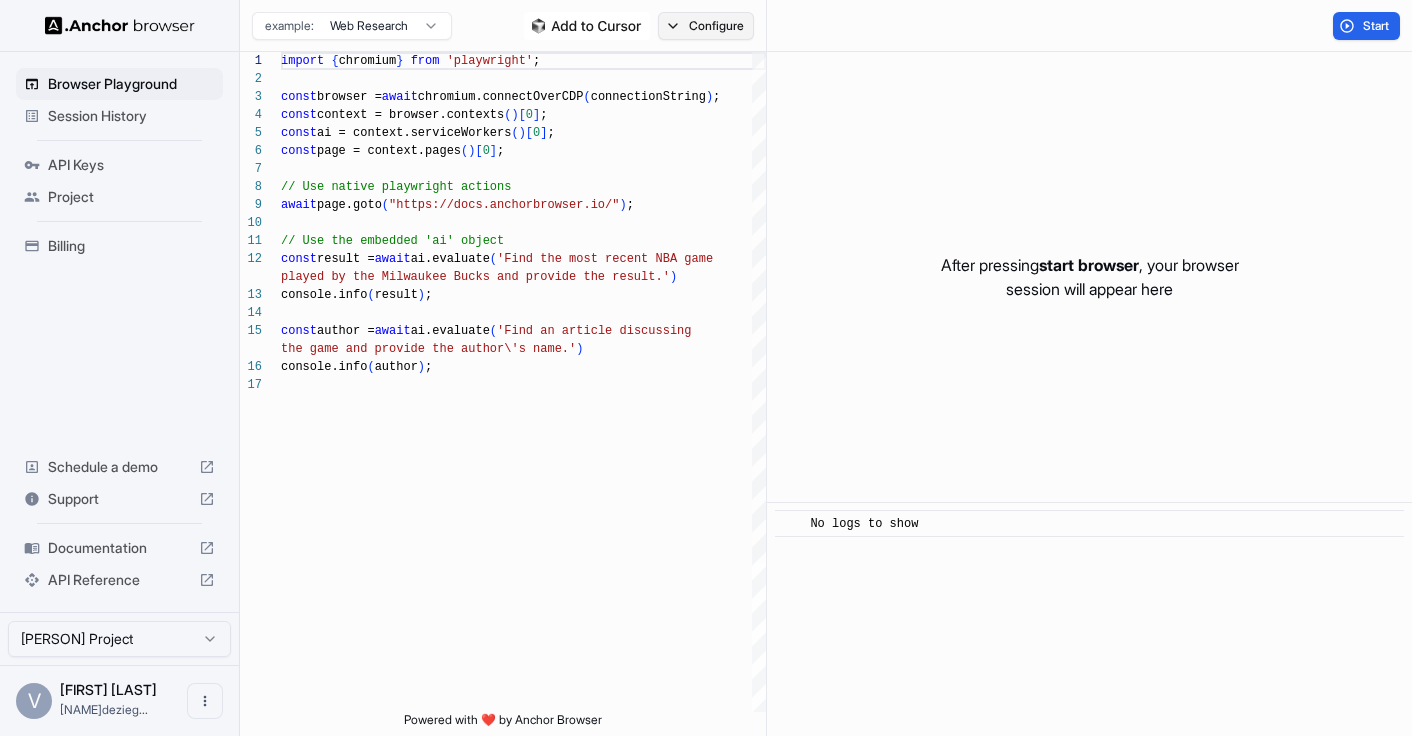 click on "Configure" at bounding box center [706, 26] 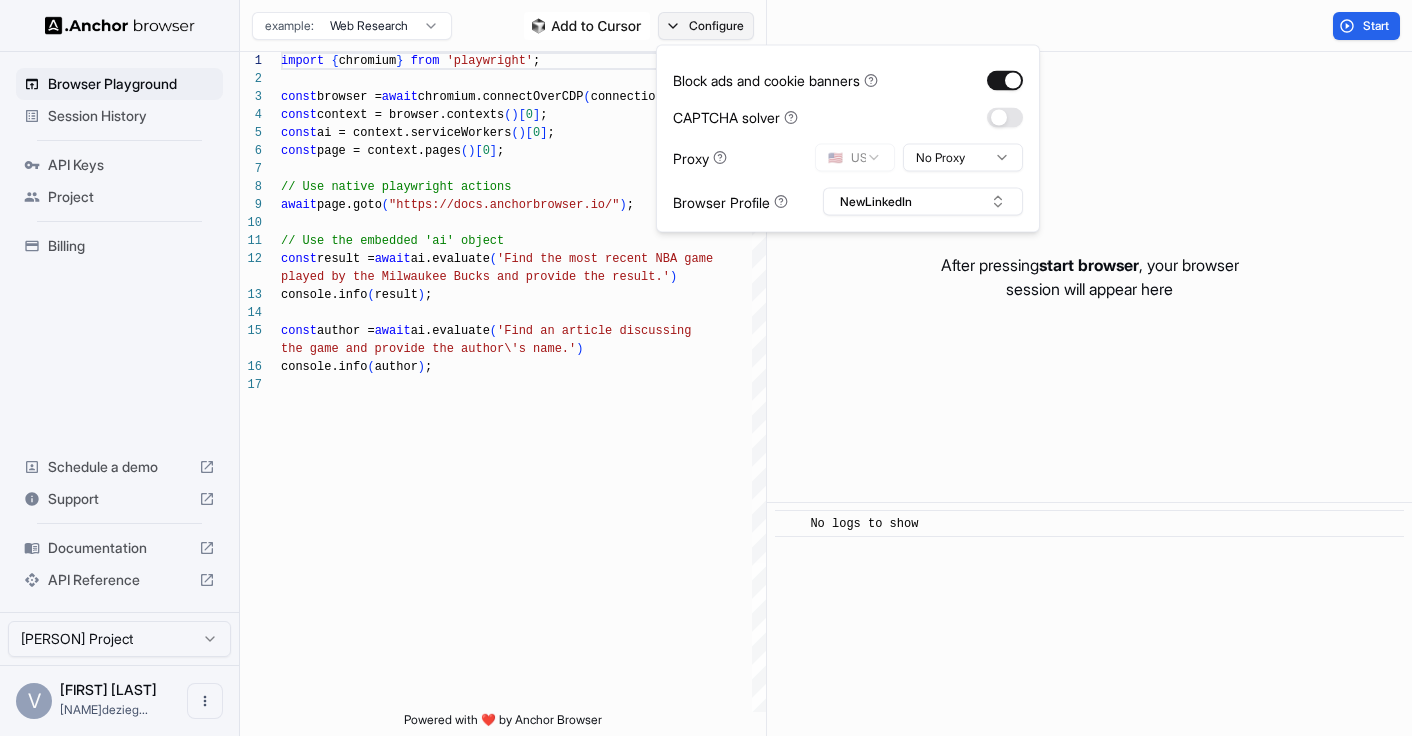 click on "Configure" at bounding box center (706, 26) 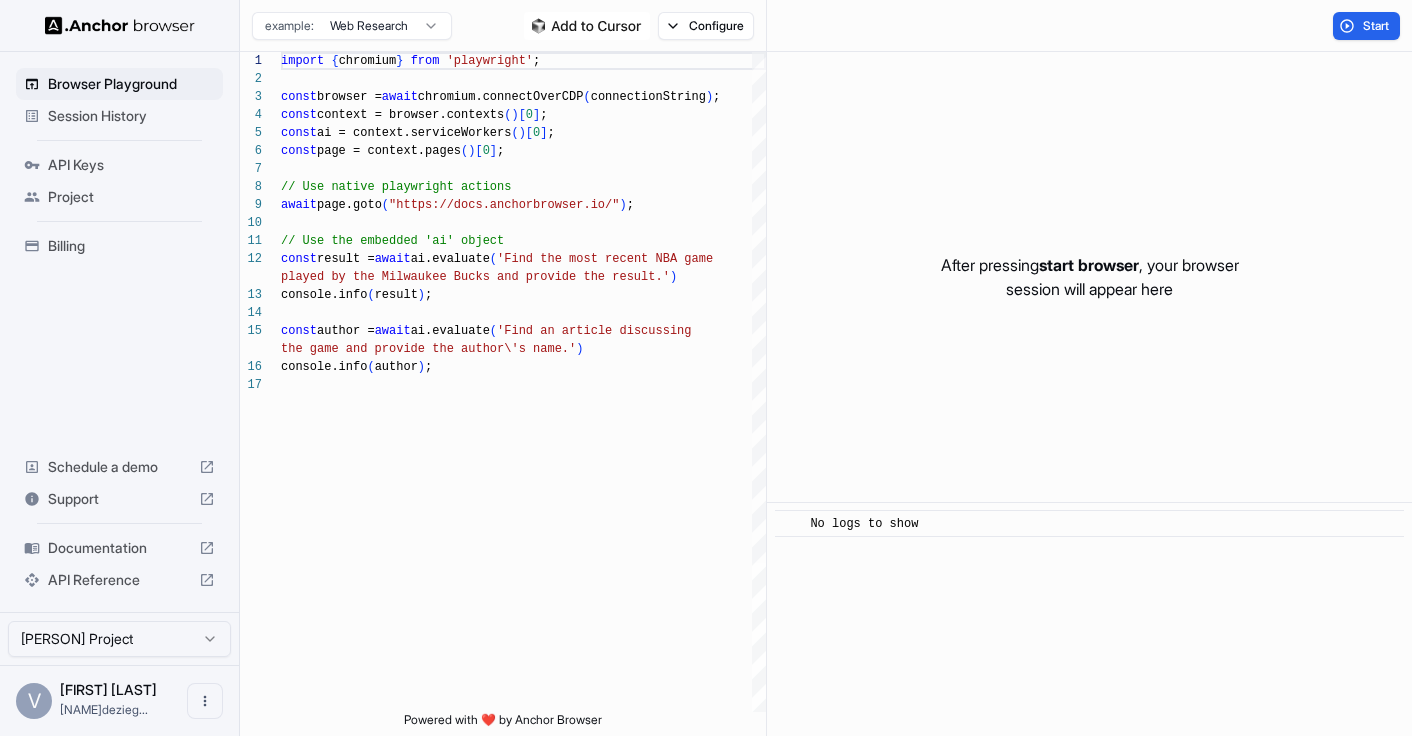 click on "Browser Playground Session History API Keys Project Billing Schedule a demo Support Documentation API Reference Vladimir de ziegler Project V Vladimir de z... vladimirdezieg... Browser Playground example:  Web Research Configure Start 4 5 6 7 8 9 10 11 12 13 14 15 16 17 3 2 1 const  context = browser.contexts ( ) [ 0 ] ; const  ai = context.serviceWorkers ( ) [ 0 ] ; const  page = context.pages ( ) [ 0 ] ; // Use native playwright actions await  page.goto ( "https://docs.anchorbrowser.io/" ) ; // Use the embedded 'ai' object const  result =  await  ai.evaluate ( 'Find the most recent NBA game  played by the Milwaukee Bucks and provide the resu lt.' ) console.info ( result ) ; const  author =  await  ai.evaluate ( 'Find an article discussing  the game and provide the author\'s name.' ) console.info ( author ) ; const  browser =  await  chromium.connectOverCDP ( connectionString ) ; import   {  chromium  }   from   'playwright' ; (method)  []" at bounding box center (706, 368) 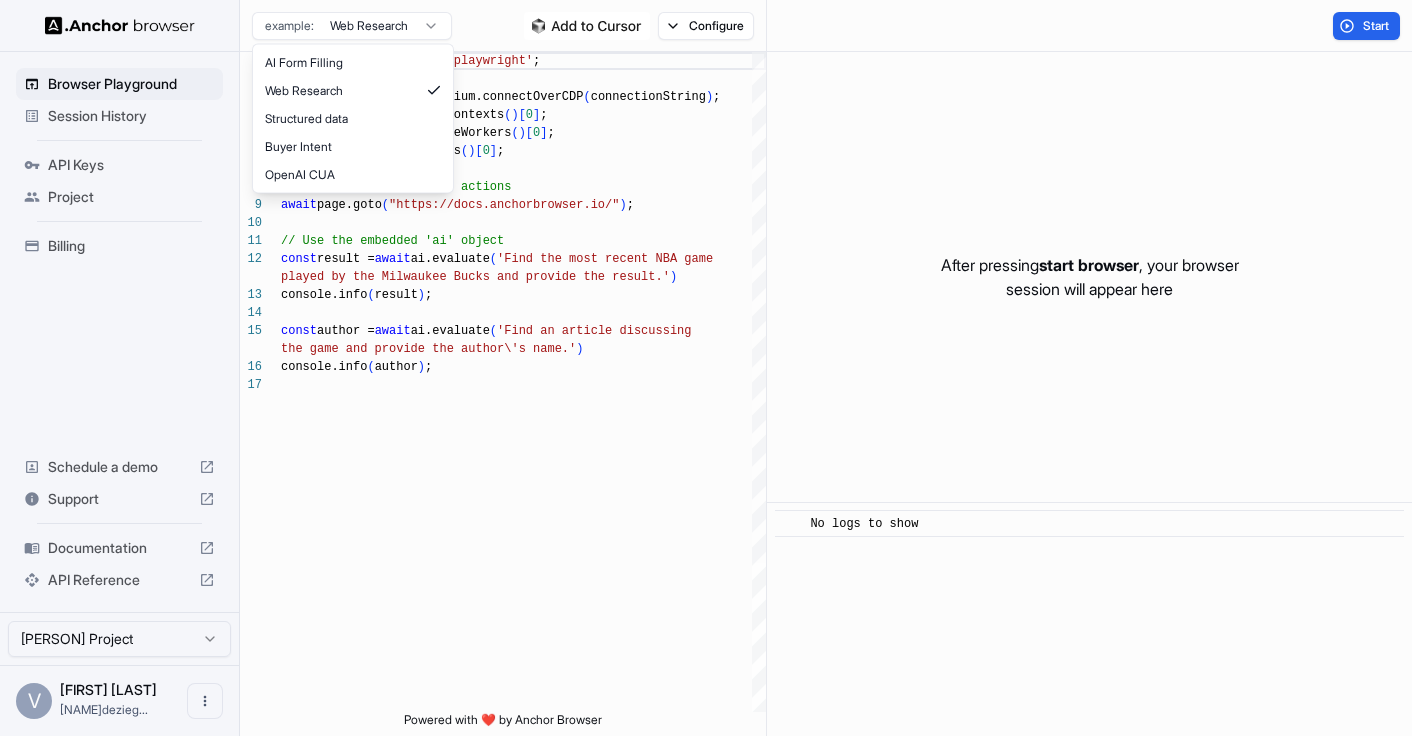 click on "Browser Playground Session History API Keys Project Billing Schedule a demo Support Documentation API Reference Vladimir de ziegler Project V Vladimir de z... vladimirdezieg... Browser Playground example:  Web Research Configure Start 4 5 6 7 8 9 10 11 12 13 14 15 16 17 3 2 1 const  context = browser.contexts ( ) [ 0 ] ; const  ai = context.serviceWorkers ( ) [ 0 ] ; const  page = context.pages ( ) [ 0 ] ; // Use native playwright actions await  page.goto ( "https://docs.anchorbrowser.io/" ) ; // Use the embedded 'ai' object const  result =  await  ai.evaluate ( 'Find the most recent NBA game  played by the Milwaukee Bucks and provide the resu lt.' ) console.info ( result ) ; const  author =  await  ai.evaluate ( 'Find an article discussing  the game and provide the author\'s name.' ) console.info ( author ) ; const  browser =  await  chromium.connectOverCDP ( connectionString ) ; import   {  chromium  }   from   'playwright' ; (method)  []" at bounding box center (706, 368) 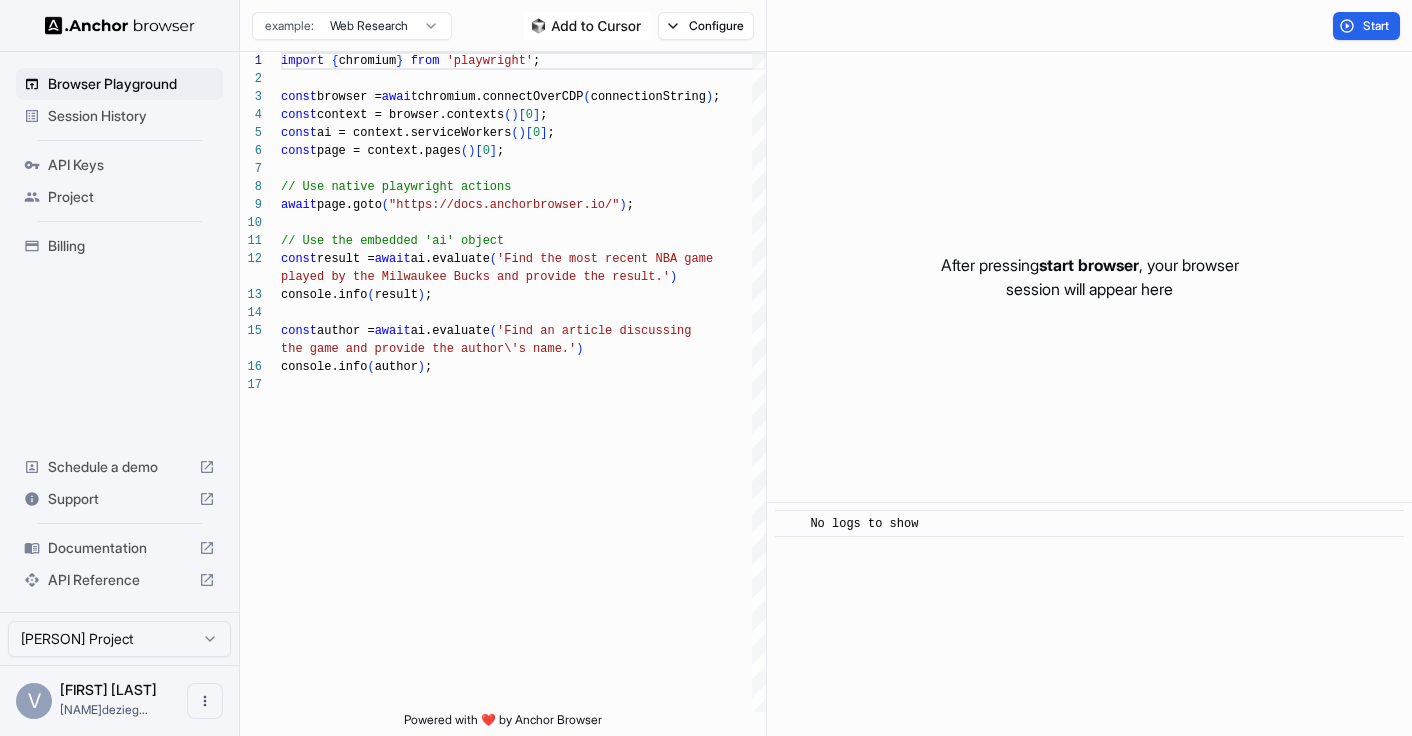 click at bounding box center (587, 26) 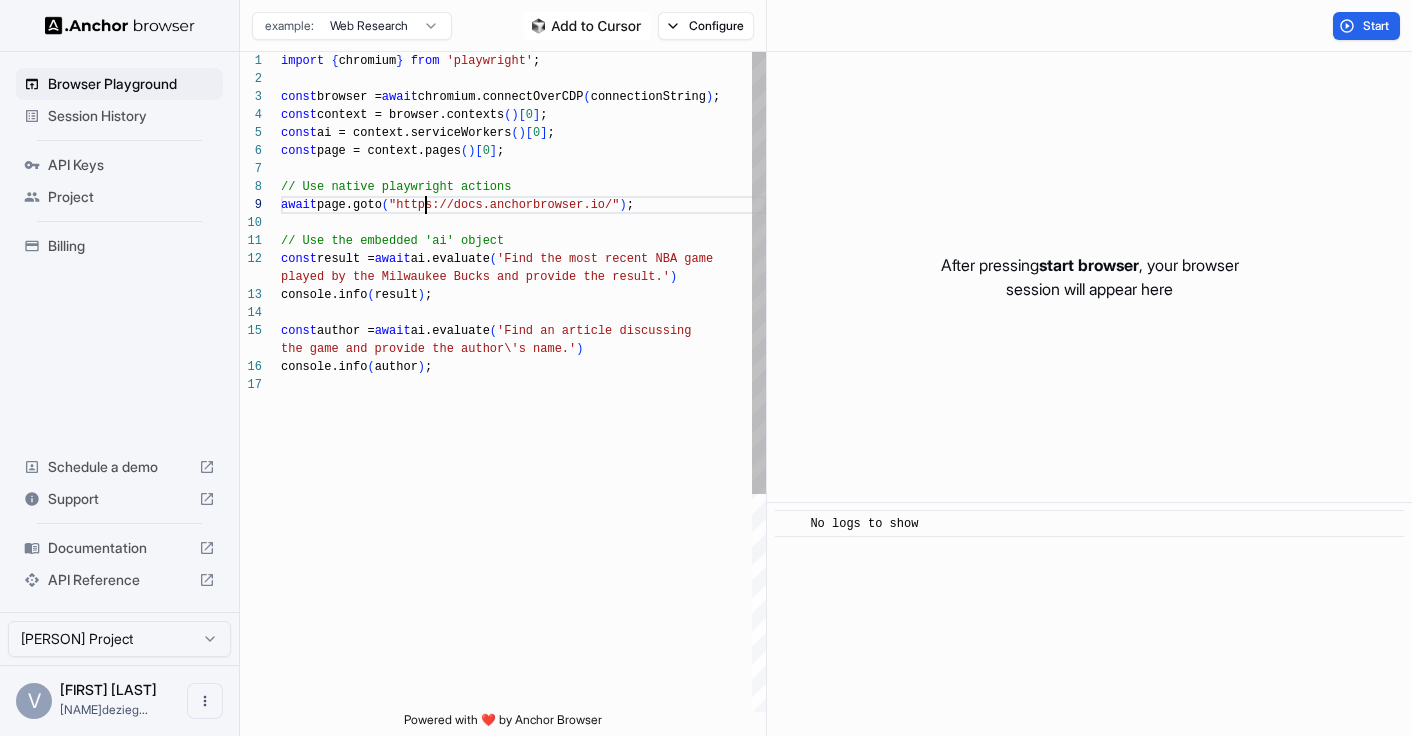 click on "const context = browser.contexts ( ) [ 0 ] ; const ai = context.serviceWorkers ( ) [ 0 ] ; const page = context.pages ( ) [ 0 ] ; // Use native playwright actions await page.goto ( "https://docs.anchorbrowser.io/" ) ; // Use the embedded 'ai' object const result = await ai.evaluate ( 'Find the most recent NBA game played by the Milwaukee Bucks and provide the result.' ) console.info ( result ) ; const author = await ai.evaluate ( 'Find an article discussing the game and provide the author\'s name.' ) console.info ( author ) ; const browser = await chromium.connectOverCDP ( connectionString ) ; import { chromium } from 'playwright' ;" at bounding box center (523, 544) 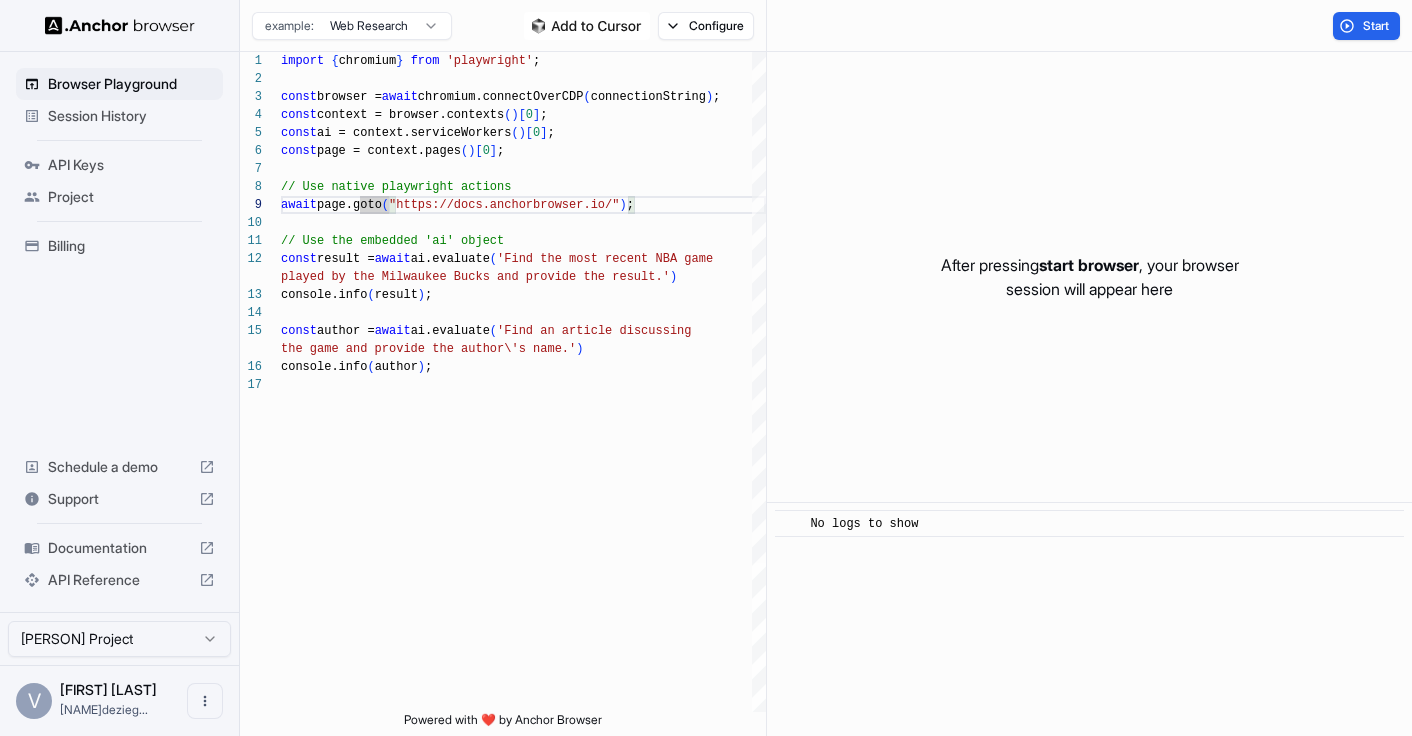 click on "Browser Playground Session History API Keys Project Billing Schedule a demo Support Documentation API Reference Vladimir de ziegler Project V Vladimir de z... vladimirdezieg... Browser Playground example:  Web Research Configure Start 4 5 6 7 8 9 10 11 12 13 14 15 16 17 3 2 1 const  context = browser.contexts ( ) [ 0 ] ; const  ai = context.serviceWorkers ( ) [ 0 ] ; const  page = context.pages ( ) [ 0 ] ; // Use native playwright actions await  page.goto ( "https://docs.anchorbrowser.io/" ) ; // Use the embedded 'ai' object const  result =  await  ai.evaluate ( 'Find the most recent NBA game  played by the Milwaukee Bucks and provide the resu lt.' ) console.info ( result ) ; const  author =  await  ai.evaluate ( 'Find an article discussing  the game and provide the author\'s name.' ) console.info ( author ) ; const  browser =  await  chromium.connectOverCDP ( connectionString ) ; import   {  chromium  }   from   'playwright' ; (method)  []" at bounding box center [706, 368] 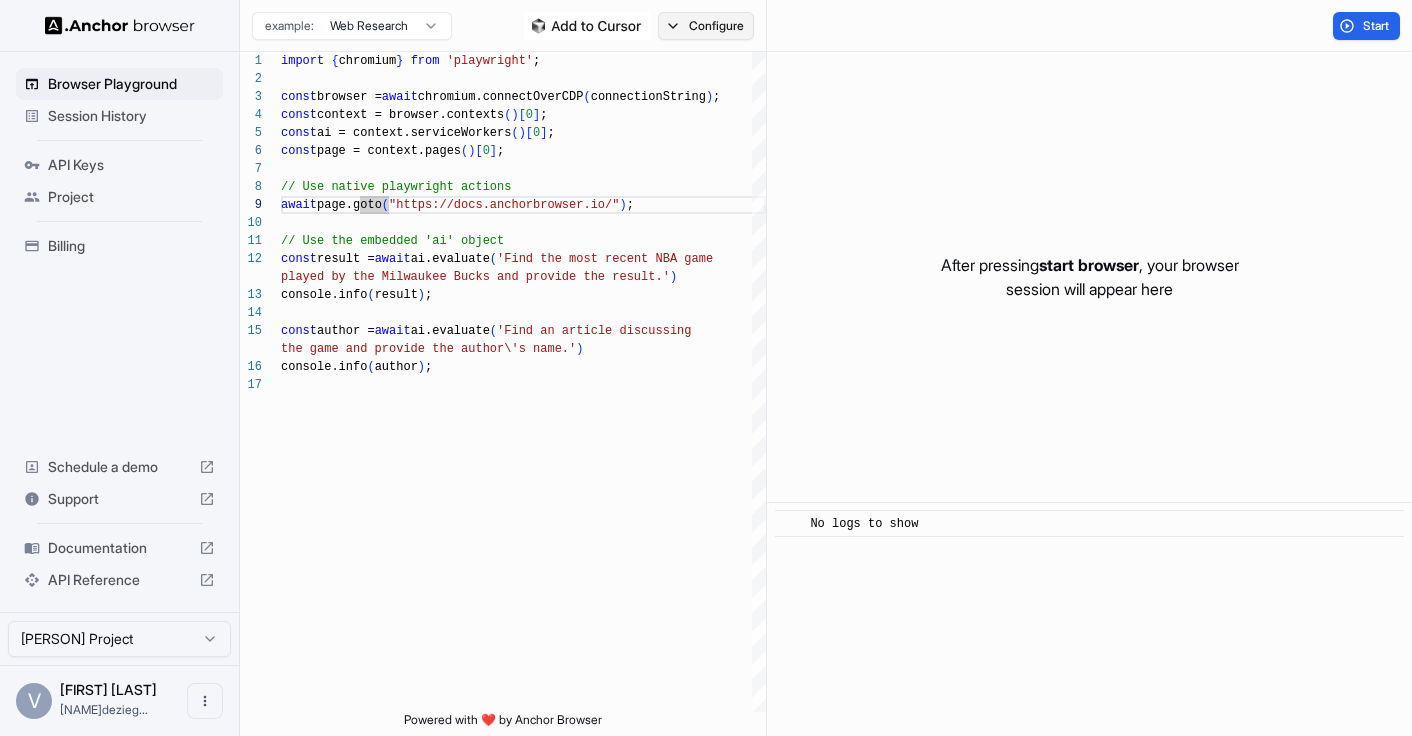click on "Browser Playground Session History API Keys Project Billing Schedule a demo Support Documentation API Reference Vladimir de ziegler Project V Vladimir de z... vladimirdezieg... Browser Playground example:  Web Research Configure Start 4 5 6 7 8 9 10 11 12 13 14 15 16 17 3 2 1 const  context = browser.contexts ( ) [ 0 ] ; const  ai = context.serviceWorkers ( ) [ 0 ] ; const  page = context.pages ( ) [ 0 ] ; // Use native playwright actions await  page.goto ( "https://docs.anchorbrowser.io/" ) ; // Use the embedded 'ai' object const  result =  await  ai.evaluate ( 'Find the most recent NBA game  played by the Milwaukee Bucks and provide the resu lt.' ) console.info ( result ) ; const  author =  await  ai.evaluate ( 'Find an article discussing  the game and provide the author\'s name.' ) console.info ( author ) ; const  browser =  await  chromium.connectOverCDP ( connectionString ) ; import   {  chromium  }   from   'playwright' ; (method)  []" at bounding box center [706, 368] 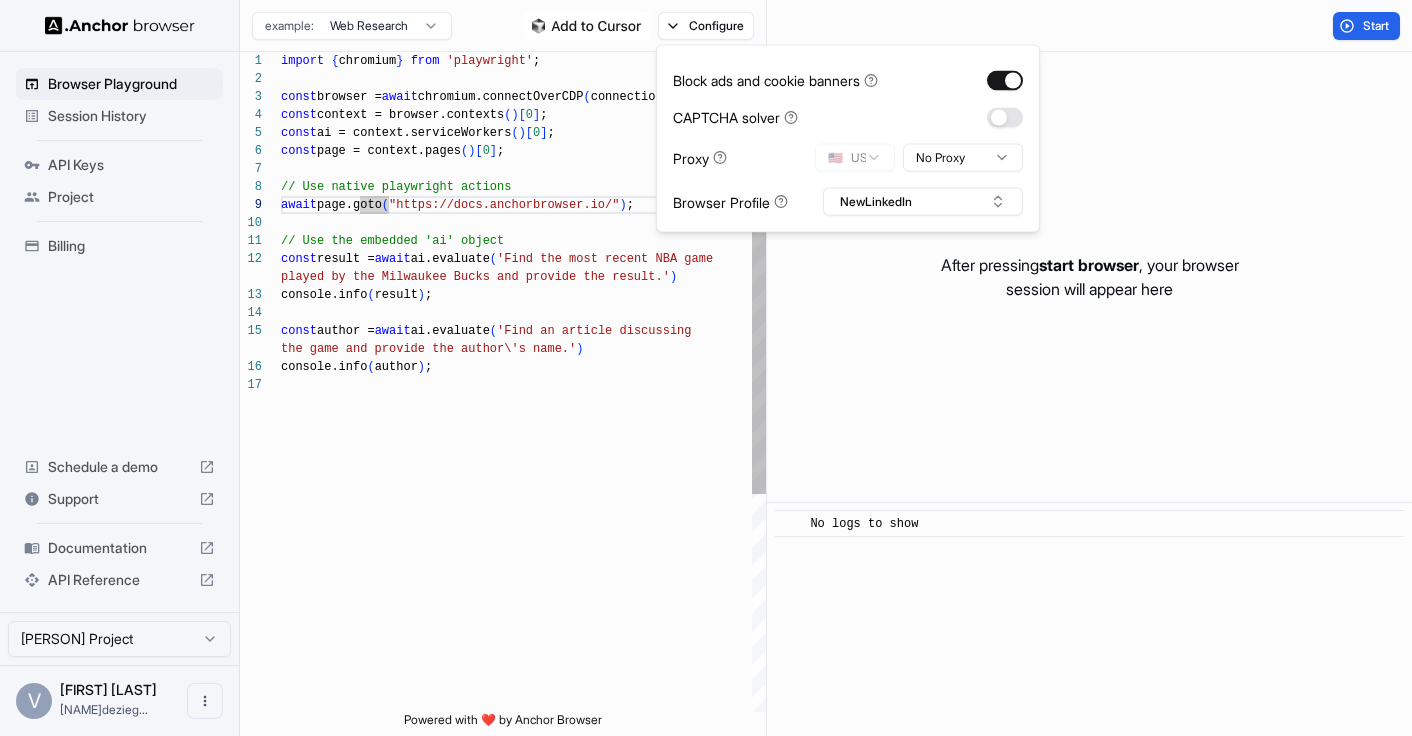 click on "const context = browser.contexts ( ) [ 0 ] ; const ai = context.serviceWorkers ( ) [ 0 ] ; const page = context.pages ( ) [ 0 ] ; // Use native playwright actions await page.goto ( "https://docs.anchorbrowser.io/" ) ; // Use the embedded 'ai' object const result = await ai.evaluate ( 'Find the most recent NBA game played by the Milwaukee Bucks and provide the result.' ) console.info ( result ) ; const author = await ai.evaluate ( 'Find an article discussing the game and provide the author\'s name.' ) console.info ( author ) ; const browser = await chromium.connectOverCDP ( connectionString ) ; import { chromium } from 'playwright' ;" at bounding box center (523, 544) 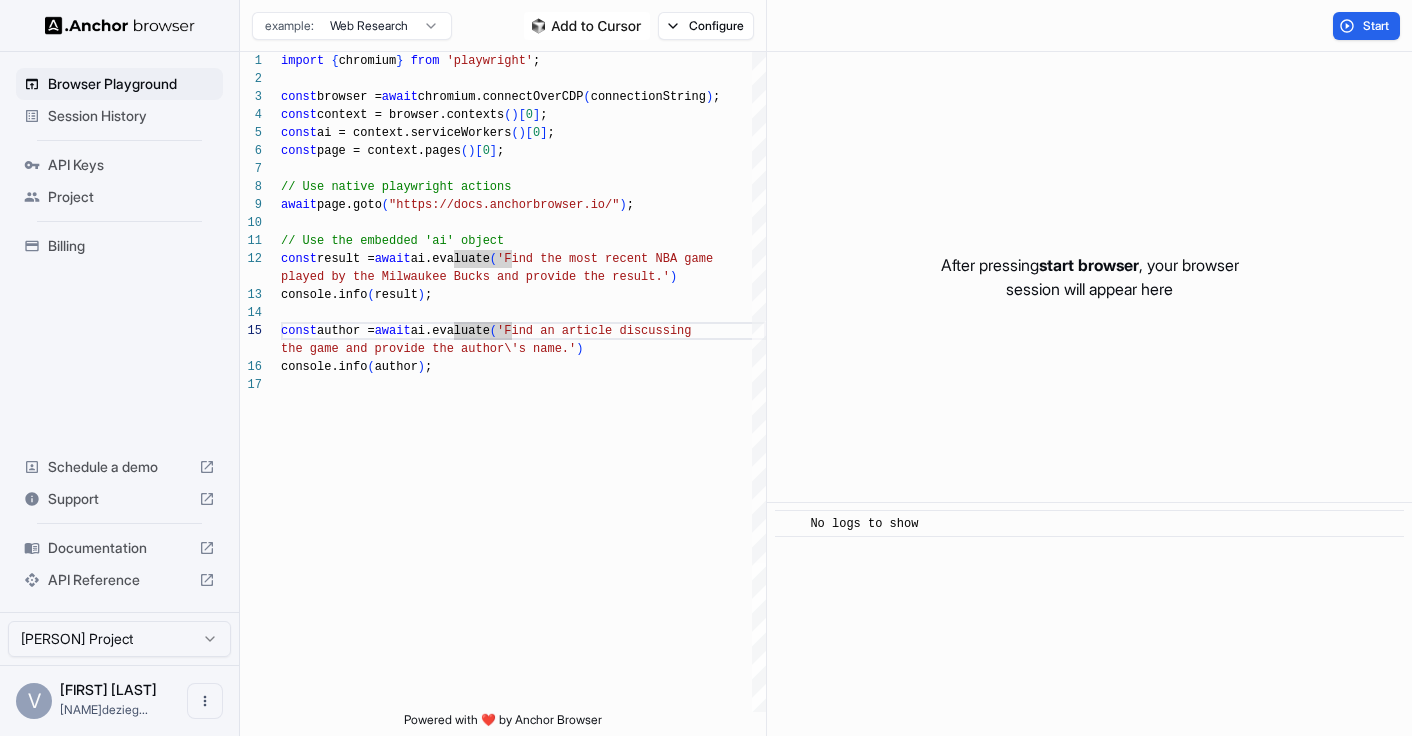 click on "Browser Playground Session History API Keys Project Billing Schedule a demo Support Documentation API Reference Vladimir de ziegler Project V Vladimir de z... vladimirdezieg... Browser Playground example:  Web Research Configure Start 4 5 6 7 8 9 10 11 12 13 14 15 16 17 3 2 1 const  context = browser.contexts ( ) [ 0 ] ; const  ai = context.serviceWorkers ( ) [ 0 ] ; const  page = context.pages ( ) [ 0 ] ; // Use native playwright actions await  page.goto ( "https://docs.anchorbrowser.io/" ) ; // Use the embedded 'ai' object const  result =  await  ai.evaluate ( 'Find the most recent NBA game  played by the Milwaukee Bucks and provide the resu lt.' ) console.info ( result ) ; const  author =  await  ai.evaluate ( 'Find an article discussing  the game and provide the author\'s name.' ) console.info ( author ) ; const  browser =  await  chromium.connectOverCDP ( connectionString ) ; import   {  chromium  }   from   'playwright' ; (method)  []" at bounding box center [706, 368] 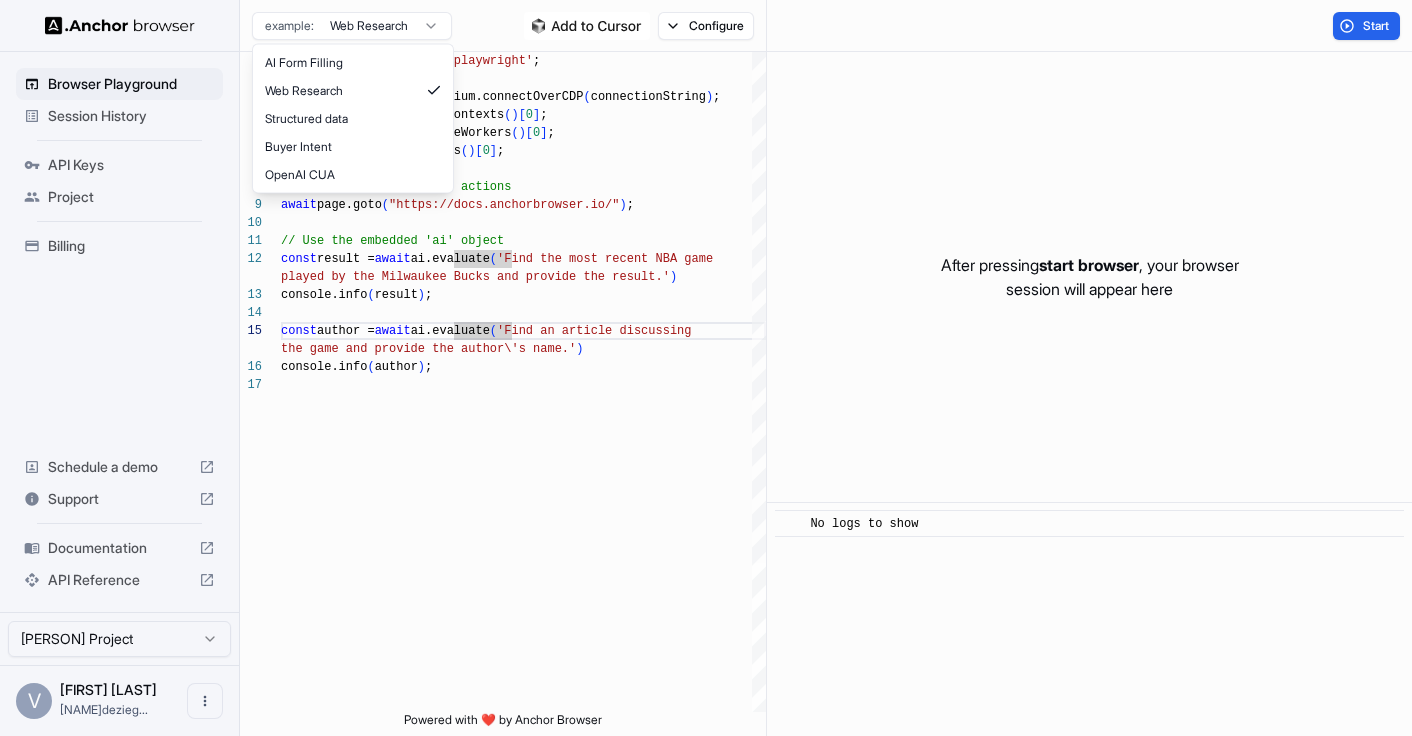 type on "**********" 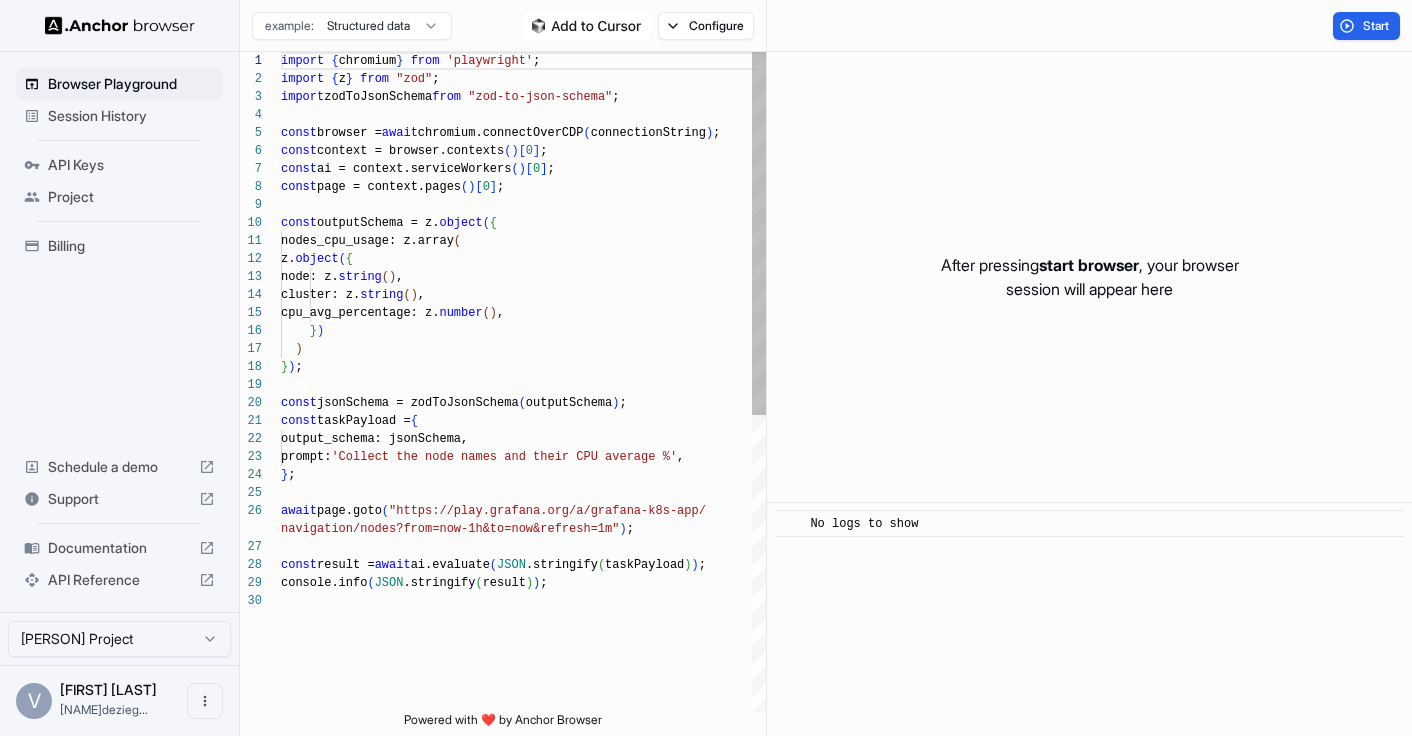 click on "import   {  chromium  }   from   'playwright' ; import   {  z  }   from   "zod" ; import  zodToJsonSchema  from   "zod-to-json-schema" ; const  browser =  await  chromium.connectOverCDP ( connectionString ) ; const  context = browser.contexts ( ) [ 0 ] ; const  ai = context.serviceWorkers ( ) [ 0 ] ; const  page = context.pages ( ) [ 0 ] ; const  outputSchema = z. object ( {   nodes_cpu_usage: z.array (     z. object ( {       node: z. string ( ) ,       cluster: z. string ( ) ,       cpu_avg_percentage: z. number ( ) ,      } )    ) } ) ; const  jsonSchema = zodToJsonSchema ( outputSchema ) ; const  taskPayload =  {   output_schema: jsonSchema,   prompt:  'Collect the node names and their CPU average %' , } ; await  page.goto ( "https://play.grafana.org/a/grafana-k8s-app/ navigation/nodes?from=now-1h&to=now&refresh=1m" ) ; const  result =  await  ai.evaluate ( JSON .stringify ( taskPayload ) ) ; console.info ( JSON ( ) )" at bounding box center (523, 652) 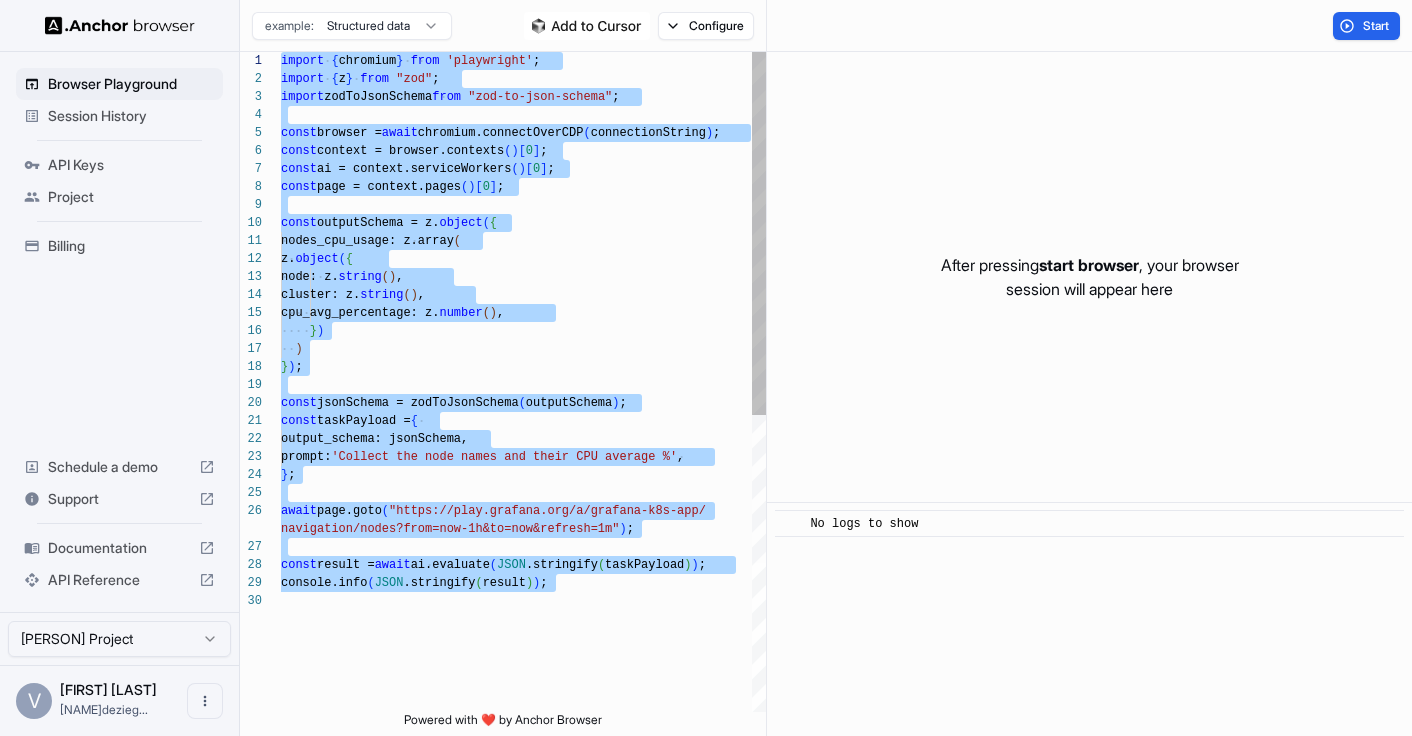 click on "const  browser =  await  chromium.connectOverCDP ( connectionString ) ; const  context = browser.contexts ( ) [ 0 ] ; const  ai = context.serviceWorkers ( ) [ 0 ] ; const  page = context.pages ( ) [ 0 ] ; const  outputSchema = z. object ( {   nodes_cpu_usage: z.array (     z. object ( {       node: z. string ( ) ,       cluster: z. string ( ) ,       cpu_avg_percentage: z. number ( ) ,      } )    ) } ) ; const  jsonSchema = zodToJsonSchema ( outputSchema ) ; const  taskPayload =  {   output_schema: jsonSchema,   prompt:  'Collect the node names and their CPU average %' , } ; await  page.goto ( "https://play.grafana.org/a/grafana-k8s-app/ navigation/nodes?from=now-1h&to=now&refresh=1m" ) ; const  result =  await  ai.evaluate ( JSON .stringify ( taskPayload ) ) ; console.info ( JSON .stringify ( result ) ) ; import  zodToJsonSchema  from   "zod-to-json-schema" ; import   {  z  }   from   "zod" ; import   {  chromium  }" at bounding box center (523, 652) 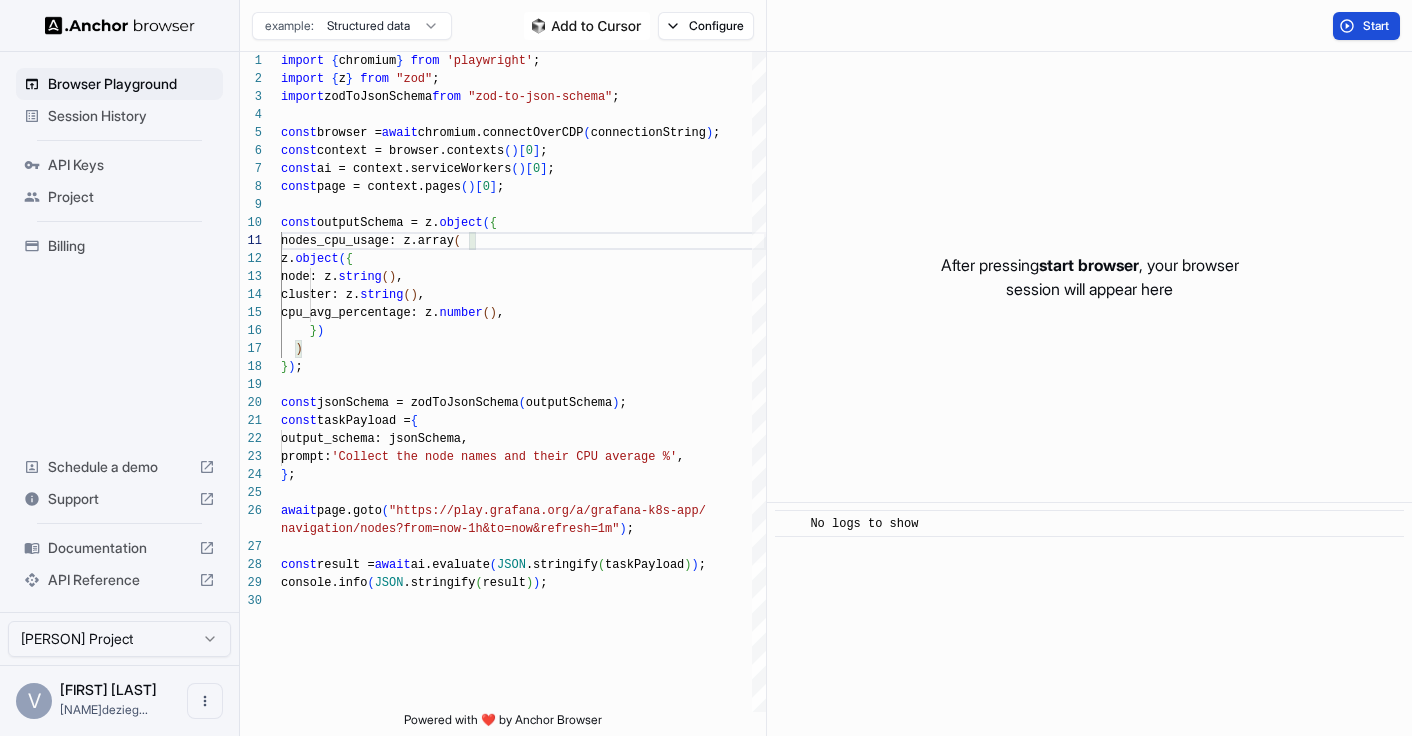 click on "Start" at bounding box center [1366, 26] 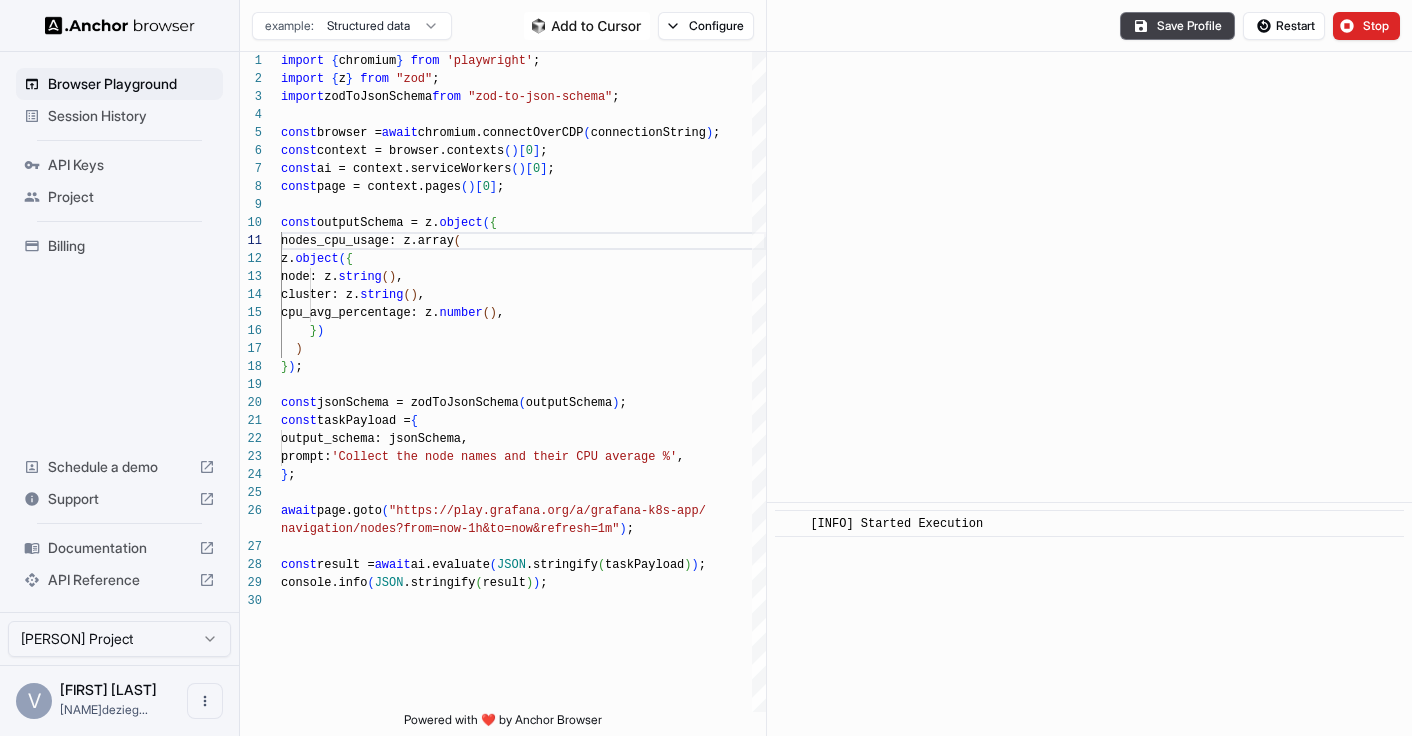 click on "Browser Playground Session History API Keys Project Billing Schedule a demo Support Documentation API Reference Vladimir de ziegler Project V Vladimir de z... vladimirdezieg... Browser Playground example:  Structured data Configure Save Profile Restart Stop 27 28 29 30 26 25 24 22 23 20 21 19 18 15 16 17 13 14 8 9 10 11 12 5 6 7 3 4 1 2 navigation/nodes?from=now-1h&to=now&refresh=1m" ) ; const  result =  await  ai.evaluate ( JSON .stringify ( taskPayload ) ) ; console.info ( JSON .stringify ( result ) ) ; await  page.goto ( "https://play.grafana.org/a/grafana-k8s-app/ } ;   output_schema: jsonSchema,   prompt:  'Collect the node names and their CPU average %' , const  jsonSchema = zodToJsonSchema ( outputSchema ) ; const  taskPayload =  { } ) ;       cpu_avg_percentage: z. number ( ) ,      } )       node: z. string ( ) ,       cluster: z. string ( ) , const  page = context.pages ( ) [ 0 ] ; const  outputSchema = z. object ( { ( object ("" at bounding box center (706, 368) 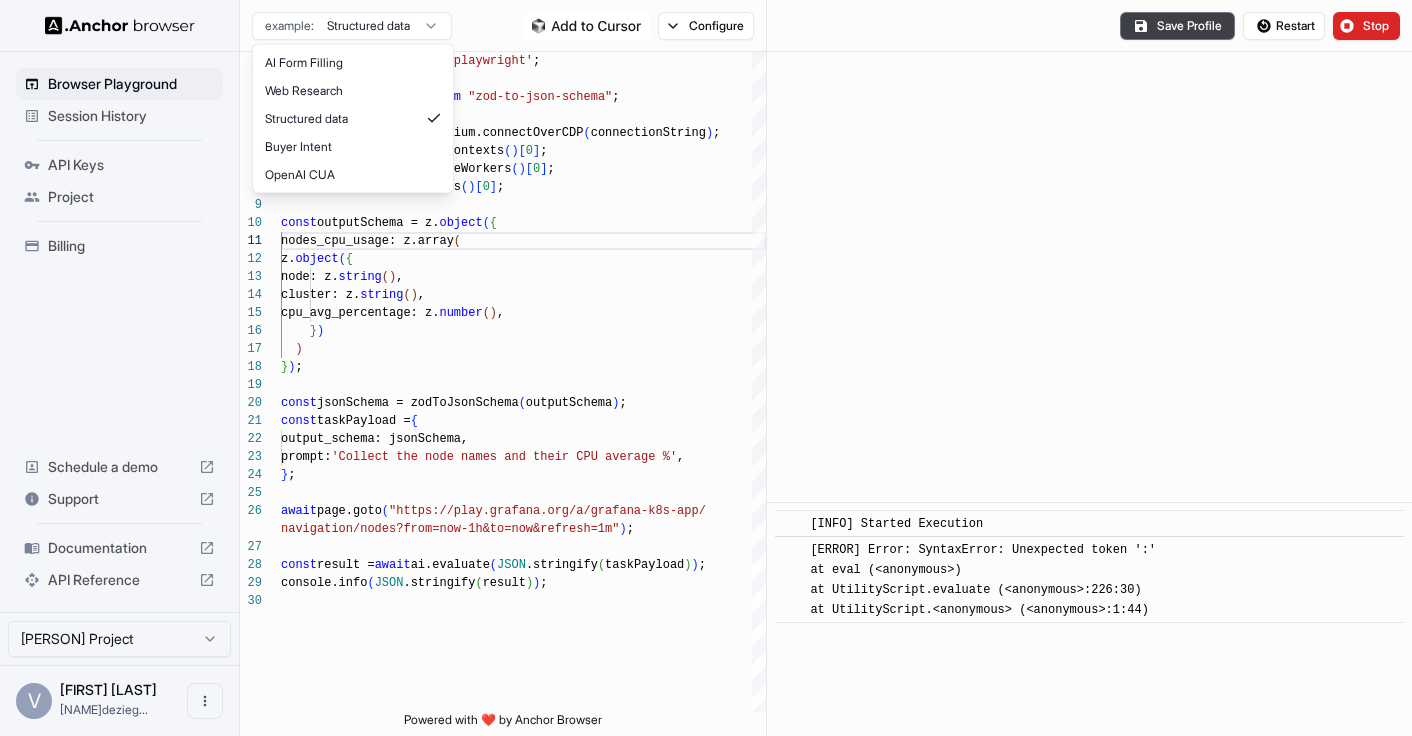 type on "**********" 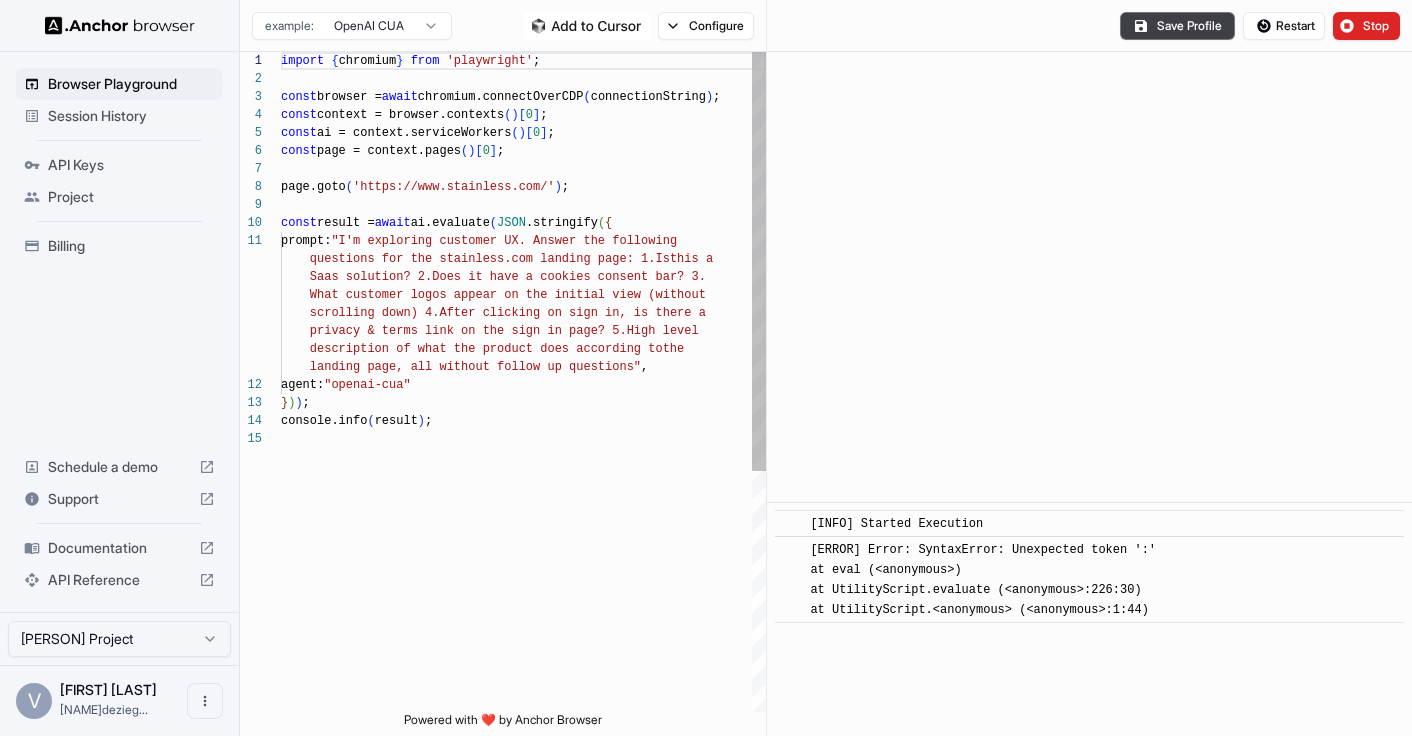 type 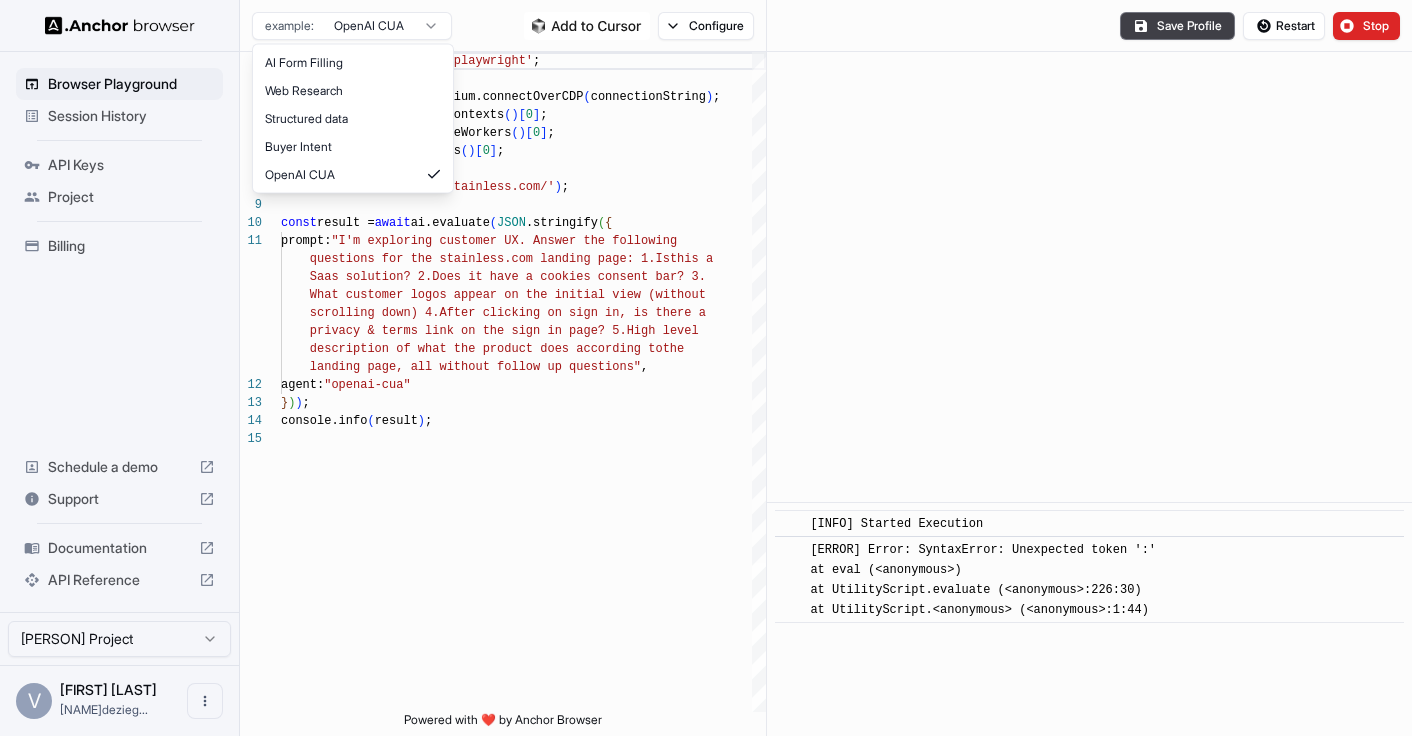 click on "Browser Playground Session History API Keys Project Billing Schedule a demo Support Documentation API Reference [NAME] de ziegler Project V [NAME]dezieg... Browser Playground example: OpenAI CUA Configure Save Profile Restart Stop 1 2 3 4 5 6 7 8 9 10 11 12 13 14 15 import { chromium } from 'playwright'; const browser = await chromium.connectOverCDP ( connectionString ) ; const context = browser.contexts ( ) [ 0 ] ; const ai = context.serviceWorkers ( ) [ 0 ] ; const page = context.pages ( ) [ 0 ] ; page.goto ( 'https://www.stainless.com/' ) ; const result = await ai.evaluate ( JSON .stringify ( { prompt: "I'm exploring customer UX. Answer the following questions for the stainless.com landing page: 1.Is this a Saas solution? 2.Does it have a cookies consent ba r? 3. What customer logos appear on the initial view (without ere a evel the ," at bounding box center (706, 368) 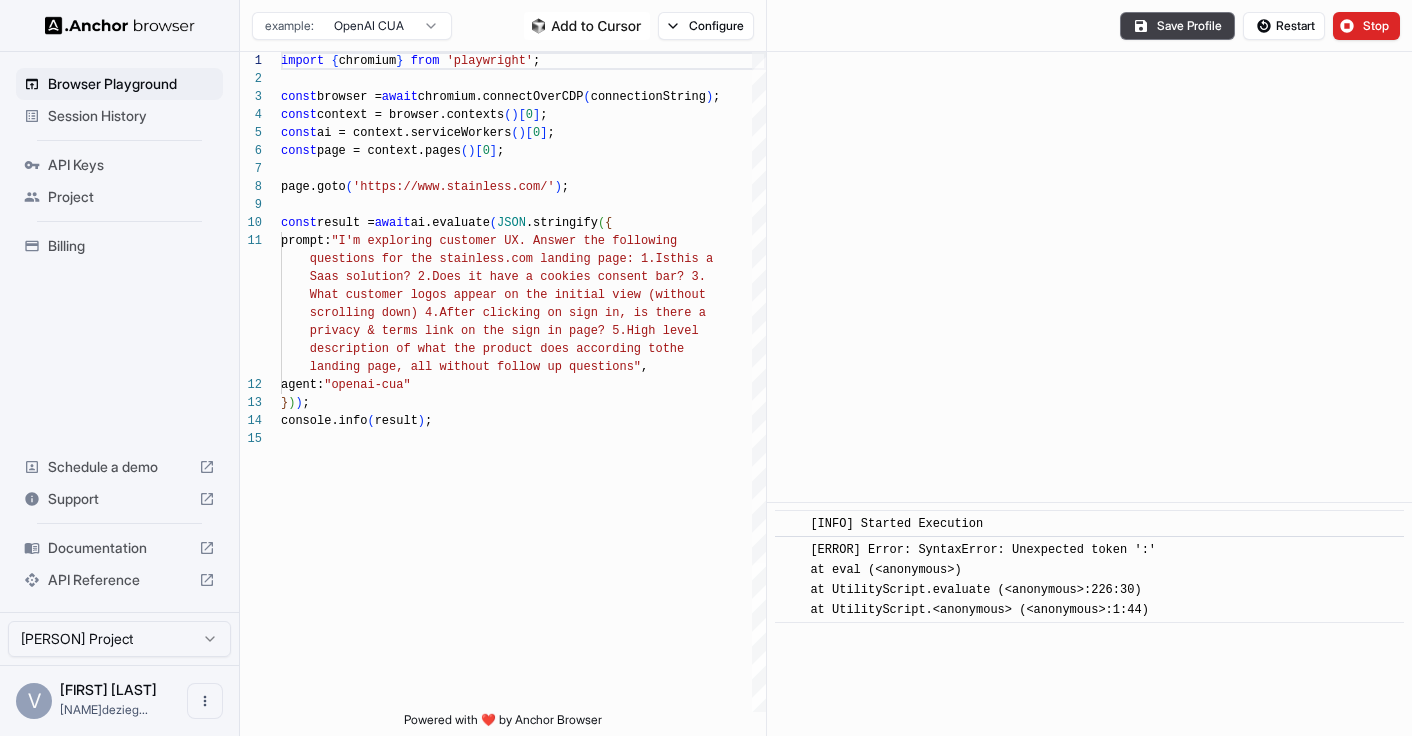 click on "Browser Playground Session History API Keys Project Billing Schedule a demo Support Documentation API Reference [NAME] de ziegler Project V [NAME]dezieg... Browser Playground example: OpenAI CUA Configure Save Profile Restart Stop 1 2 3 4 5 6 7 8 9 10 11 12 13 14 15 import { chromium } from 'playwright'; const browser = await chromium.connectOverCDP ( connectionString ) ; const context = browser.contexts ( ) [ 0 ] ; const ai = context.serviceWorkers ( ) [ 0 ] ; const page = context.pages ( ) [ 0 ] ; page.goto ( 'https://www.stainless.com/' ) ; const result = await ai.evaluate ( JSON .stringify ( { prompt: "I'm exploring customer UX. Answer the following questions for the stainless.com landing page: 1.Is this a Saas solution? 2.Does it have a cookies consent ba r? 3. What customer logos appear on the initial view (without ere a evel the ," at bounding box center (706, 368) 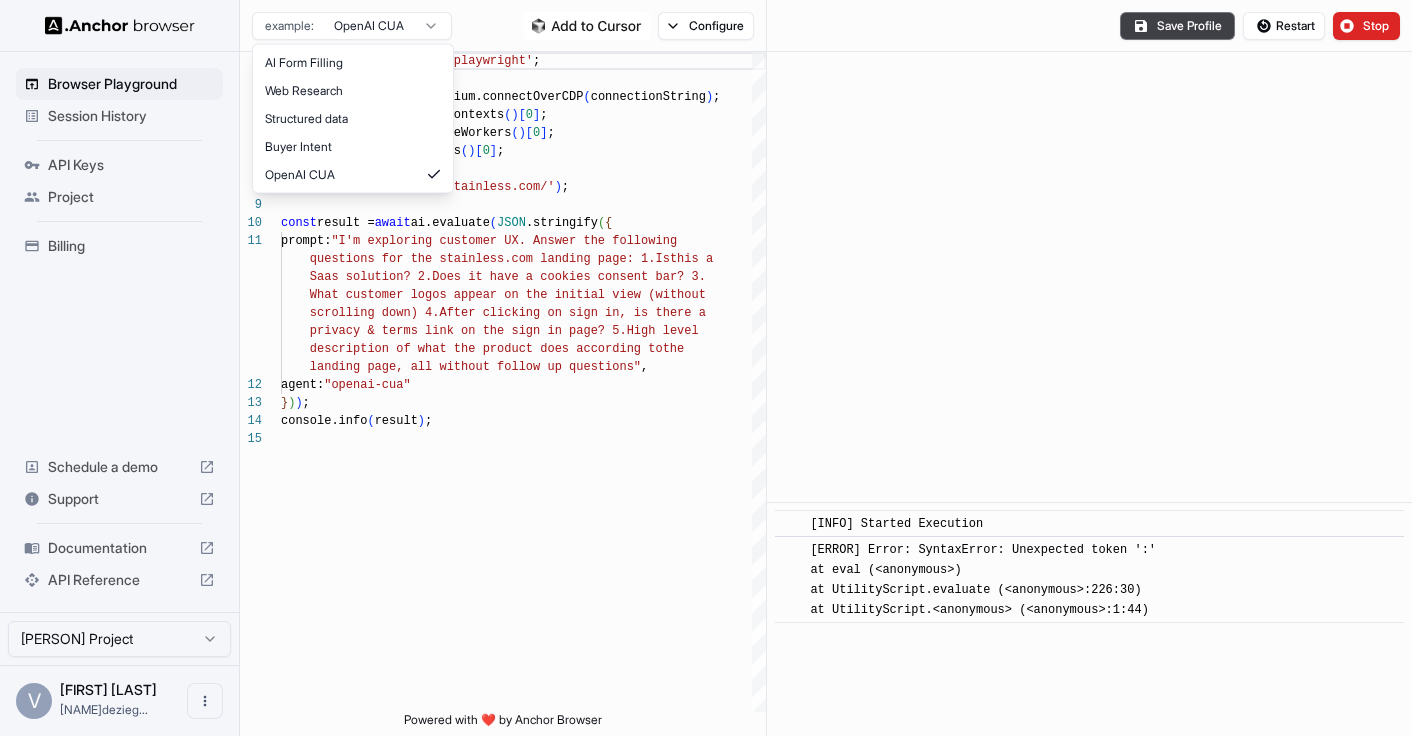 type on "**********" 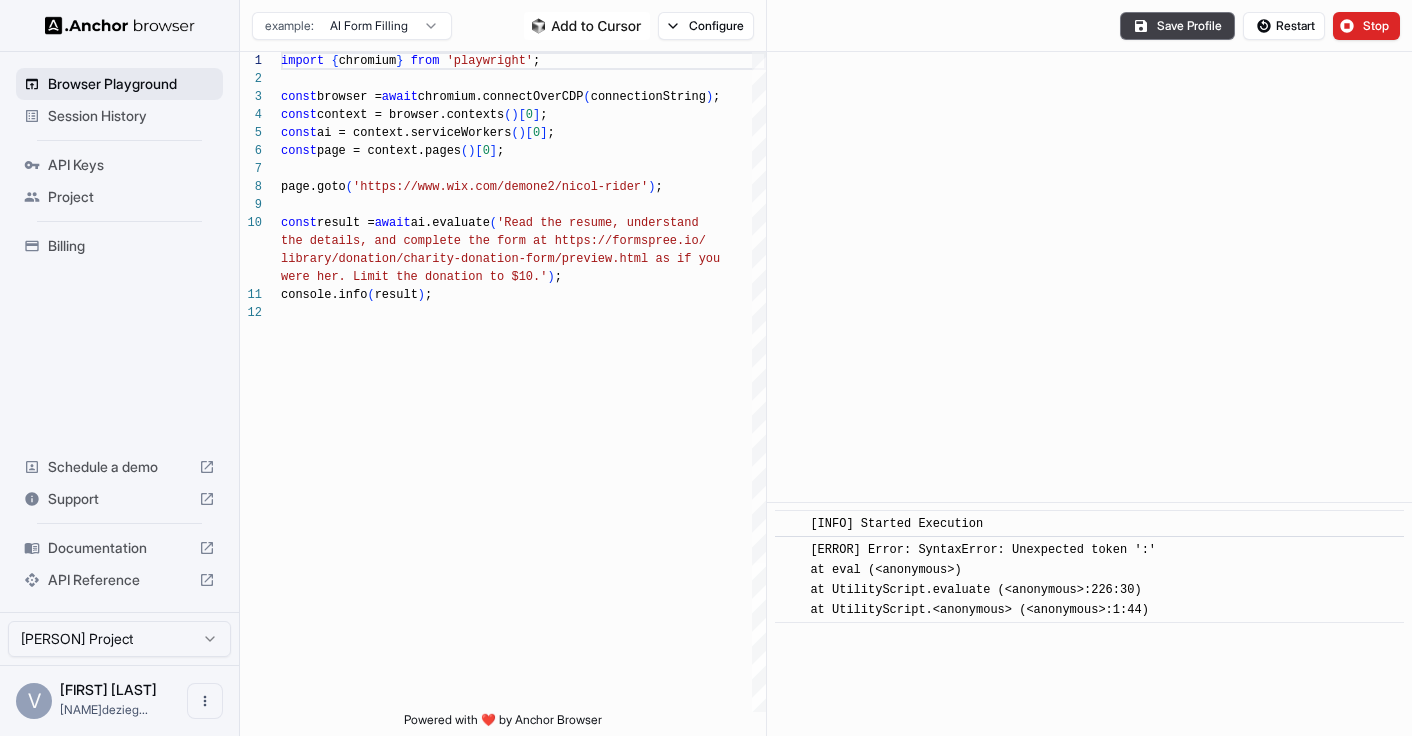click on "Browser Playground" at bounding box center [119, 84] 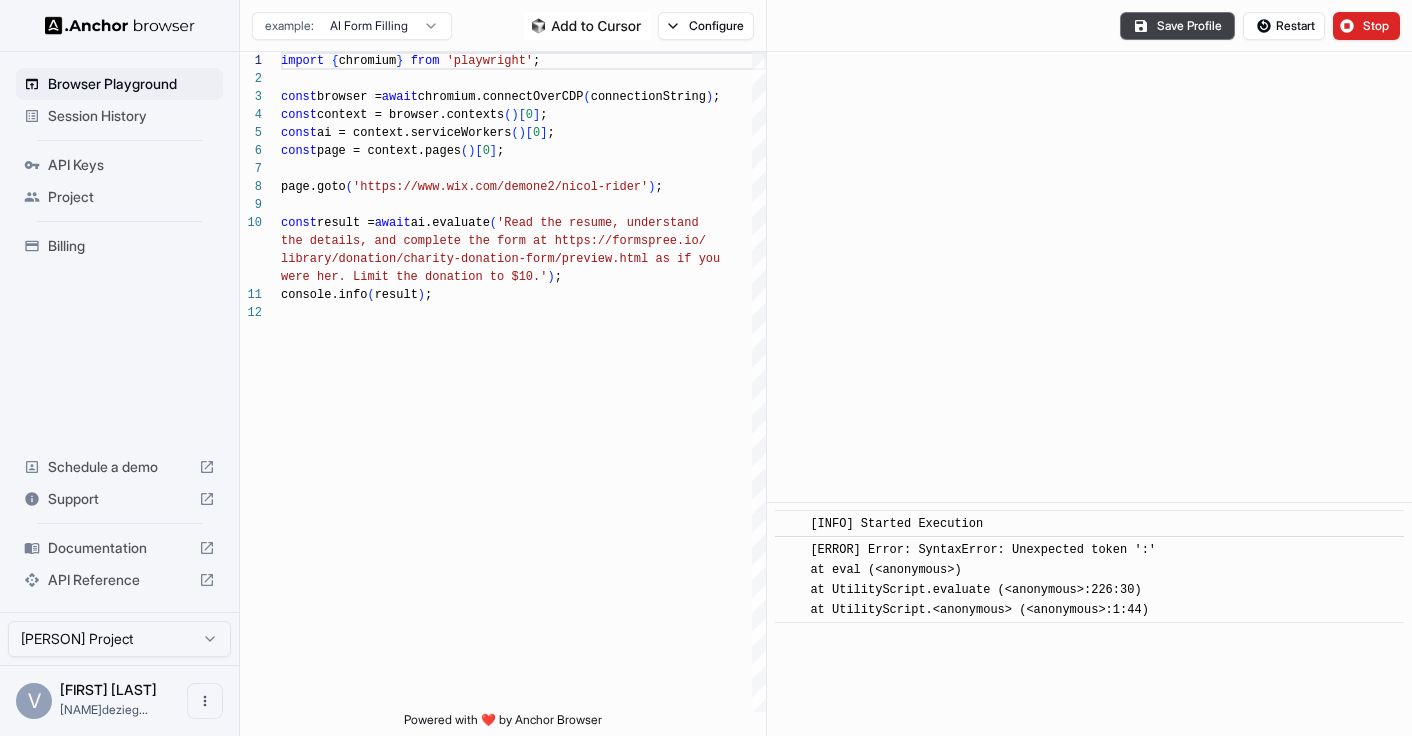 click on "API Keys" at bounding box center [131, 165] 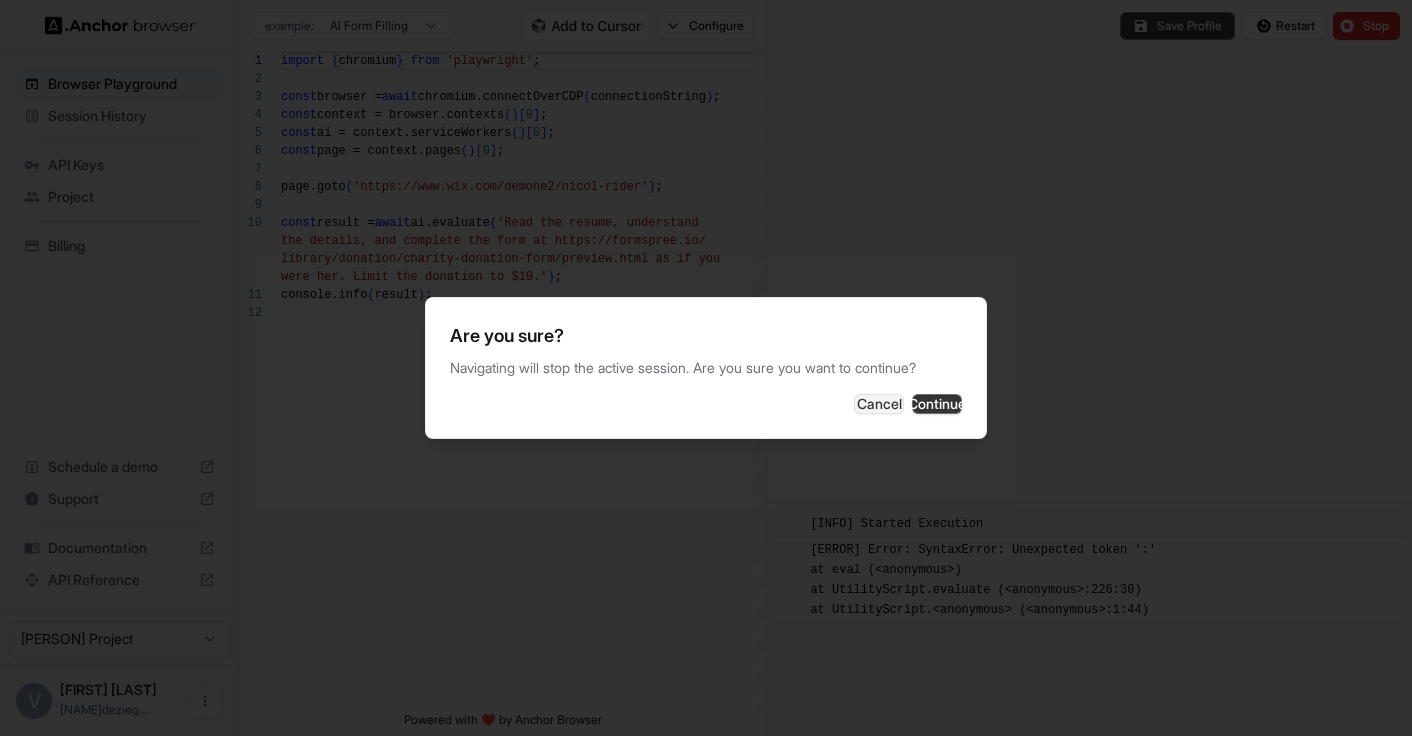 click on "Continue" at bounding box center [937, 404] 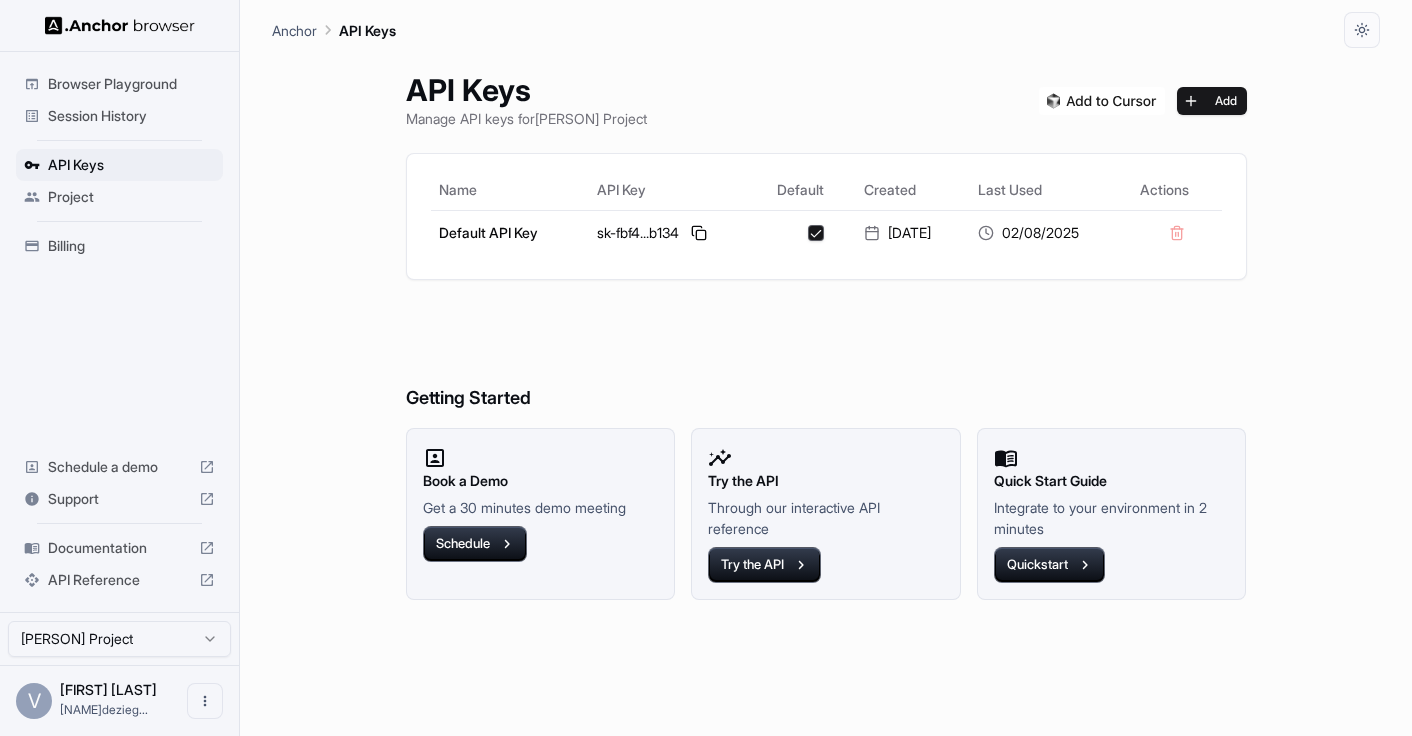 click on "Billing" at bounding box center (131, 246) 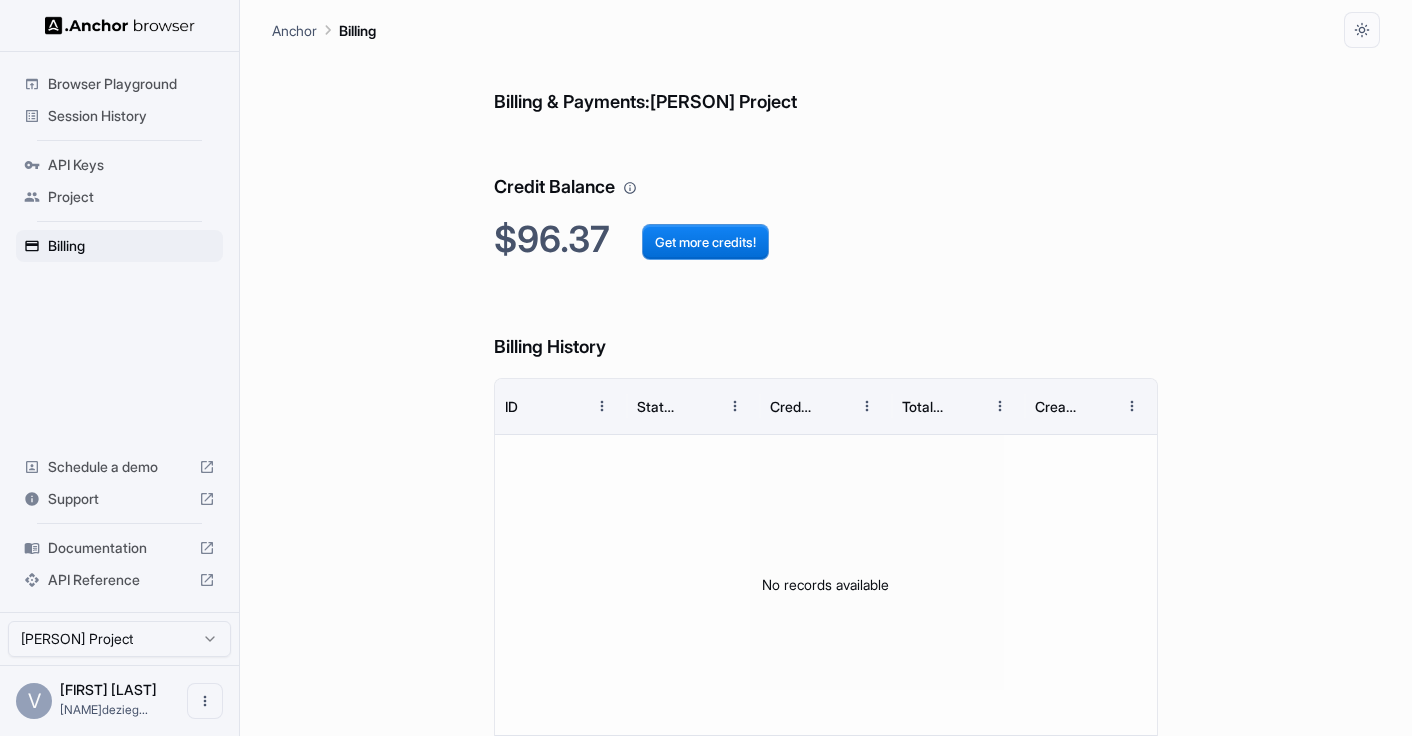 click on "Project" at bounding box center (131, 197) 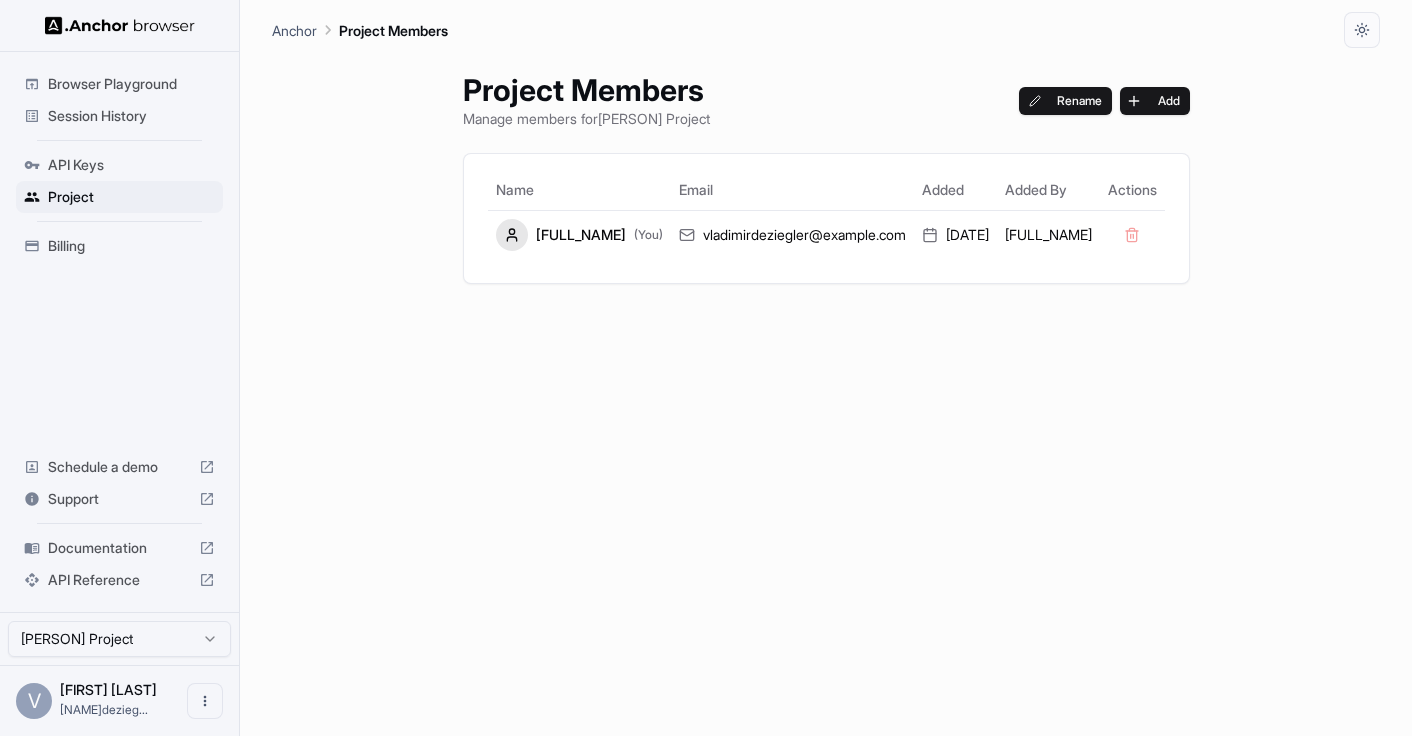 click on "Browser Playground" at bounding box center (131, 84) 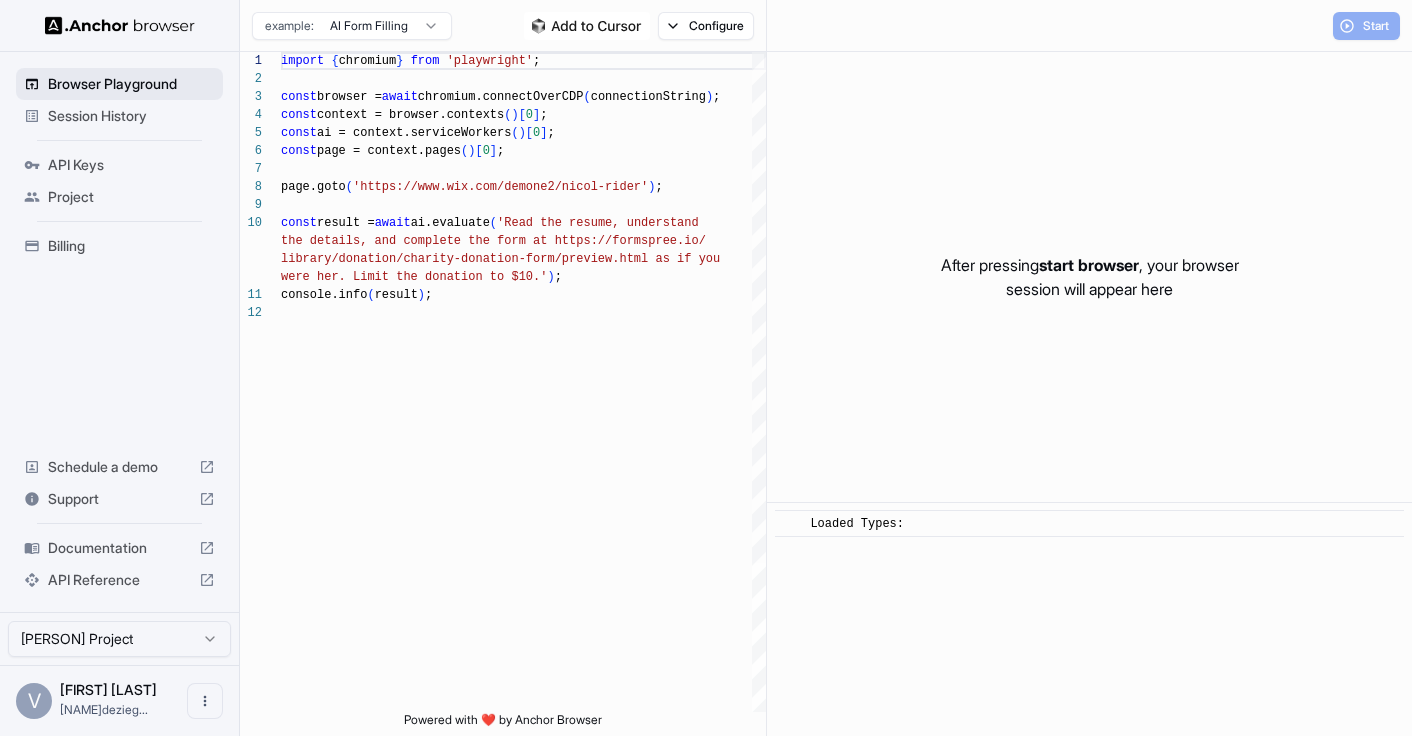 scroll, scrollTop: 162, scrollLeft: 0, axis: vertical 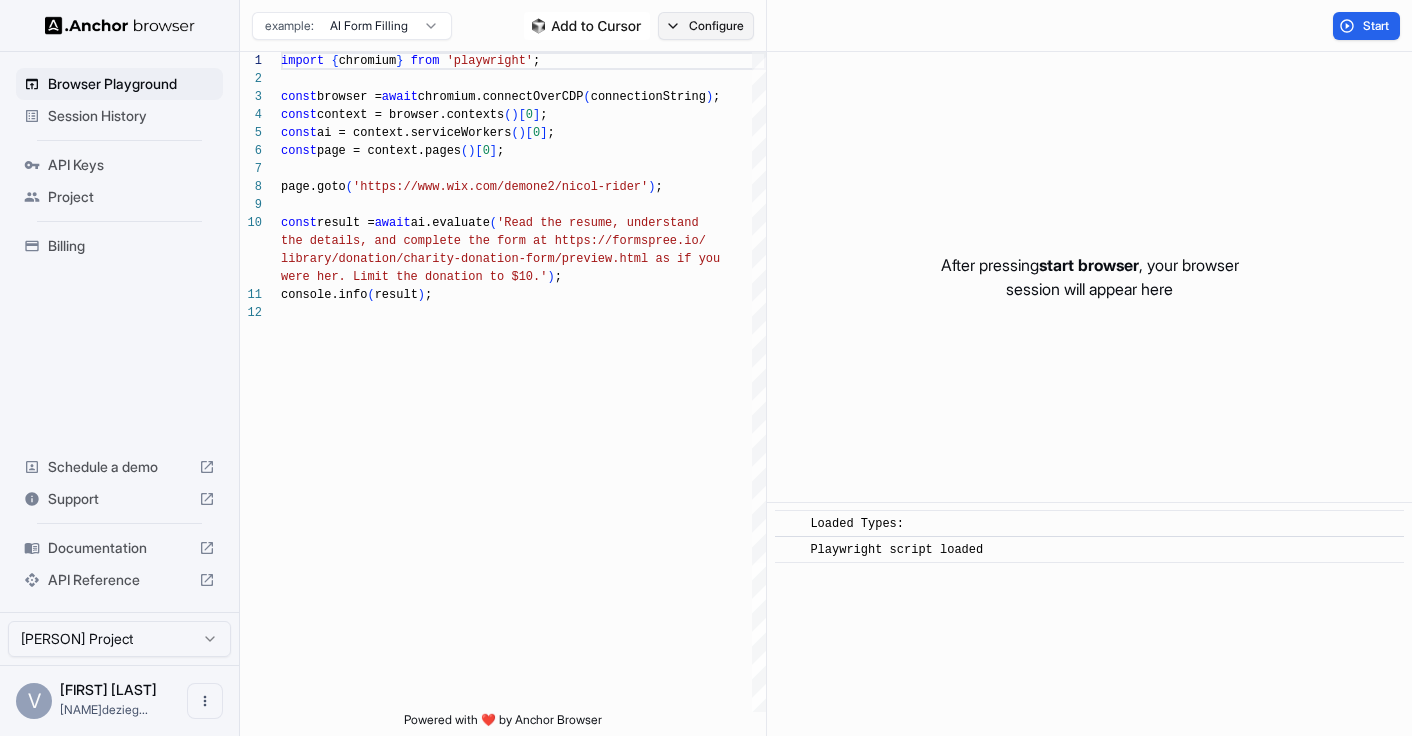 click on "Configure" at bounding box center (706, 26) 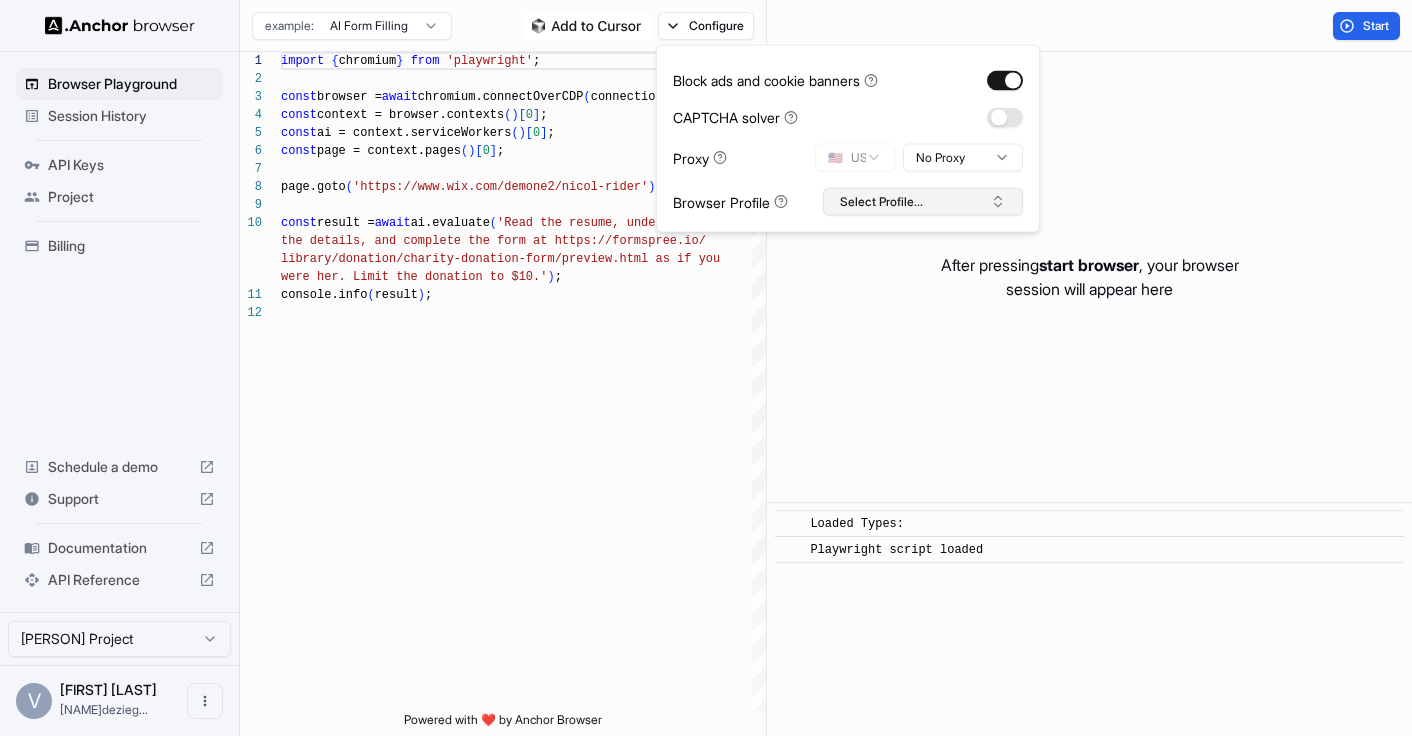 click on "Select Profile..." at bounding box center [923, 202] 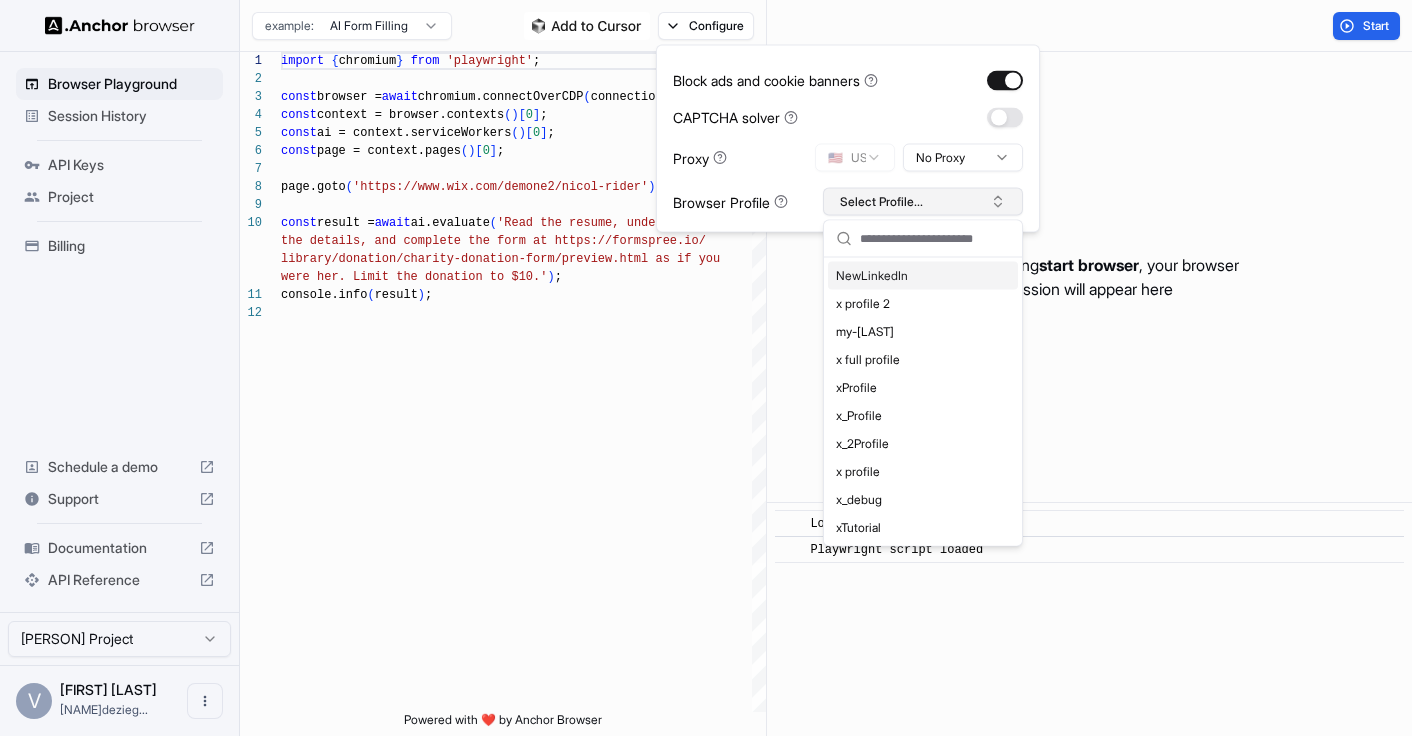 click on "Select Profile..." at bounding box center [923, 202] 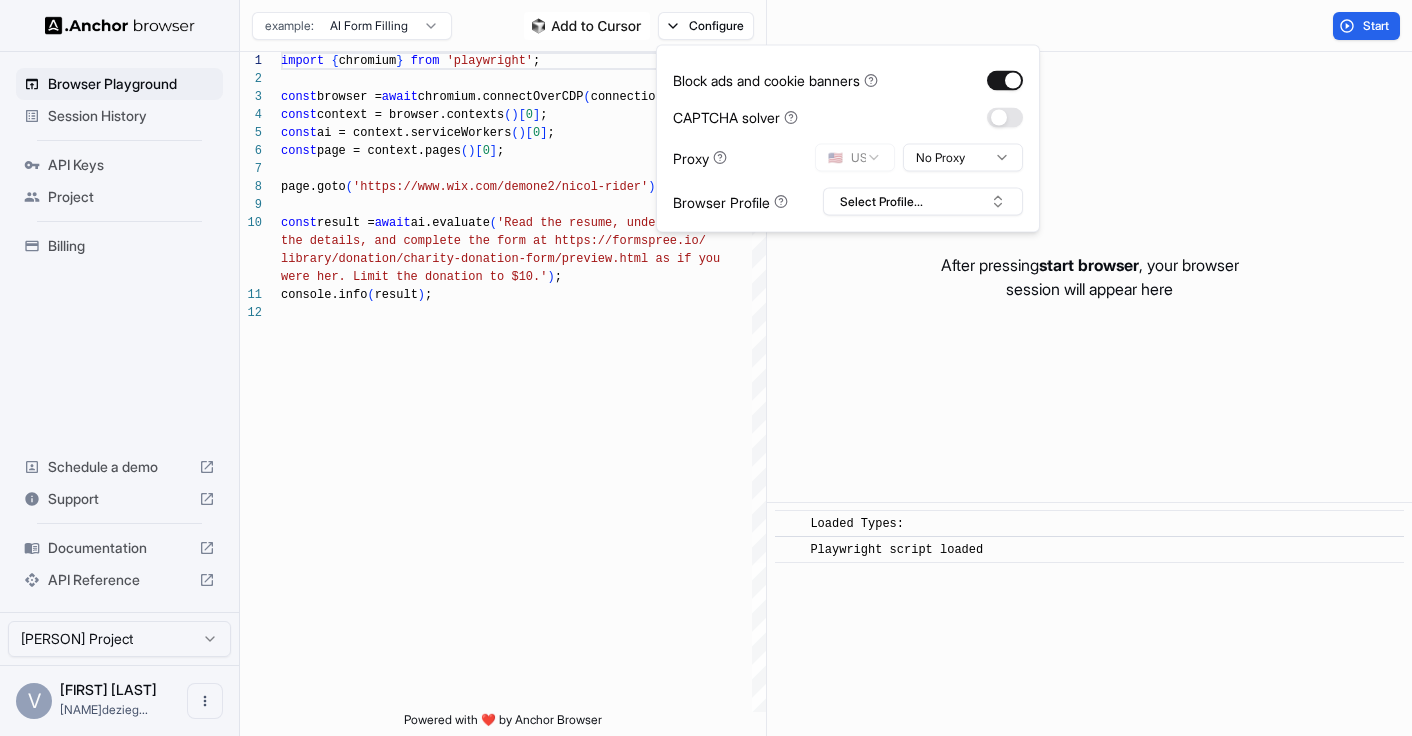 click on "Session History" at bounding box center [131, 116] 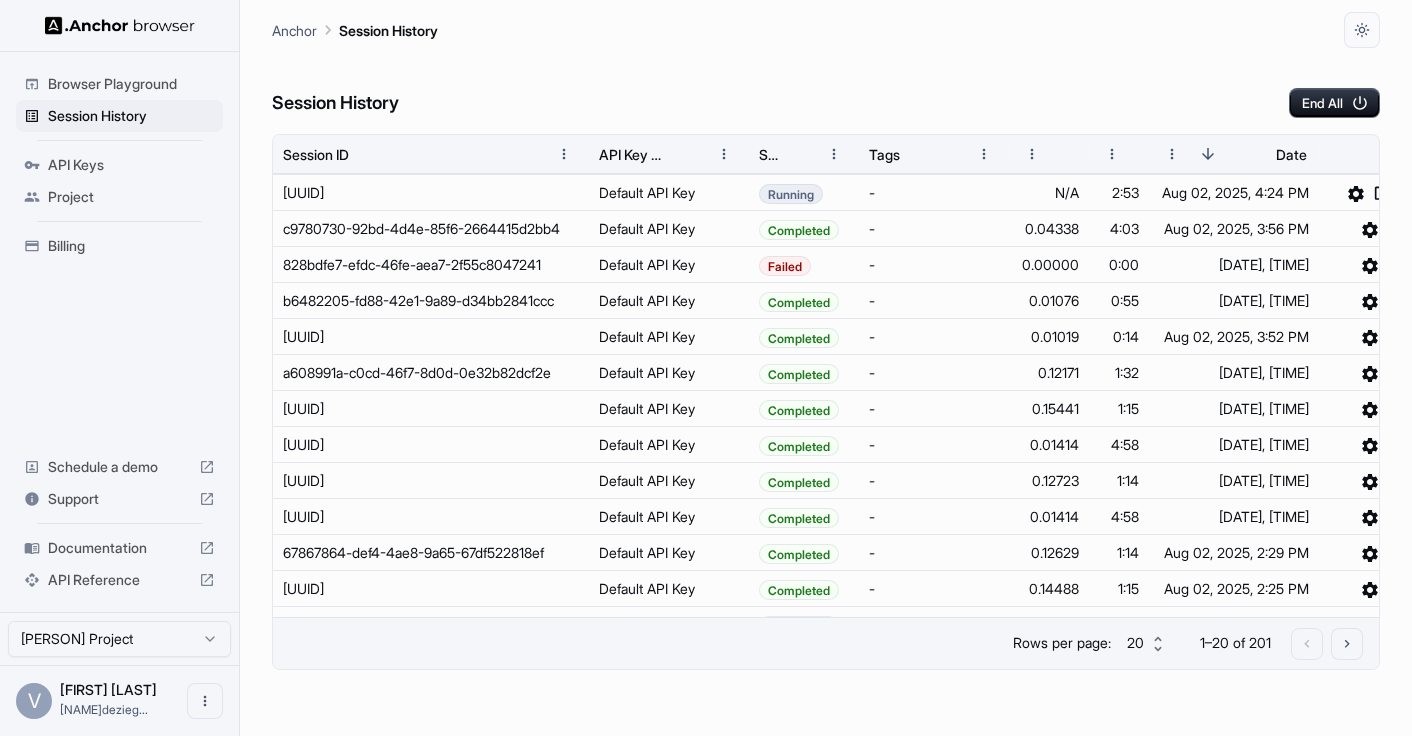 click on "Browser Playground" at bounding box center [131, 84] 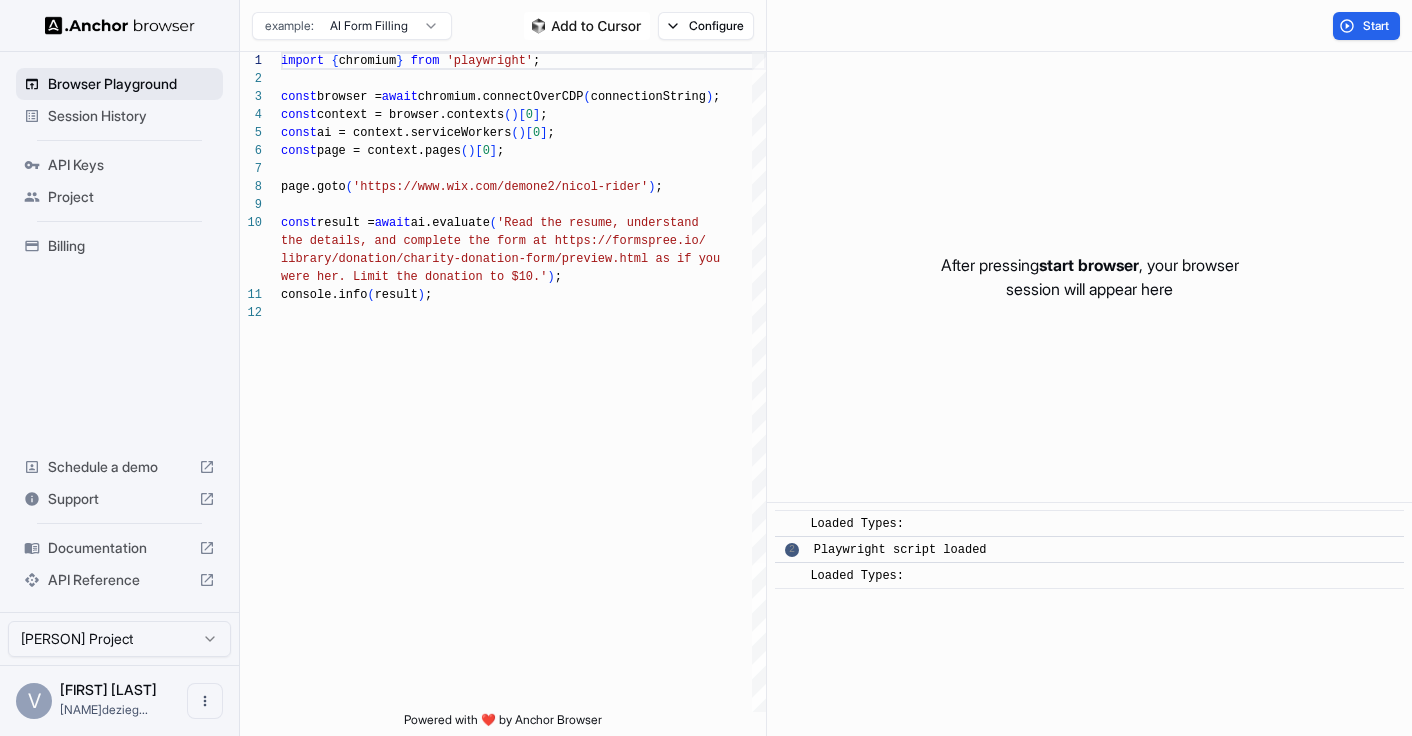 scroll, scrollTop: 162, scrollLeft: 0, axis: vertical 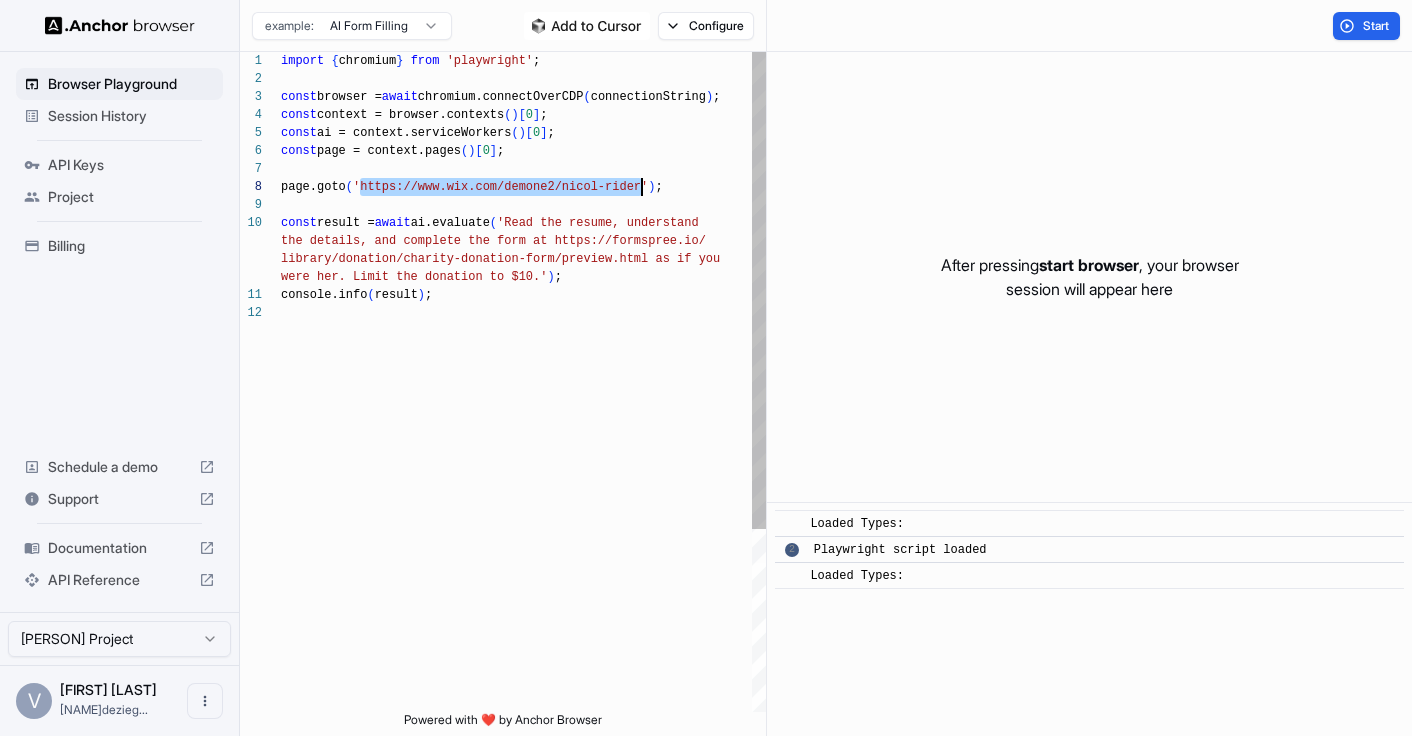 drag, startPoint x: 358, startPoint y: 186, endPoint x: 642, endPoint y: 191, distance: 284.044 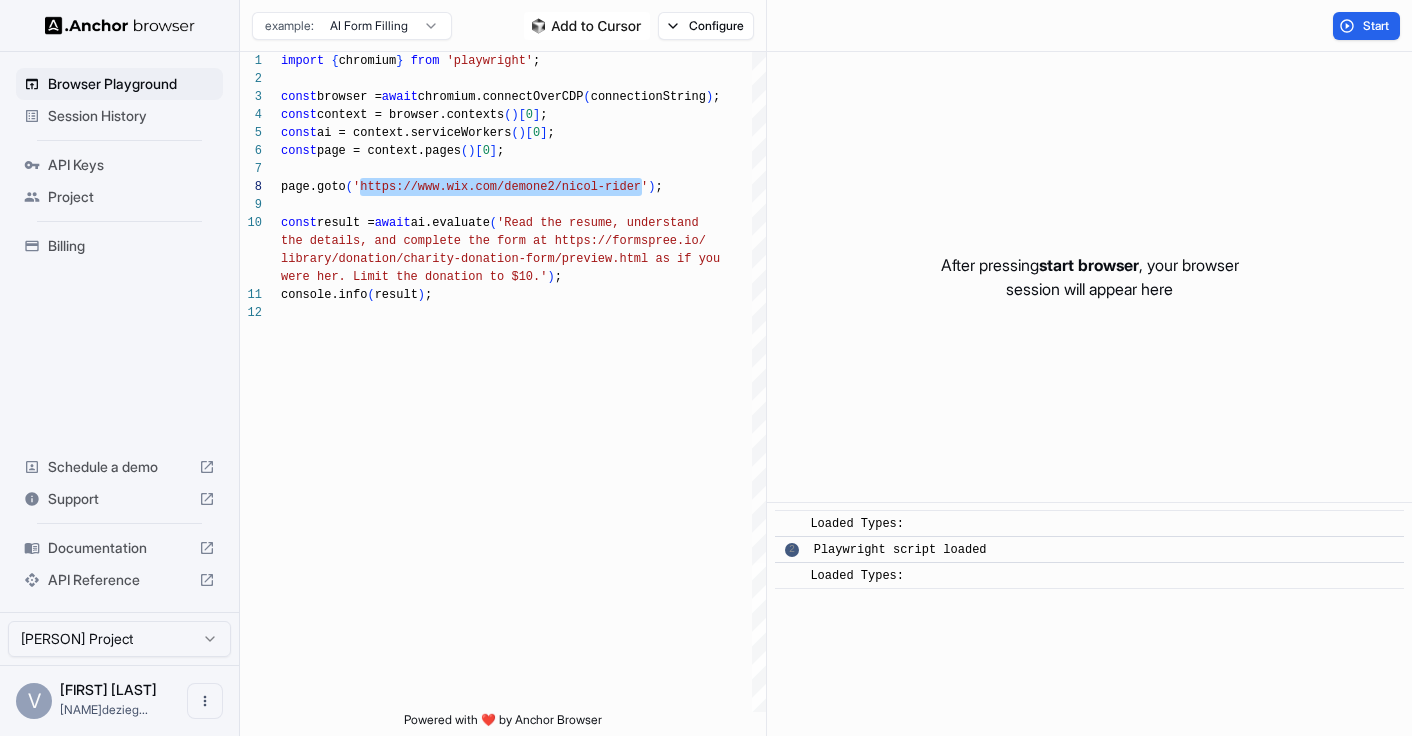 scroll, scrollTop: 144, scrollLeft: 0, axis: vertical 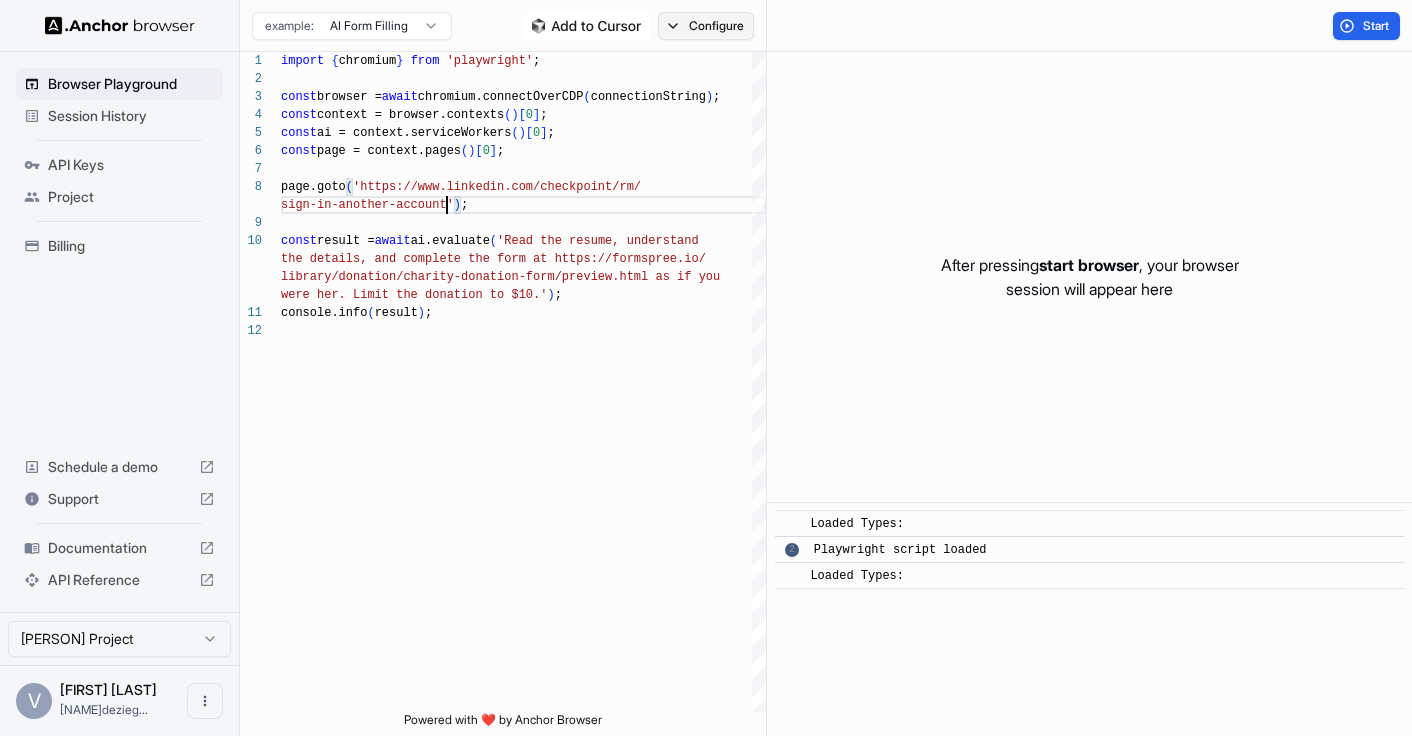click on "Configure" at bounding box center [706, 26] 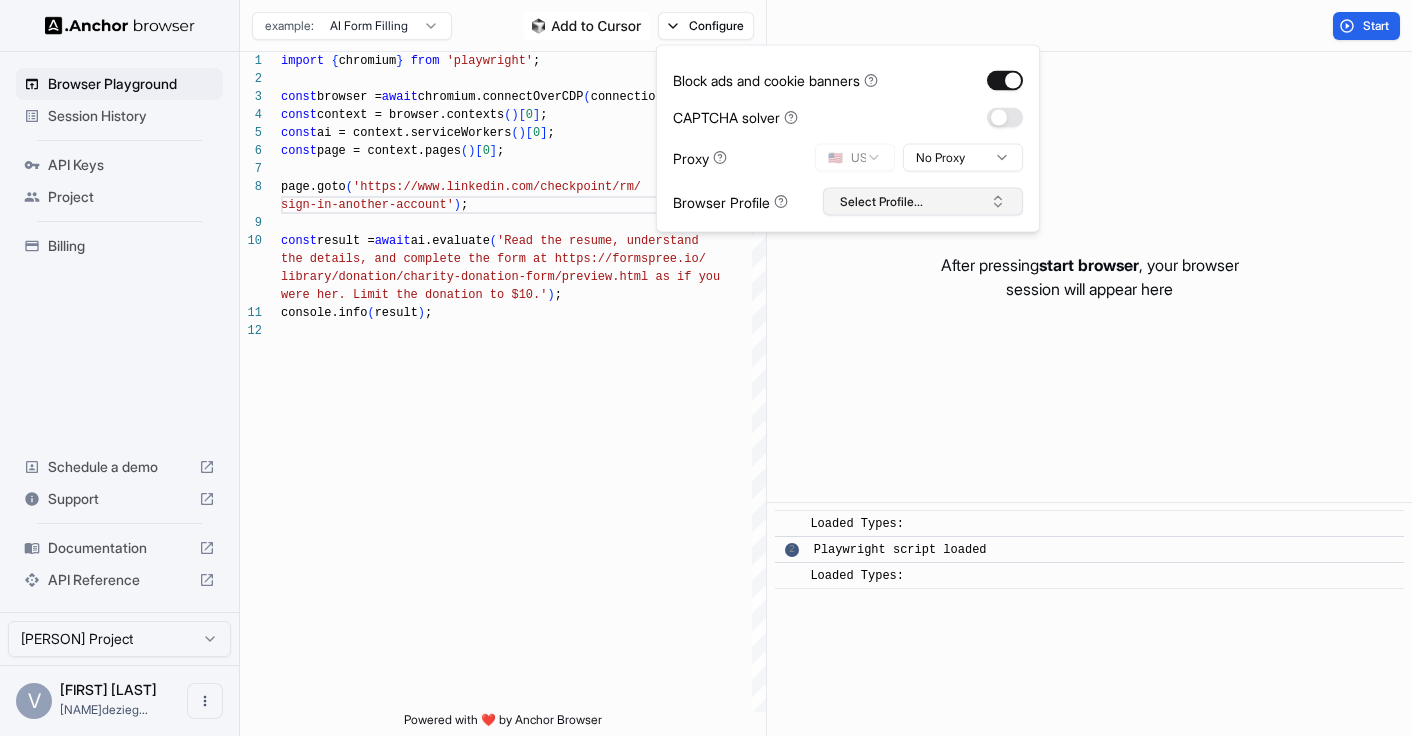 click on "Select Profile..." at bounding box center [923, 202] 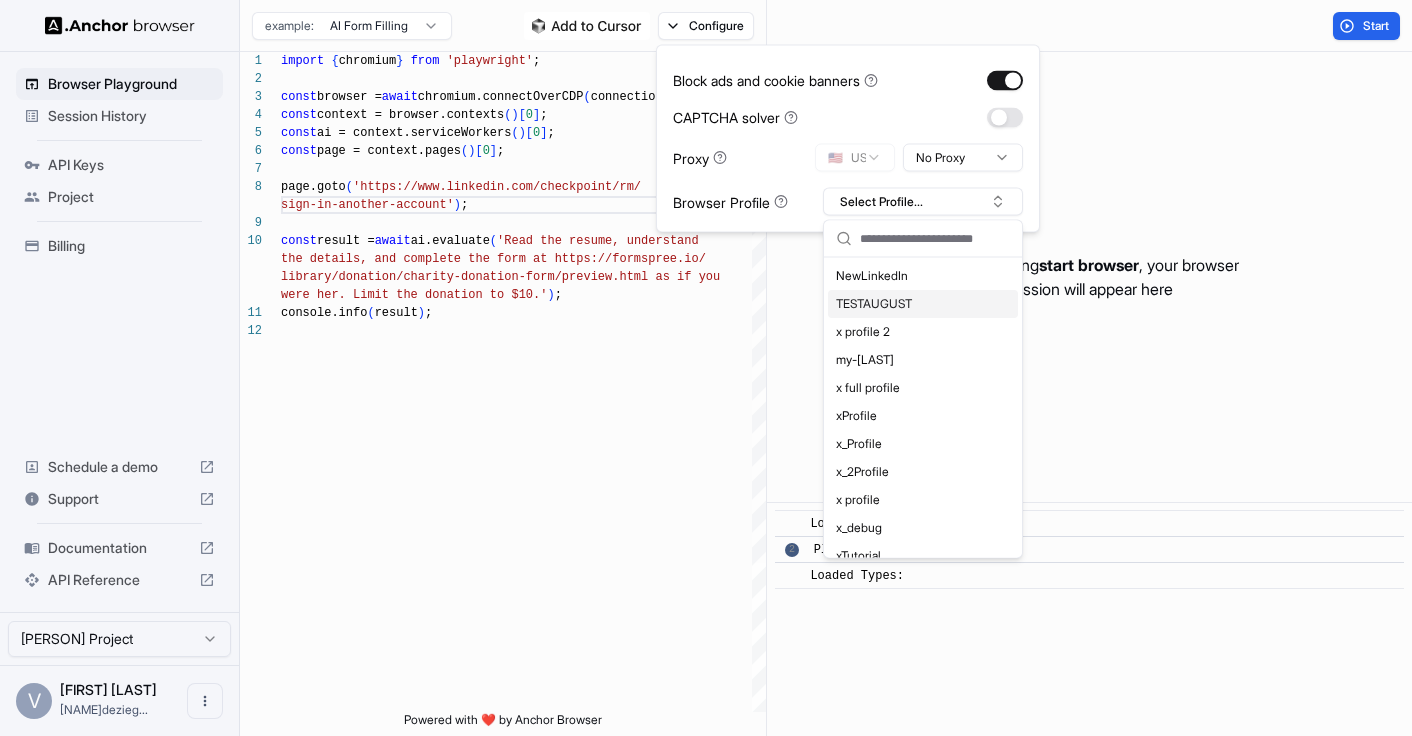 click on "TESTAUGUST" at bounding box center (923, 304) 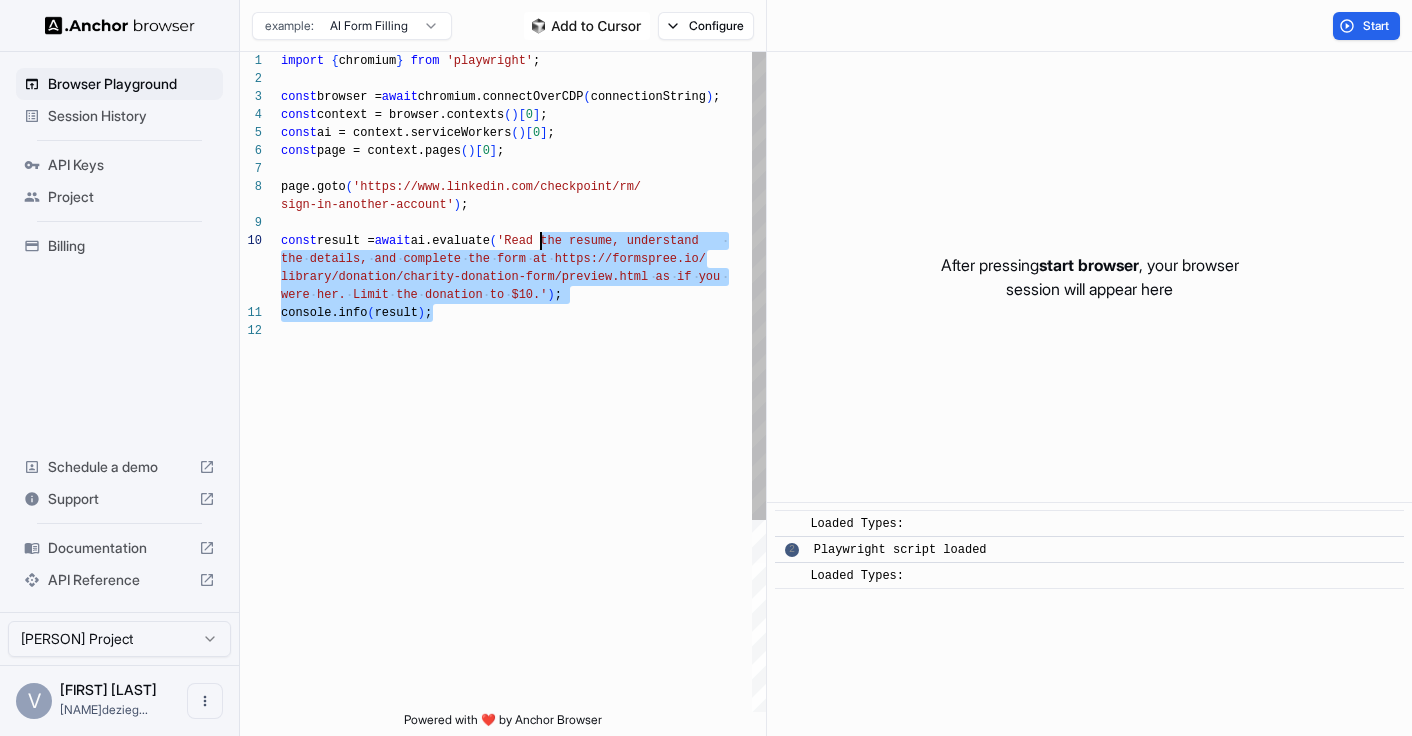 scroll, scrollTop: 0, scrollLeft: 0, axis: both 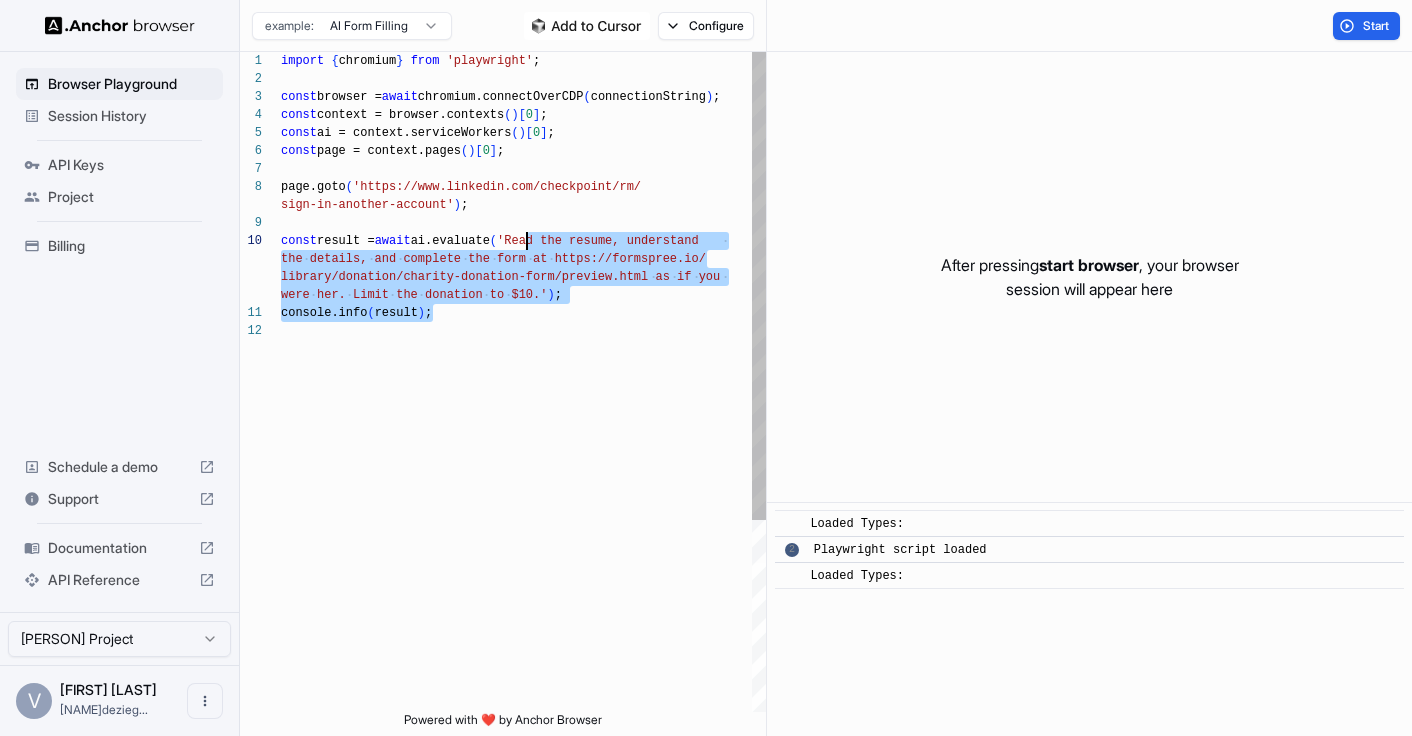 drag, startPoint x: 538, startPoint y: 305, endPoint x: 527, endPoint y: 243, distance: 62.968246 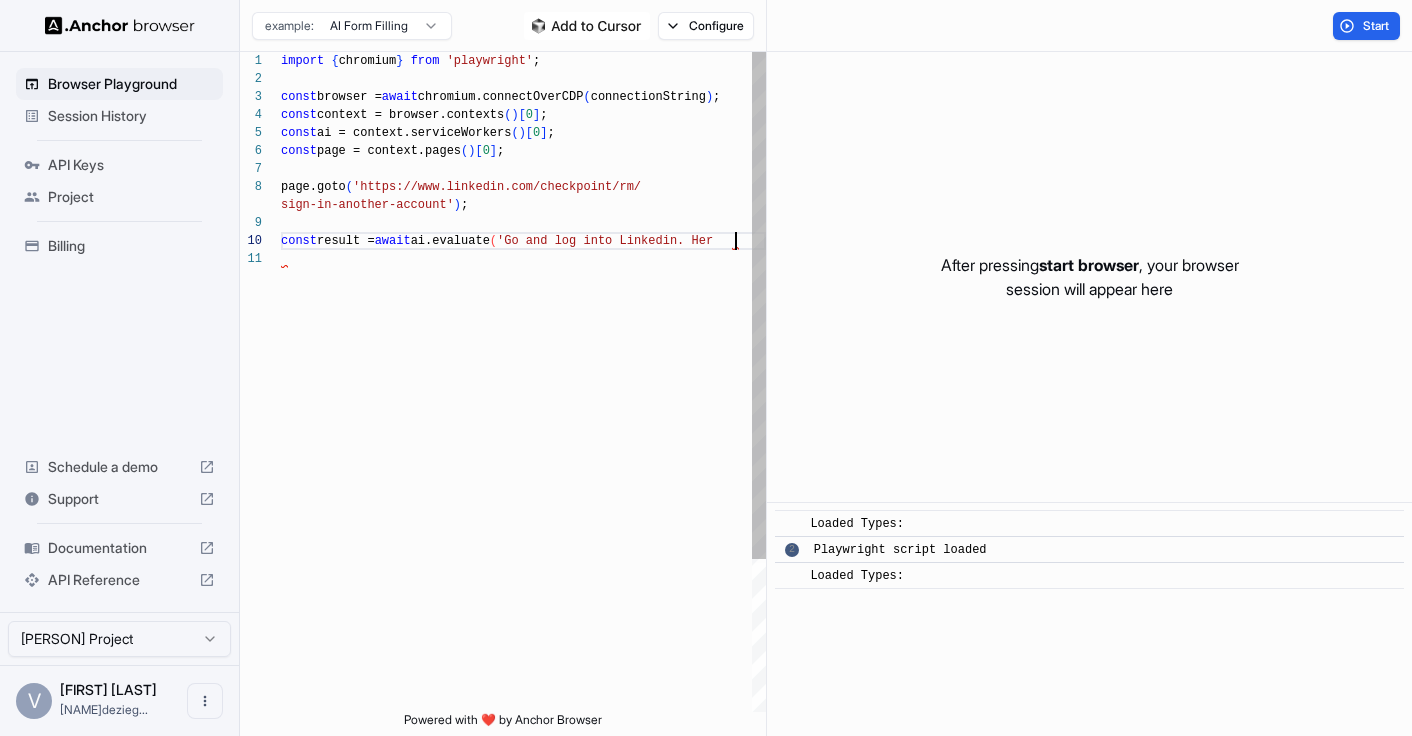 scroll, scrollTop: 18, scrollLeft: 0, axis: vertical 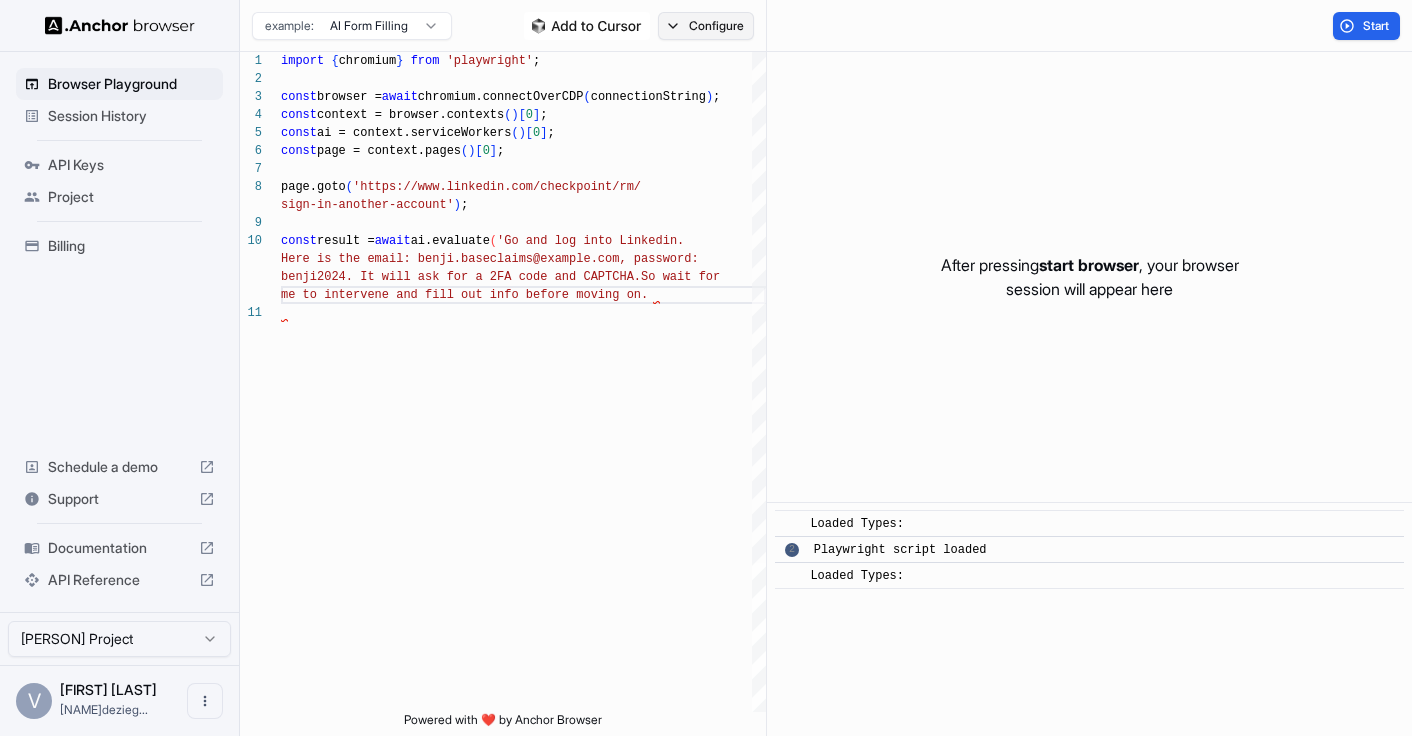 click on "Configure" at bounding box center (706, 26) 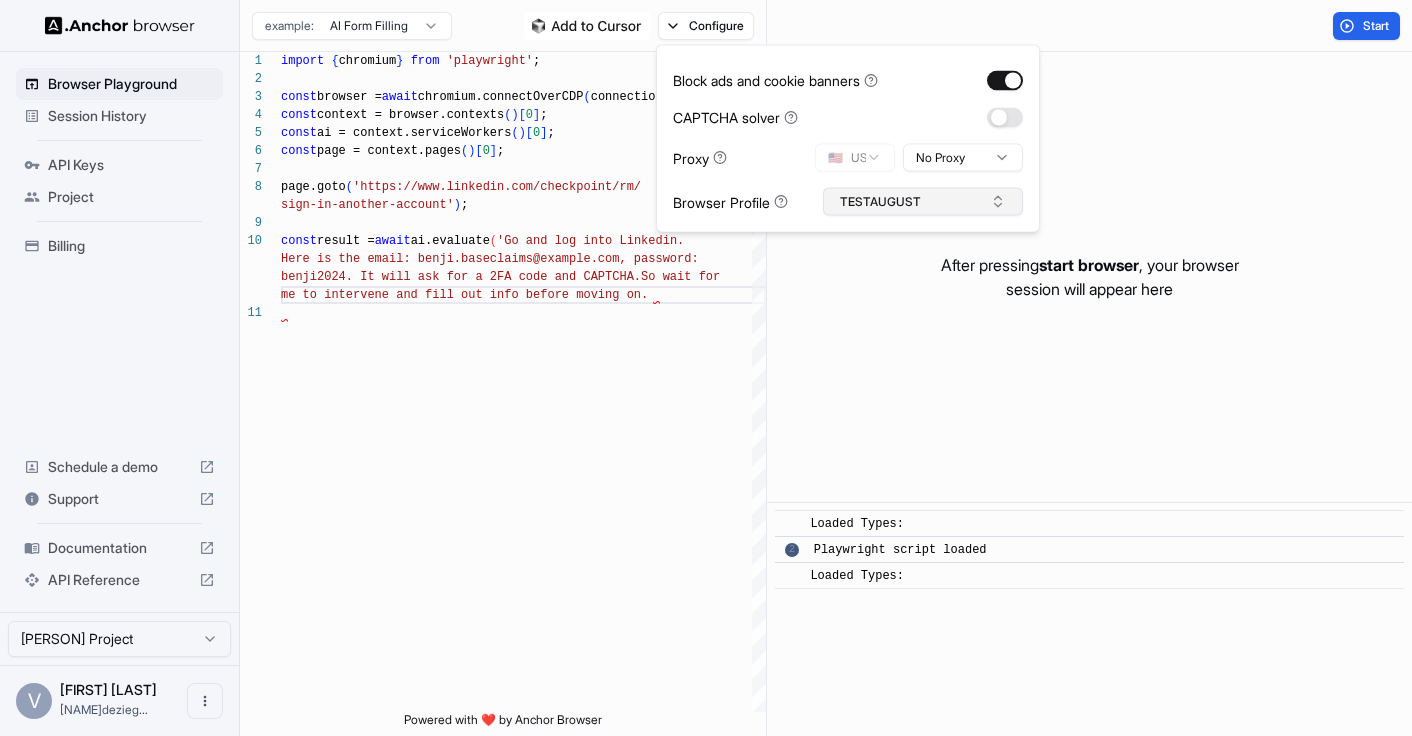 click on "TESTAUGUST" at bounding box center [923, 202] 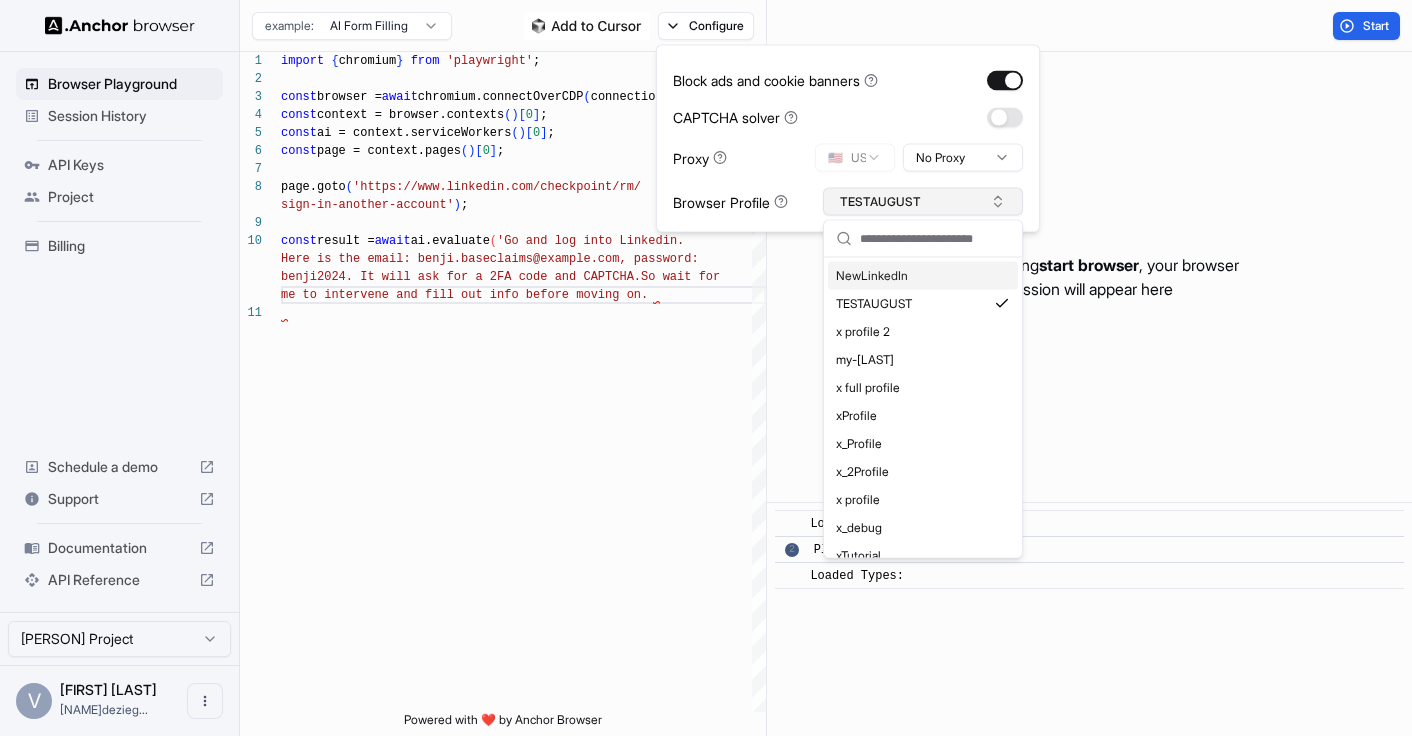 click on "TESTAUGUST" at bounding box center [923, 202] 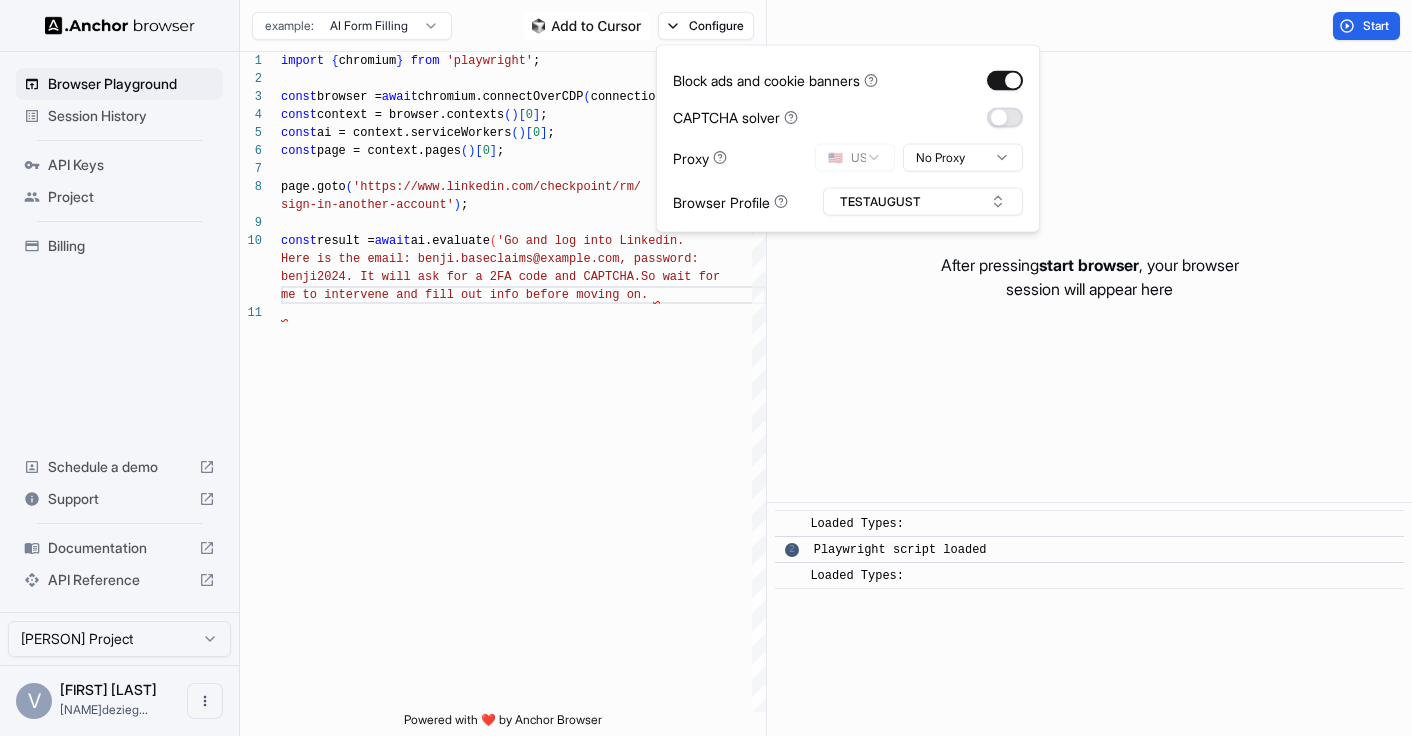 click at bounding box center [1005, 117] 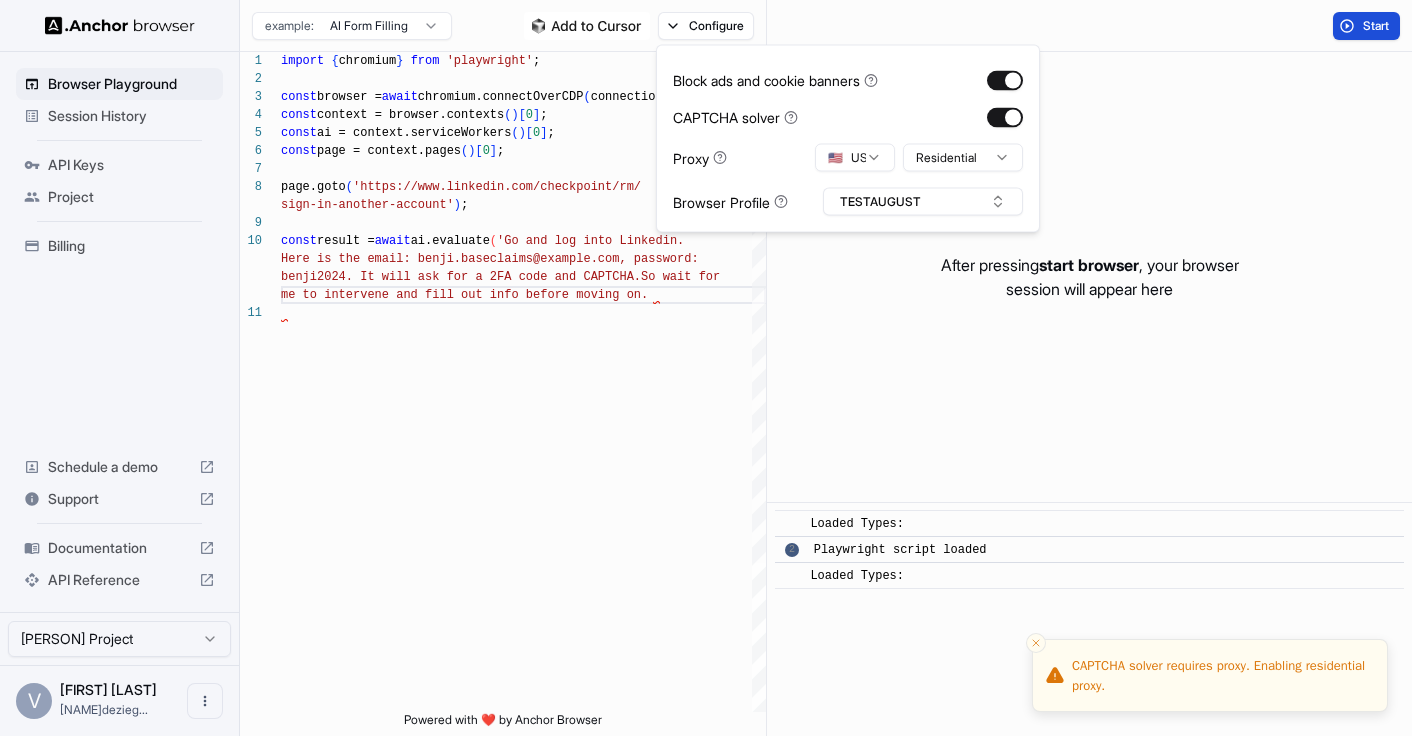 click on "Start" at bounding box center (1366, 26) 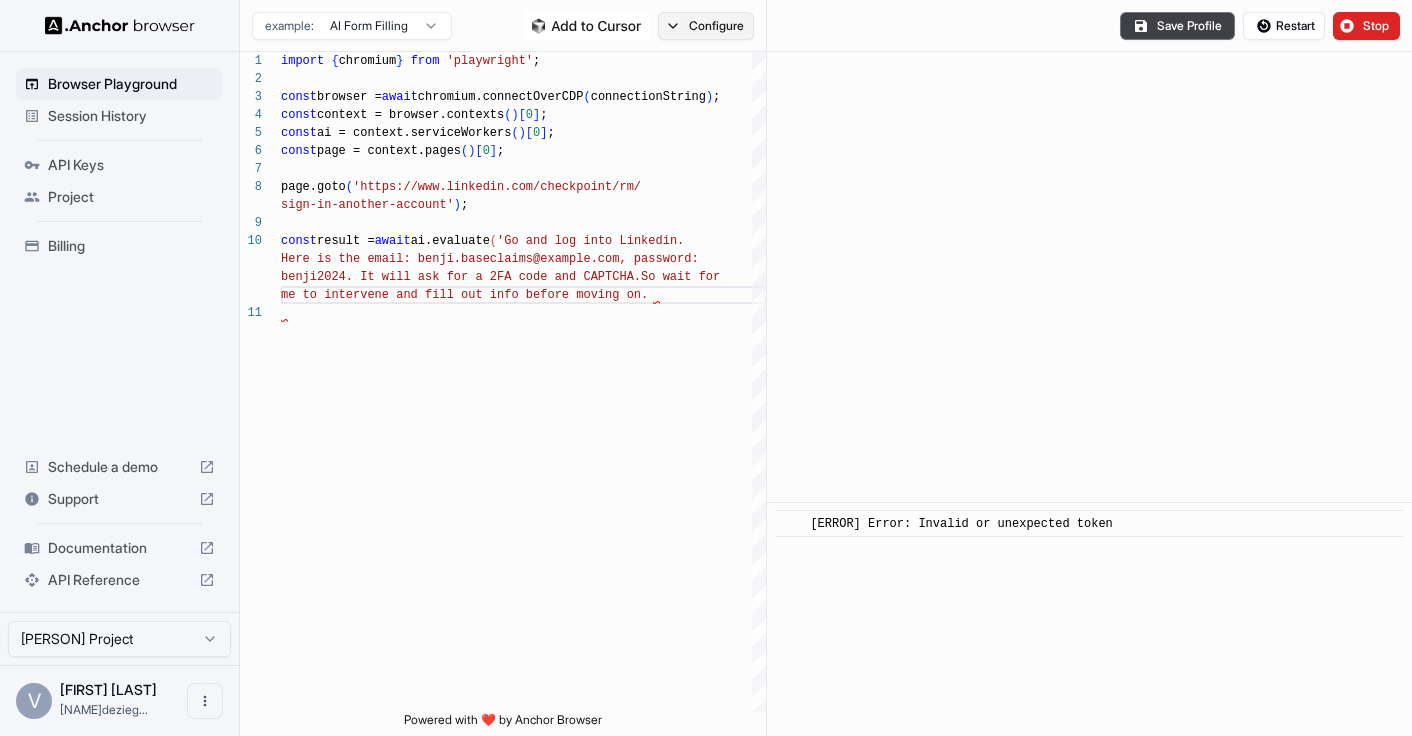 click on "Configure" at bounding box center [706, 26] 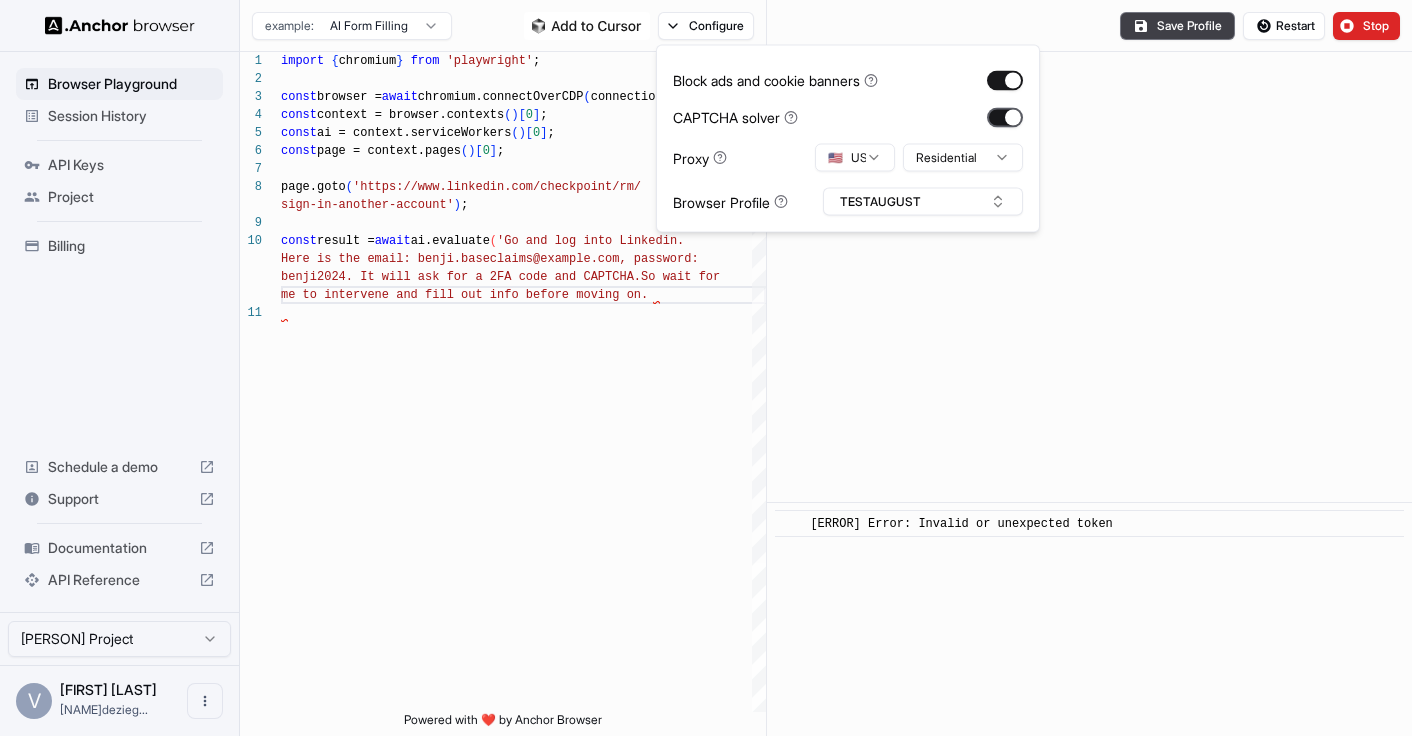 click at bounding box center [1005, 117] 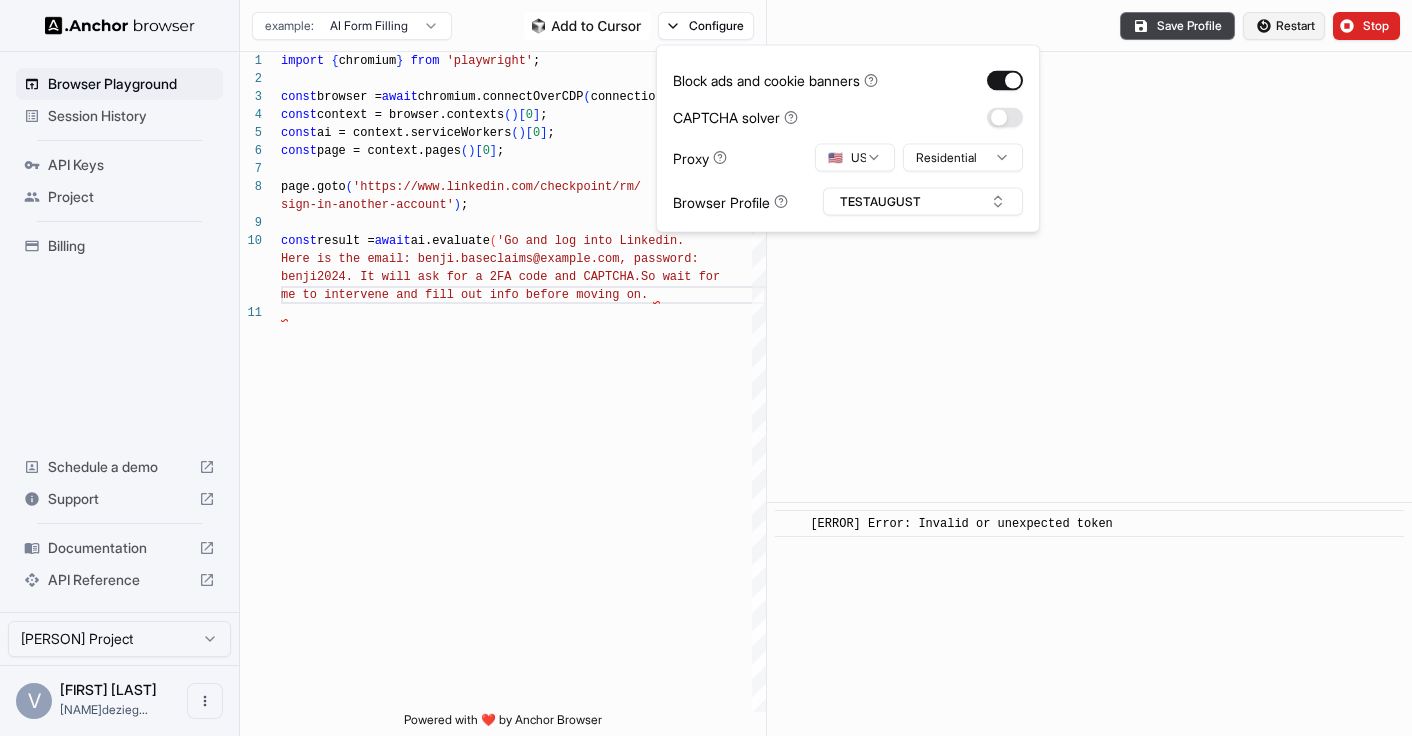 click on "Restart" at bounding box center [1295, 26] 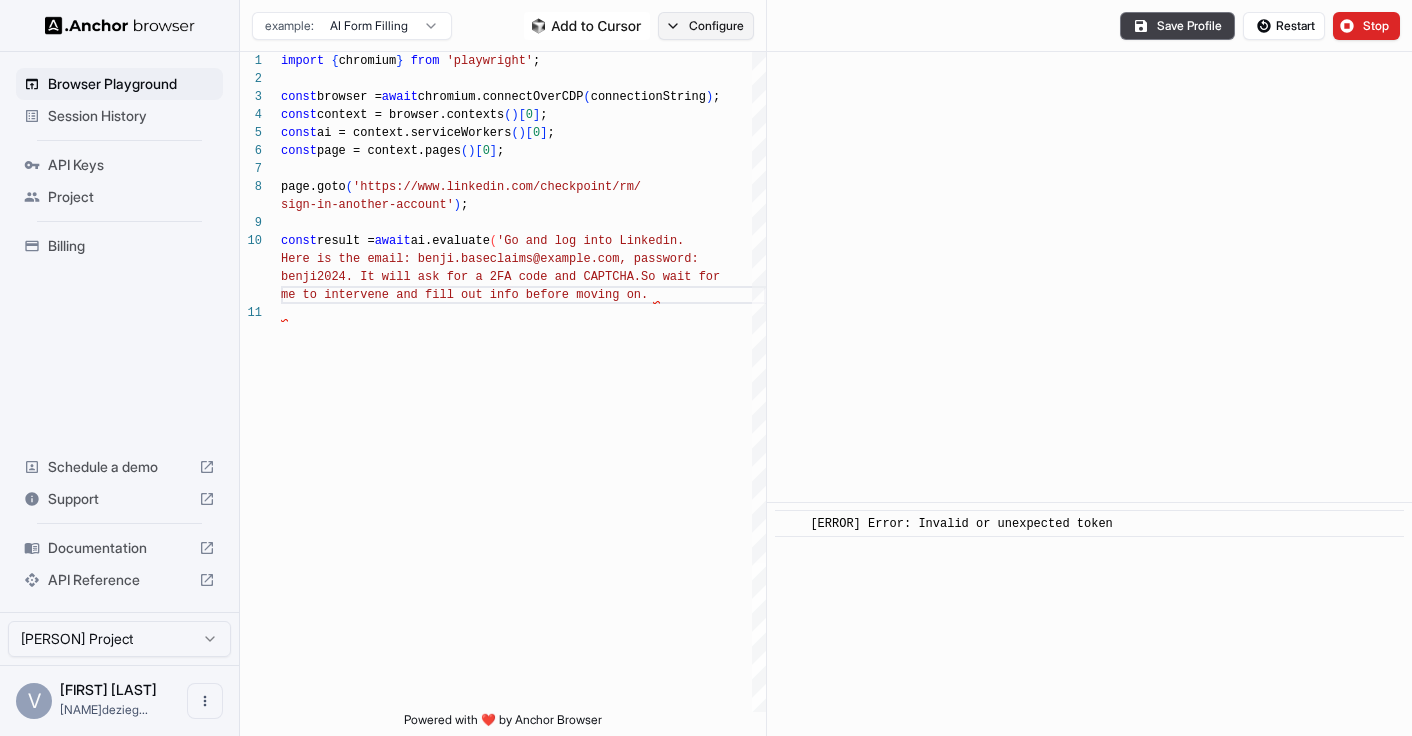 click on "Configure" at bounding box center [706, 26] 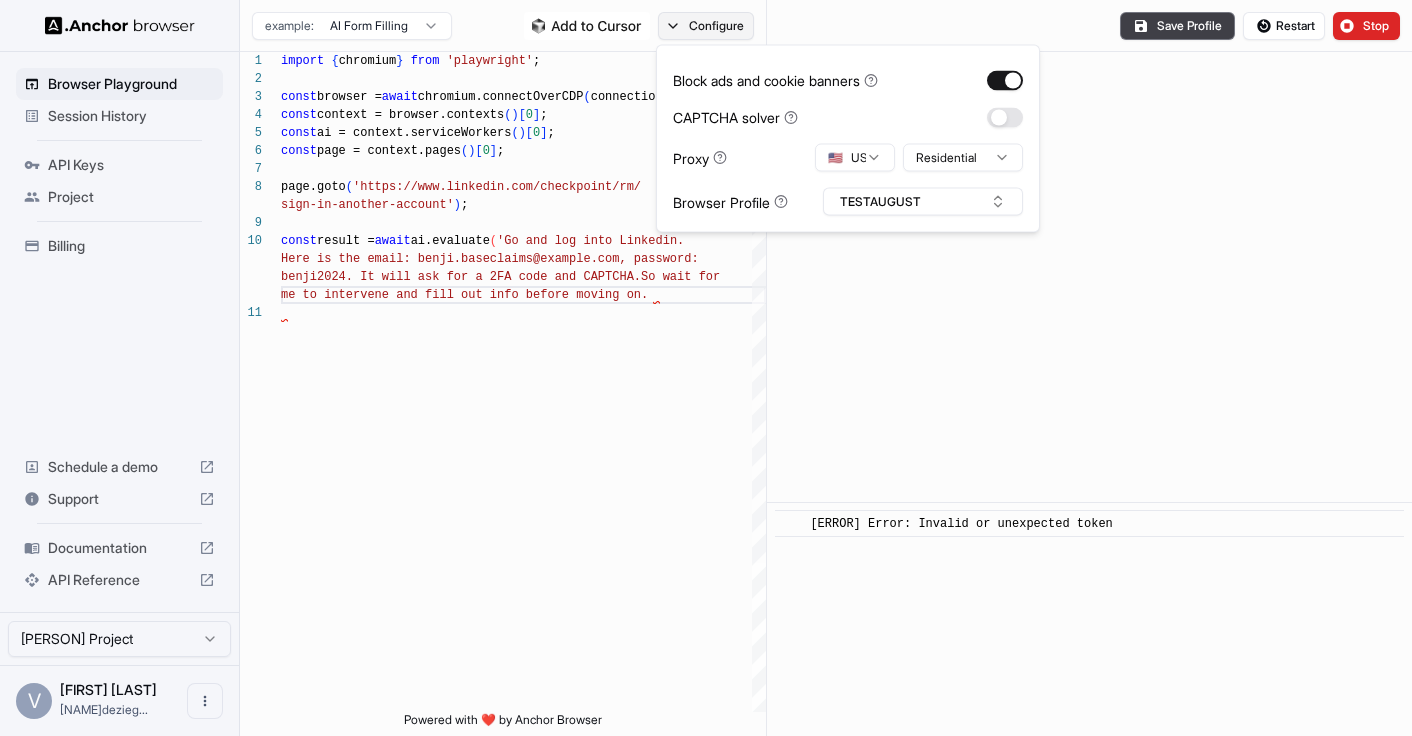click on "Configure" at bounding box center [706, 26] 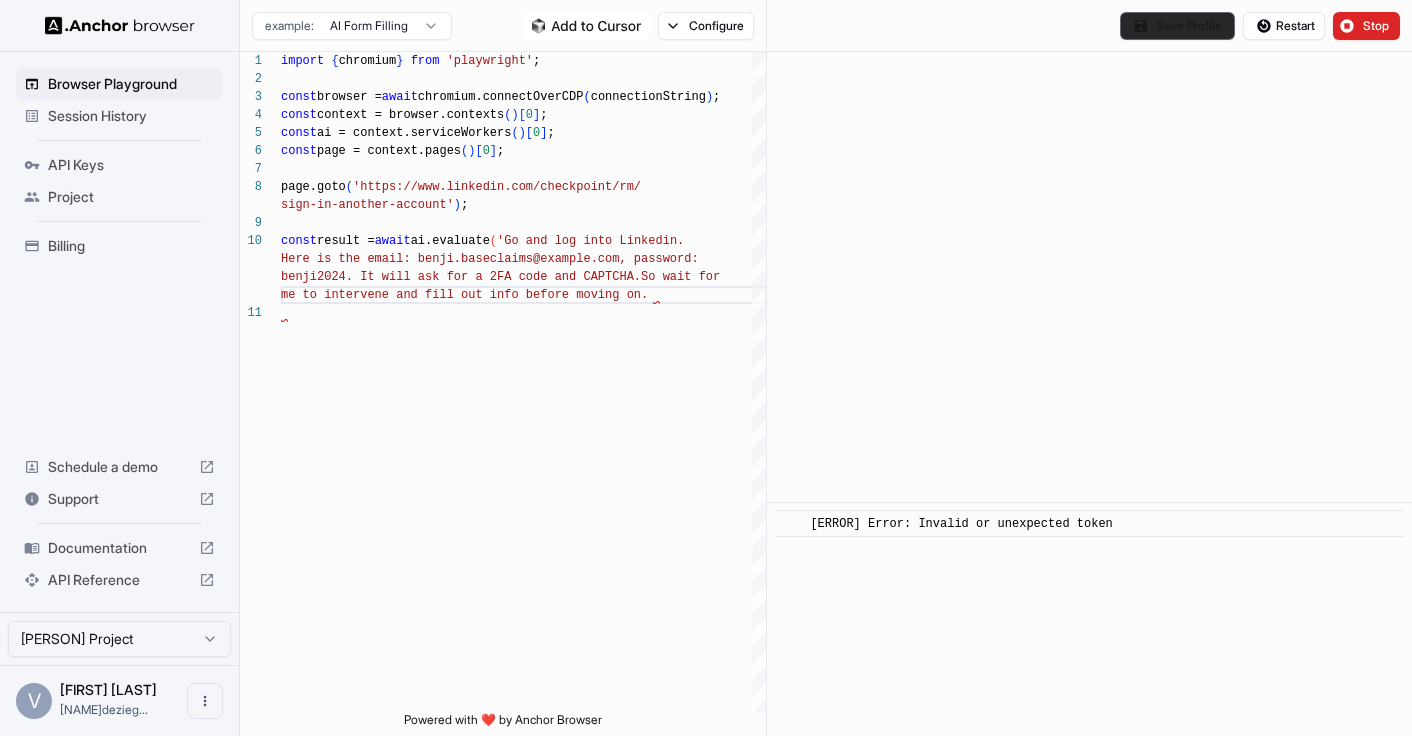 click on "Save Profile" at bounding box center (1177, 26) 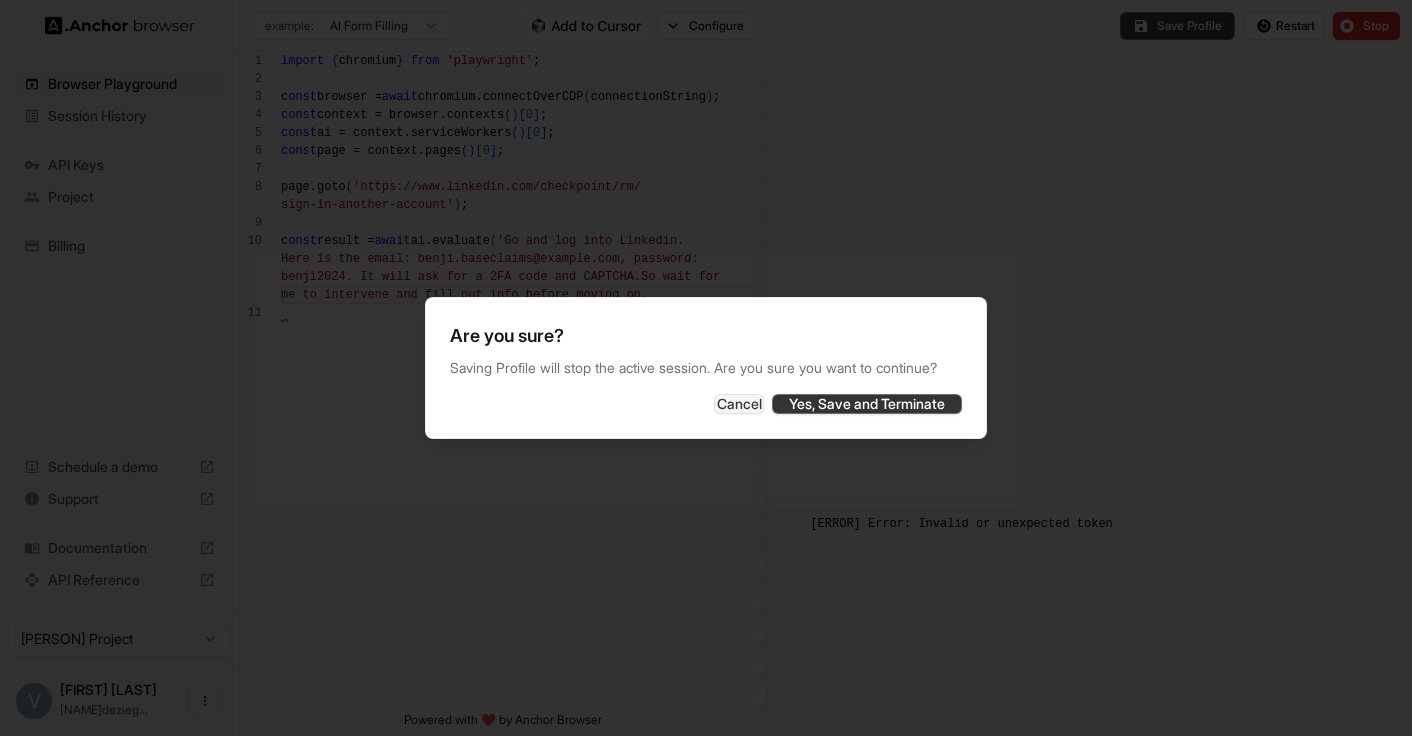 click on "Yes, Save and Terminate" at bounding box center (867, 404) 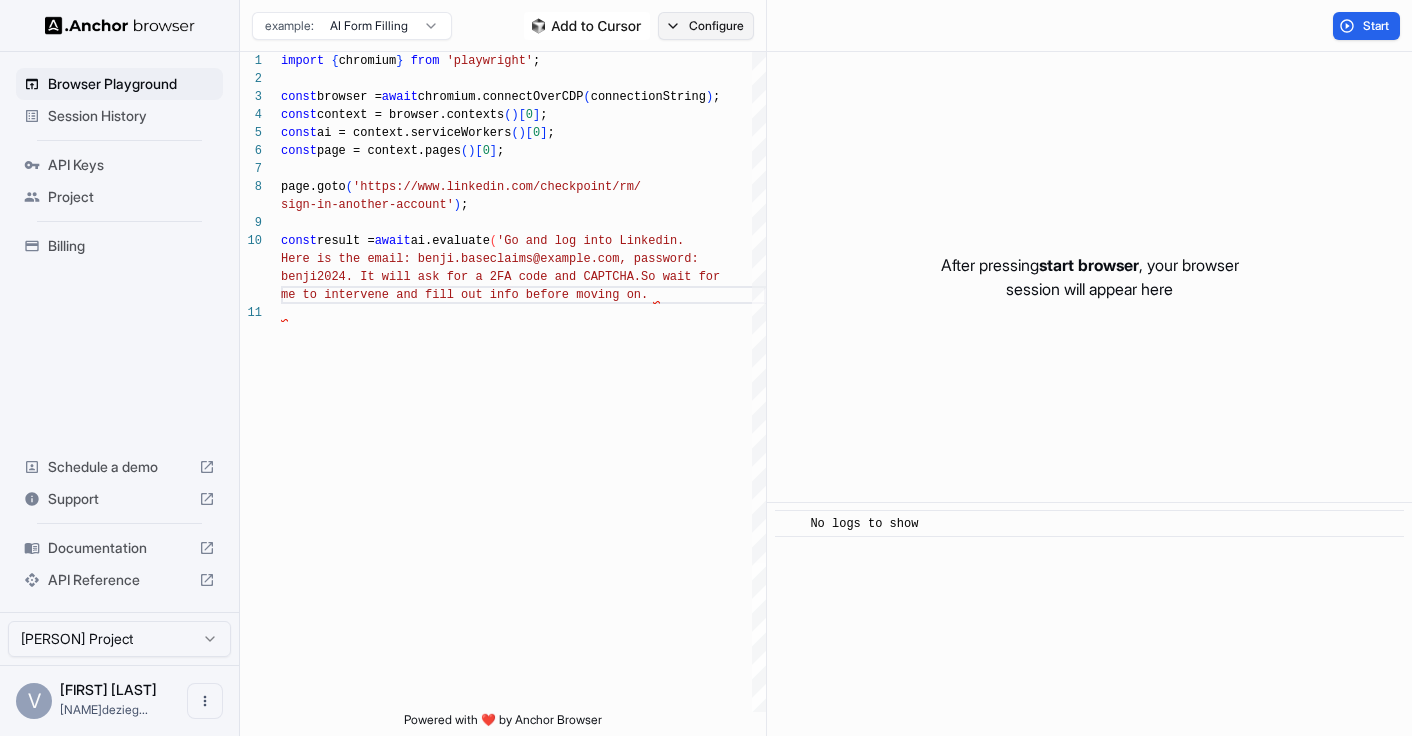 click on "Configure" at bounding box center [706, 26] 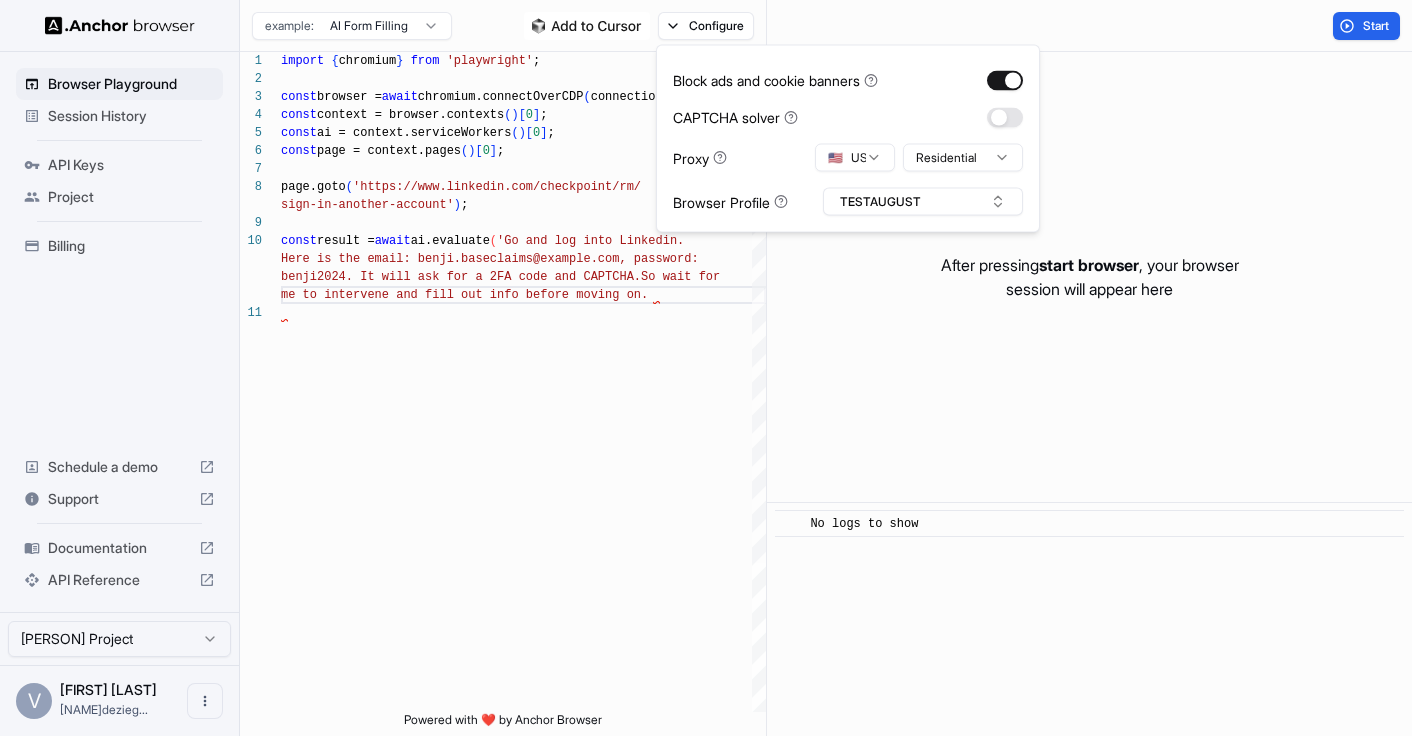 scroll, scrollTop: 72, scrollLeft: 0, axis: vertical 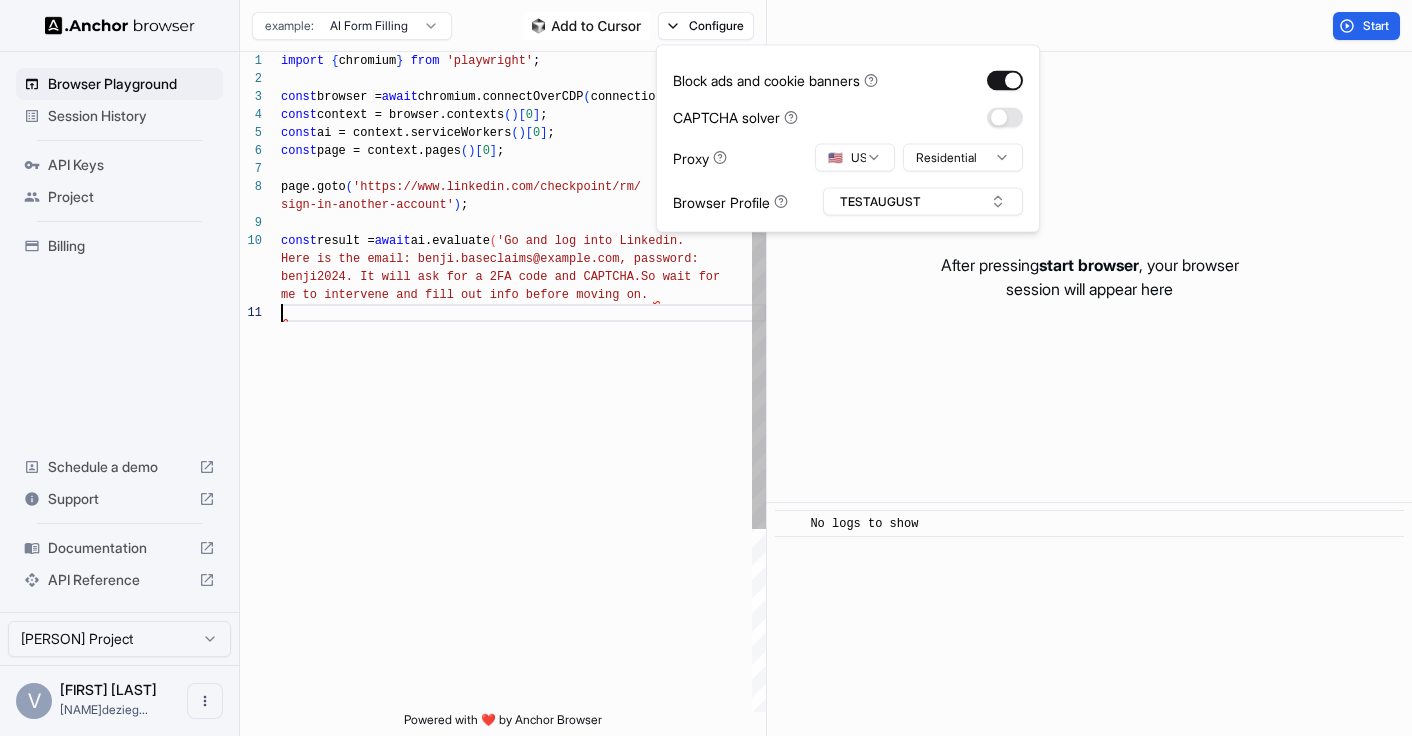 click on "Here is the email: benji.baseclaims@gmail.com, pas sword: benji2024. It will ask for a 2FA code and CAPTCHA. So wait for me to intervene and fill out info before moving on ." at bounding box center (523, 508) 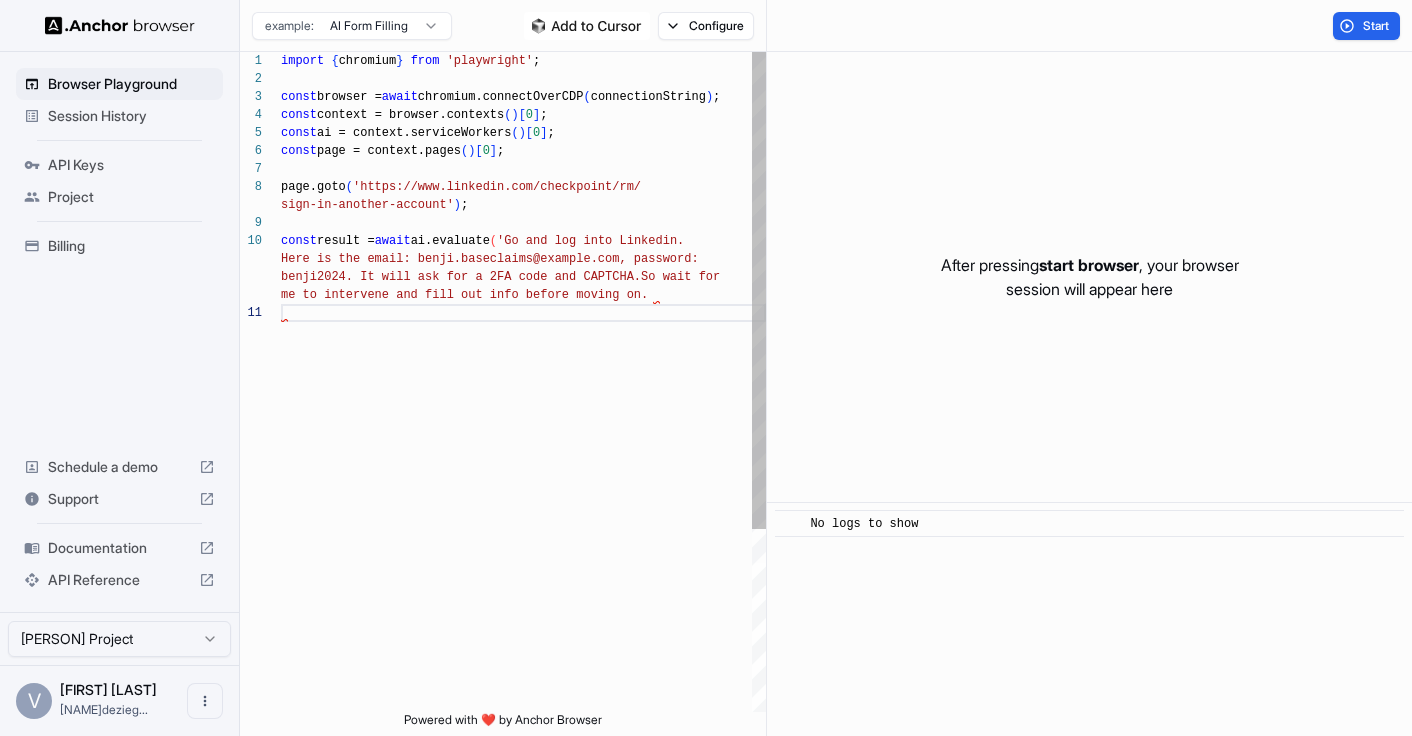 type on "**********" 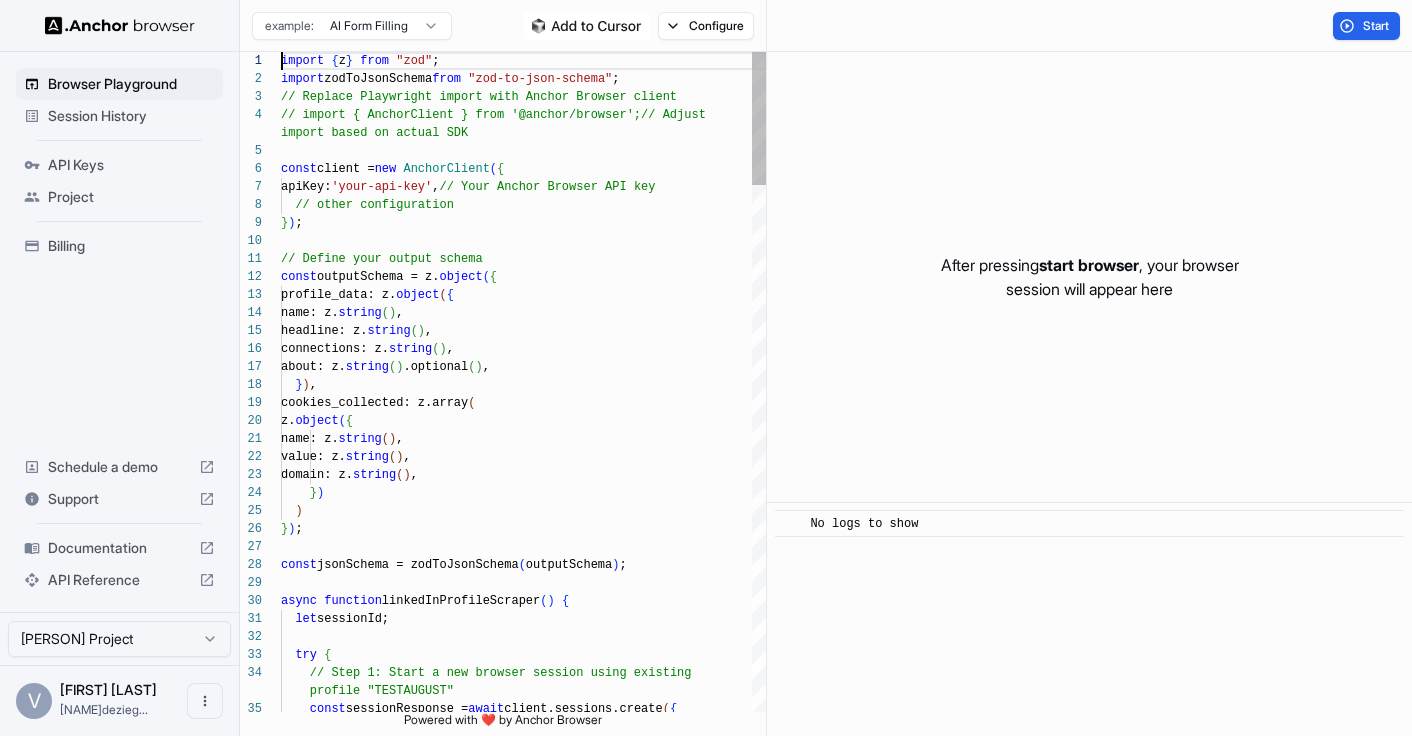 scroll, scrollTop: 0, scrollLeft: 0, axis: both 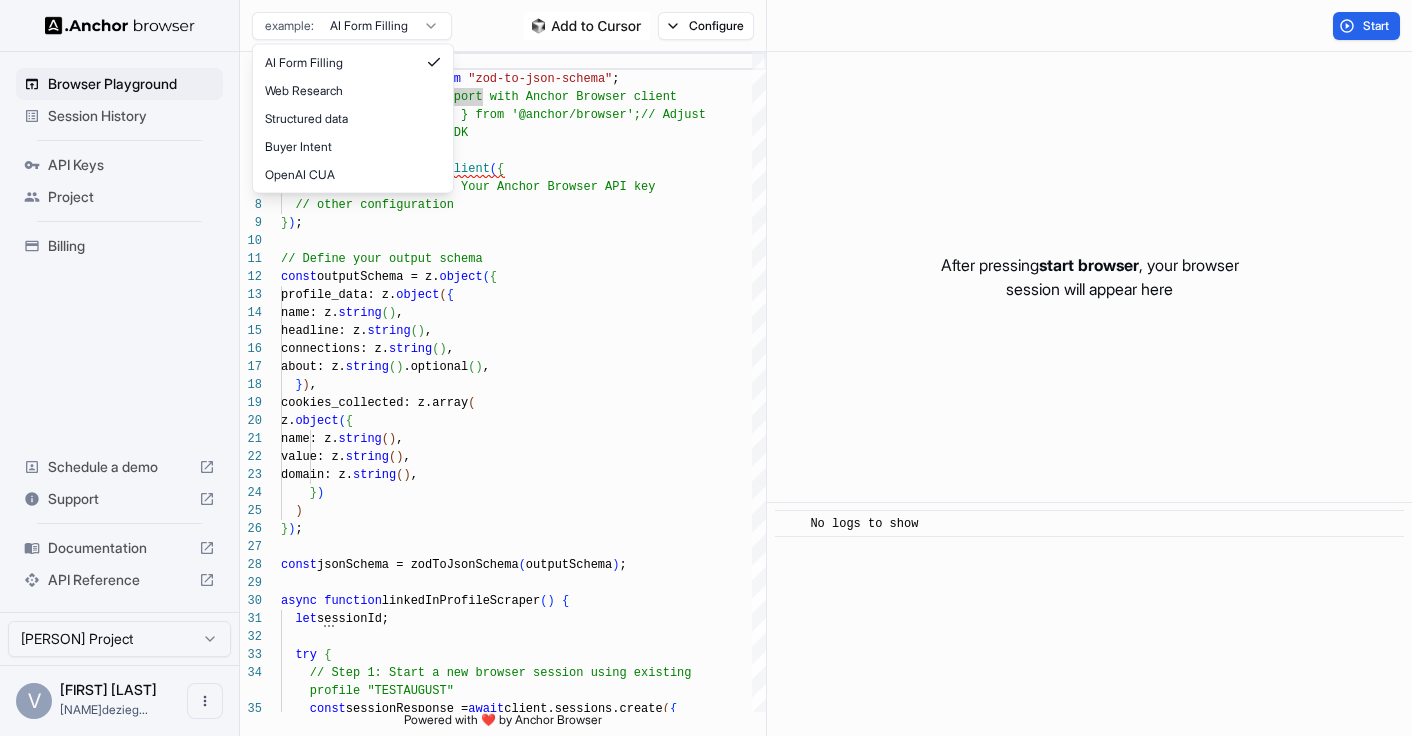 click on "name: z. string() , headline: z. string() , connections: z. string() , about: z. string() .optional() , } ) ," at bounding box center [706, 368] 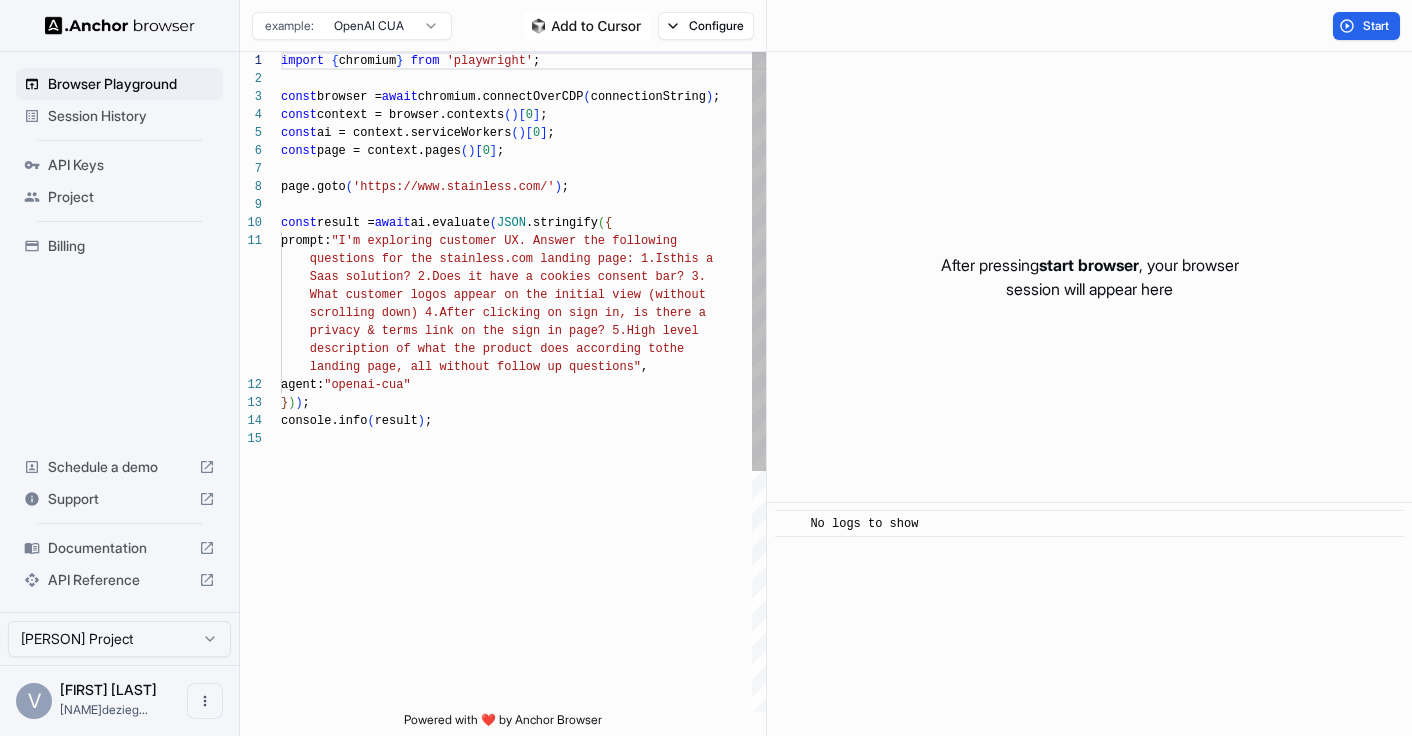 click on "import   {  chromium  }   from   'playwright' ; const  browser =  await  chromium.connectOverCDP ( connectionString ) ; const  context = browser.contexts ( ) [ 0 ] ; const  ai = context.serviceWorkers ( ) [ 0 ] ; const  page = context.pages ( ) [ 0 ] ; page.goto ( 'https://www.stainless.com/' ) ; const  result =  await  ai.evaluate ( JSON .stringify ( {     prompt:  "I'm exploring customer UX. Answer the following       questions for the stainless.com landing page: 1.Is  this a       Saas solution? 2.Does it have a cookies consent ba r? 3.       What customer logos appear on the initial view (wi thout       scrolling down) 4.After clicking on sign in, is th ere a       privacy & terms link on the sign in page? 5.High l evel       description of what the product does according to the       landing page, all without follow up questions" ,     agent:  "openai-cua" } ) ) ; ( result )" at bounding box center (523, 571) 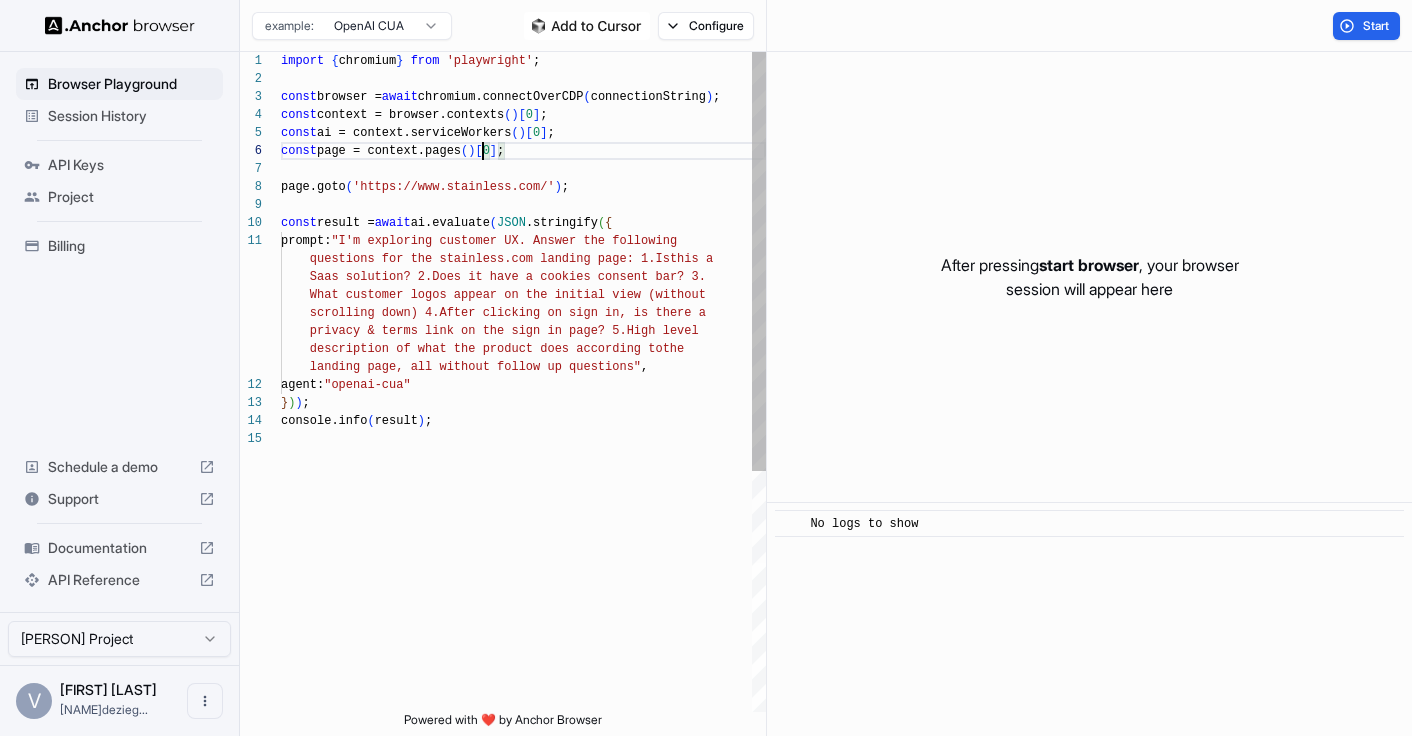 scroll, scrollTop: 0, scrollLeft: 0, axis: both 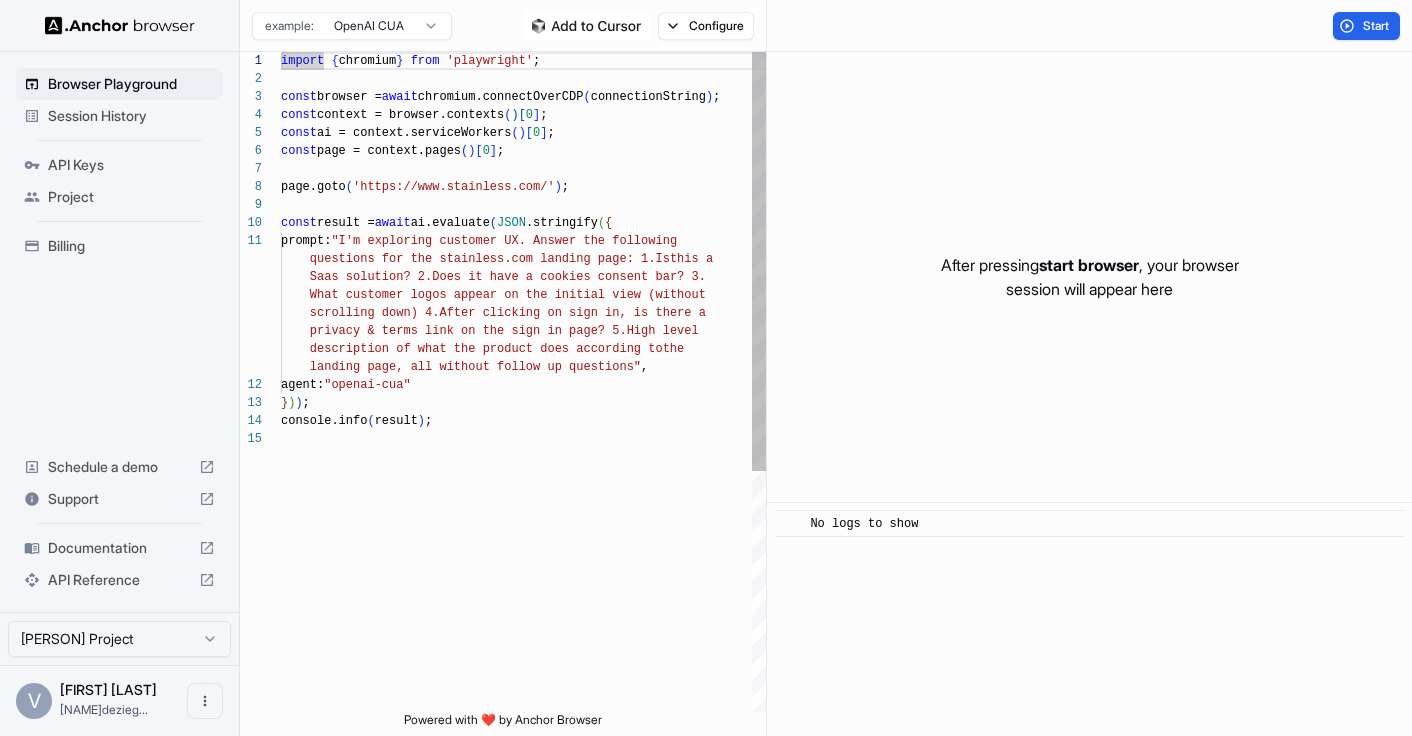 type on "**********" 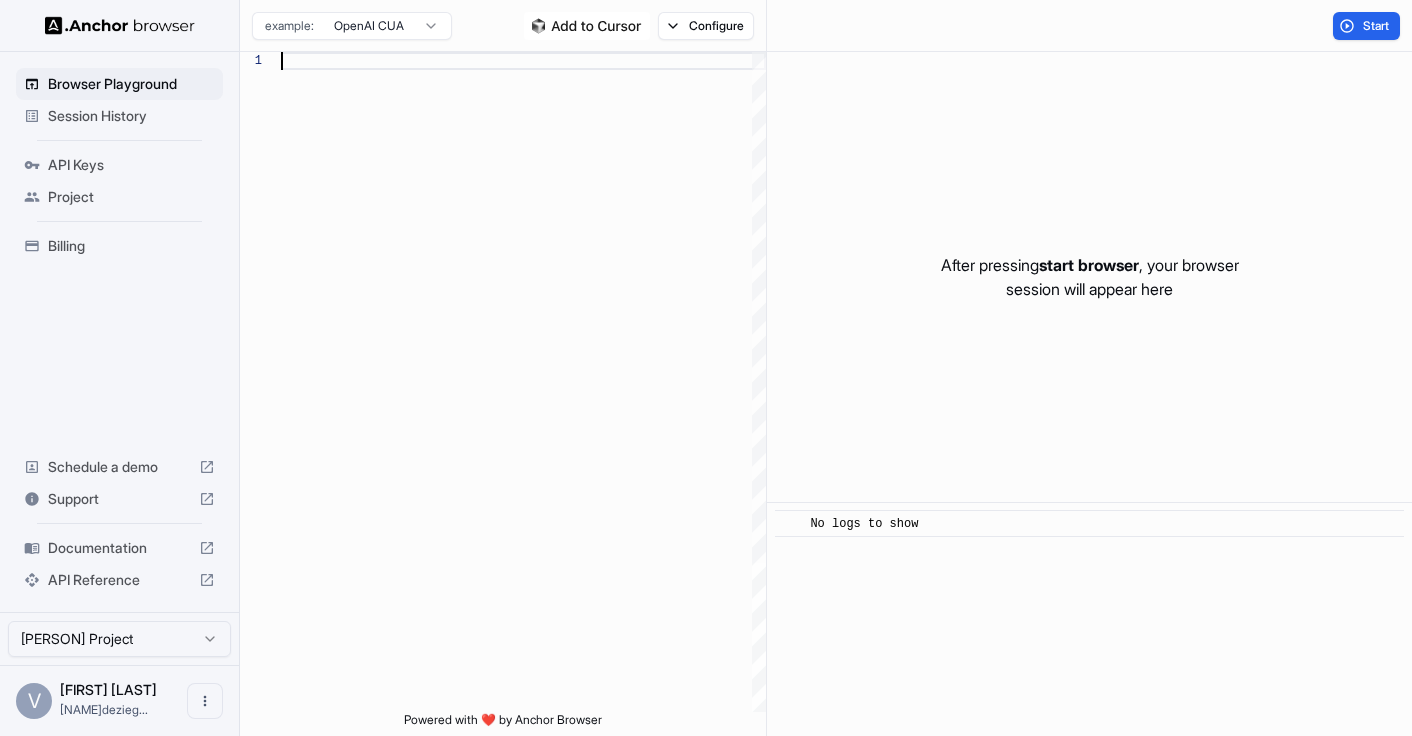 type on "**********" 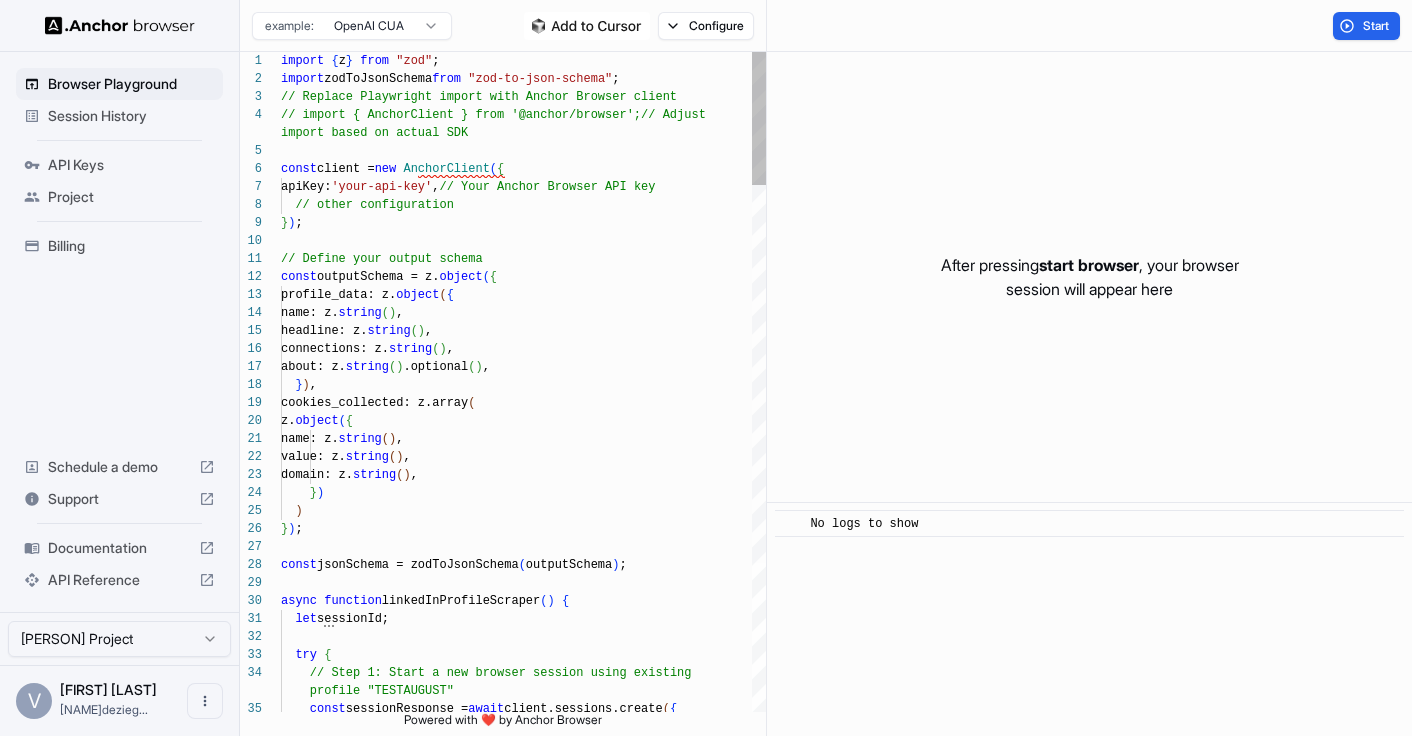 scroll, scrollTop: 0, scrollLeft: 0, axis: both 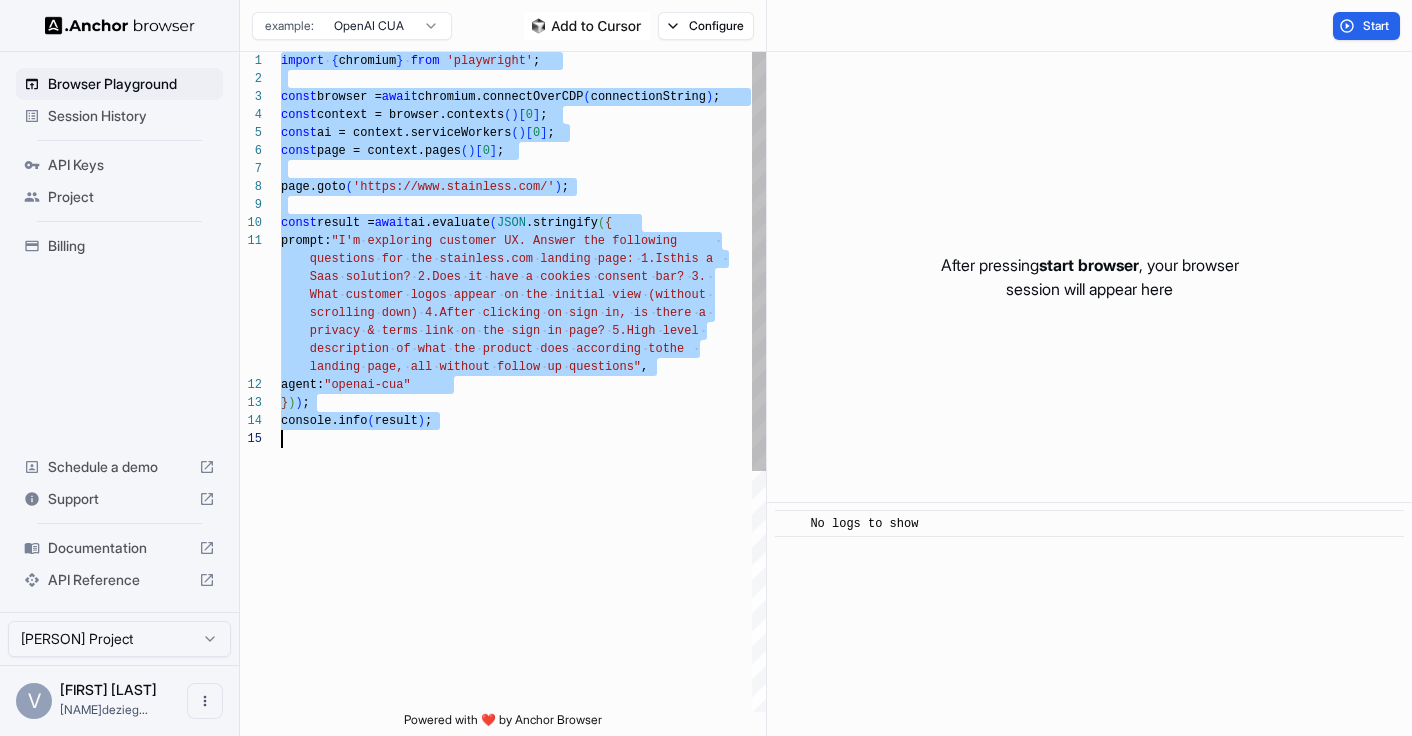 click on "import   {  chromium  }   from   'playwright' ; const  browser =  await  chromium.connectOverCDP ( connectionString ) ; const  context = browser.contexts ( ) [ 0 ] ; const  ai = context.serviceWorkers ( ) [ 0 ] ; const  page = context.pages ( ) [ 0 ] ; page.goto ( 'https://www.stainless.com/' ) ; const  result =  await  ai.evaluate ( JSON .stringify ( {     prompt:  "I'm exploring customer UX. Answer the following       questions for the stainless.com landing page: 1.Is  this a       Saas solution? 2.Does it have a cookies consent ba r? 3.       What customer logos appear on the initial view (wi thout       scrolling down) 4.After clicking on sign in, is th ere a       privacy & terms link on the sign in page? 5.High l evel       description of what the product does according to the       landing page, all without follow up questions" ,     agent:  "openai-cua" } ) ) ; ( result )" at bounding box center (523, 571) 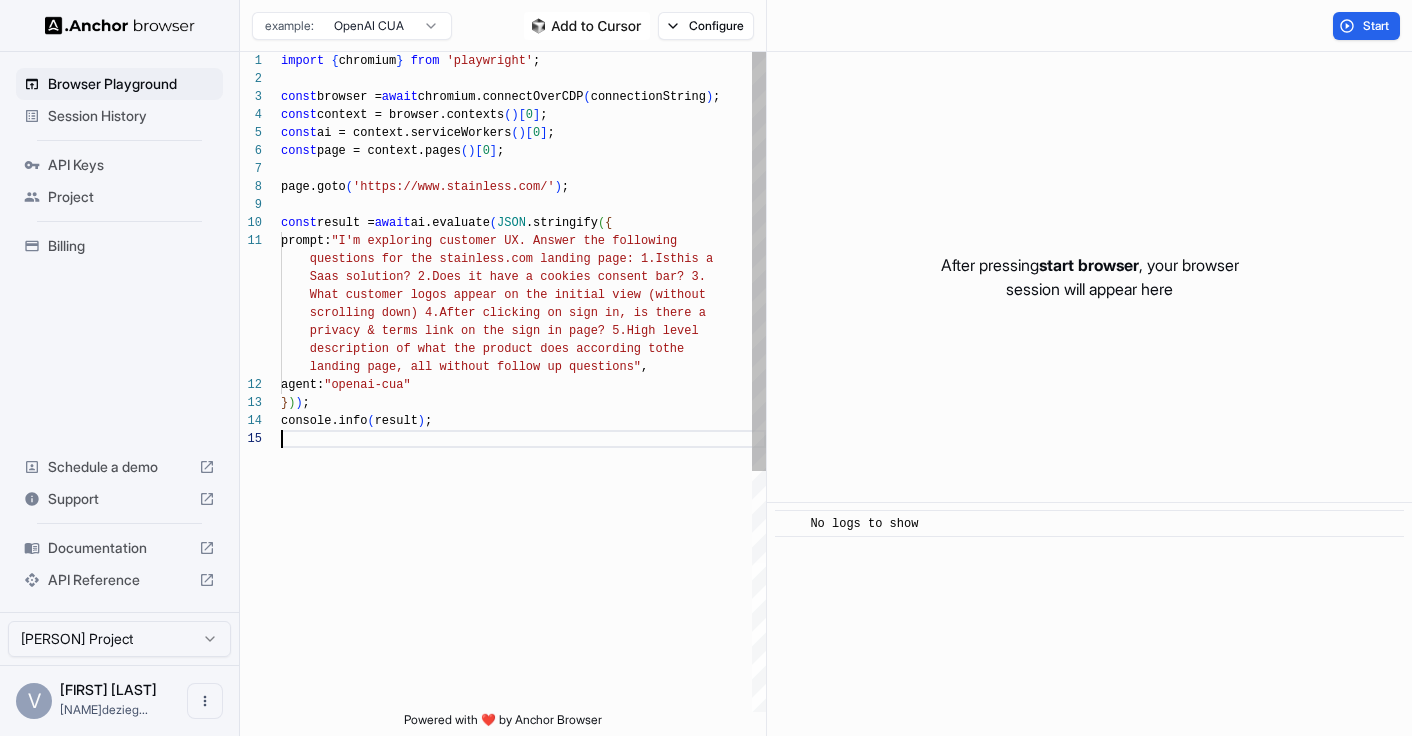 scroll, scrollTop: 18, scrollLeft: 0, axis: vertical 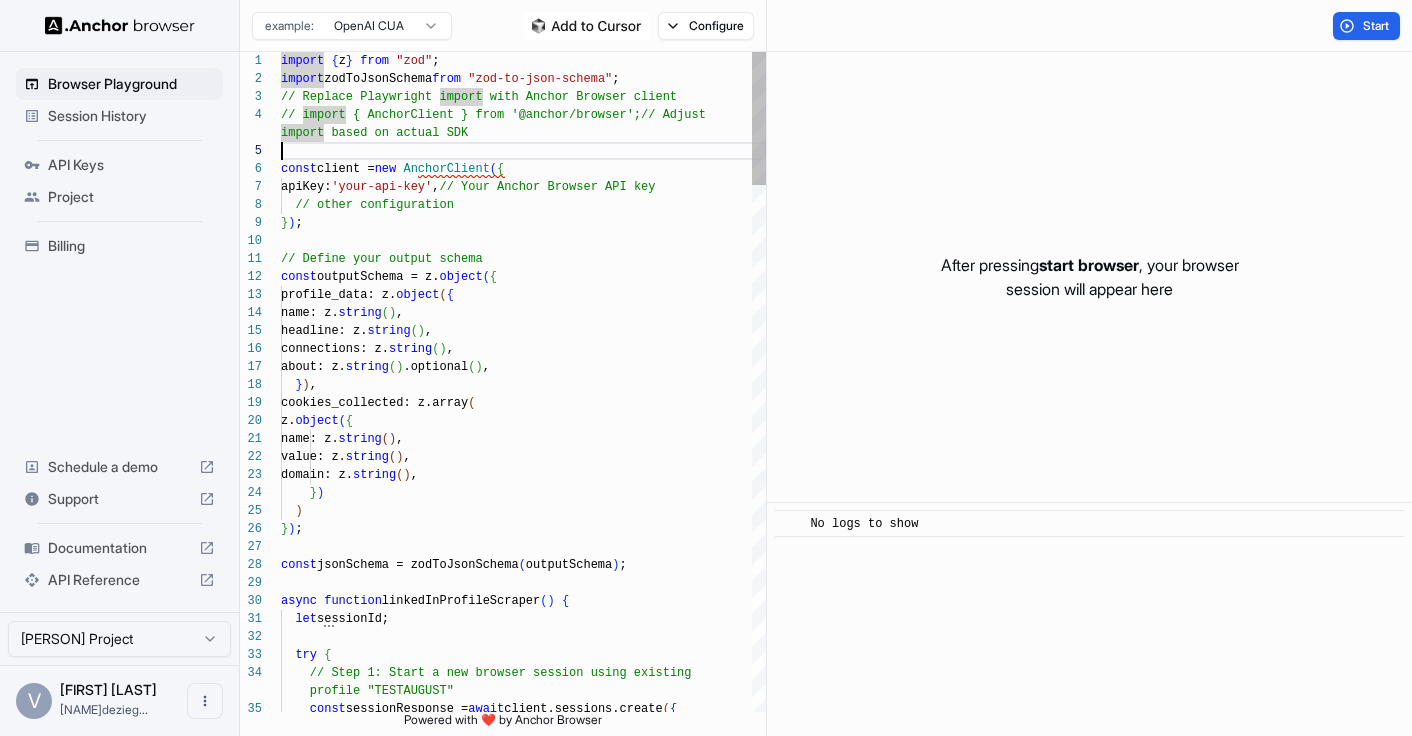 click on "import { z } from "zod" ; import zodToJsonSchema from "zod-to-json-schema" ; // Replace Playwright import with Anchor Browser c lient // import { AnchorClient } from '@anchor/browser'; // Adjust import based on actual SDK const client = new AnchorClient ( { apiKey: 'your-api-key' , // Your Anchor Browser API key // other configuration } ) ; // Define your output schema const outputSchema = z. object ( { profile_data: z. object ( { name: z. string ( ) , headline: z. string ( ) , connections: z. string ( ) , about: z. string ( ) .optional ( ) , } ) , cookies_collected: z.array ( z. object ( { name: z. string ( ) , value: z. string ( ) , domain: z. string ( ) , } ) ) } ) ; const jsonSchema = zodToJsonSchema ( outputSchema ) ; async function linkedInProfileScraper ( ) { let sessionId; try" at bounding box center [523, 1687] 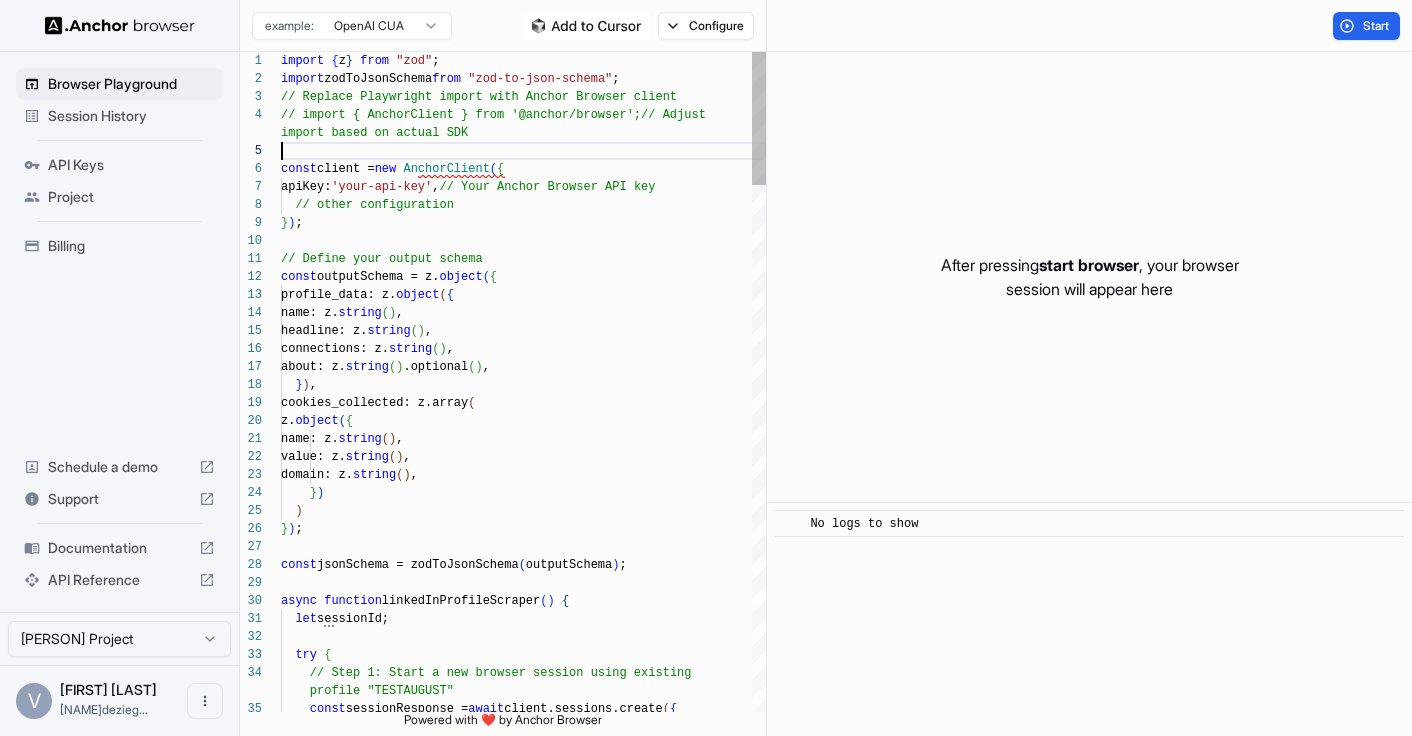 click on "import { z } from "zod" ; import zodToJsonSchema from "zod-to-json-schema" ; // Replace Playwright import with Anchor Browser c lient // import { AnchorClient } from '@anchor/browser'; // Adjust import based on actual SDK const client = new AnchorClient ( { apiKey: 'your-api-key' , // Your Anchor Browser API key // other configuration } ) ; // Define your output schema const outputSchema = z. object ( { profile_data: z. object ( { name: z. string ( ) , headline: z. string ( ) , connections: z. string ( ) , about: z. string ( ) .optional ( ) , } ) , cookies_collected: z.array ( z. object ( { name: z. string ( ) , value: z. string ( ) , domain: z. string ( ) , } ) ) } ) ; const jsonSchema = zodToJsonSchema ( outputSchema ) ; async function linkedInProfileScraper ( ) { let sessionId; try" at bounding box center (523, 1687) 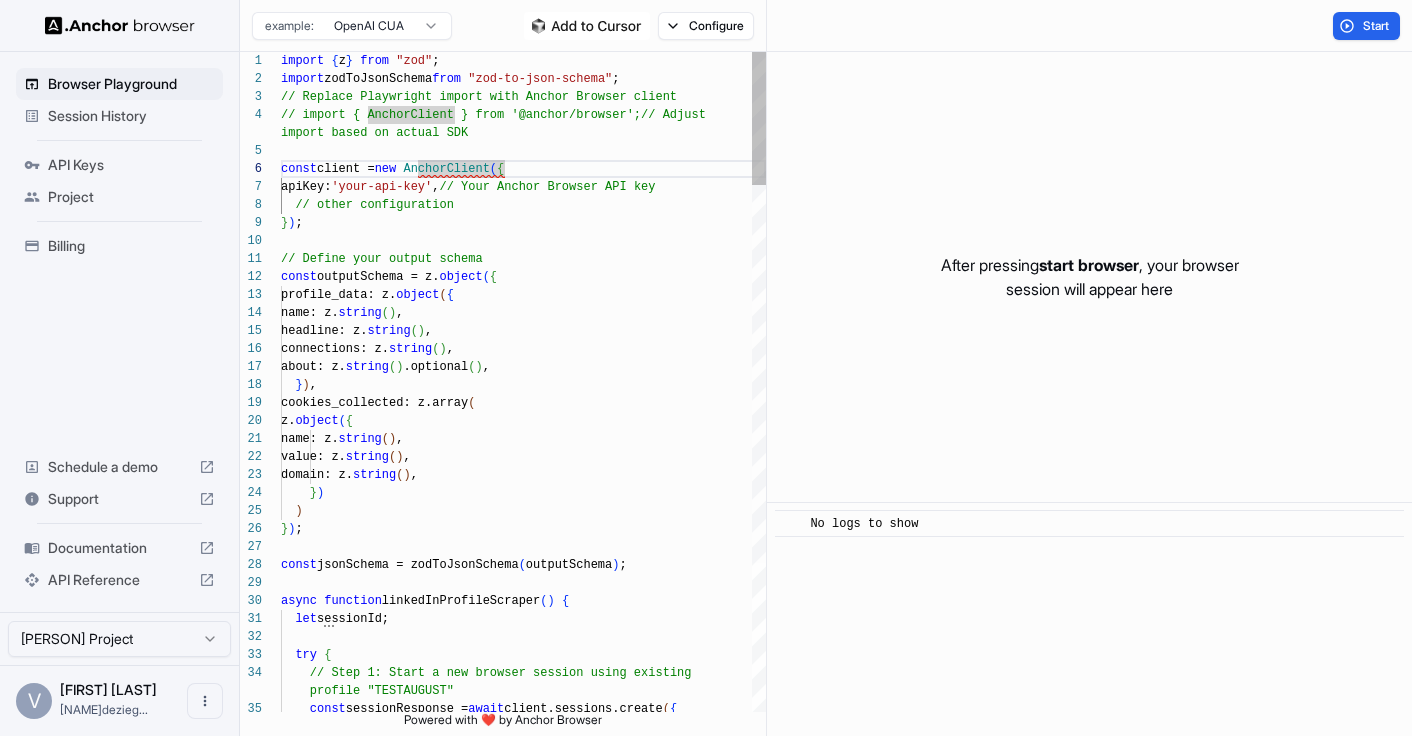 scroll, scrollTop: 126, scrollLeft: 0, axis: vertical 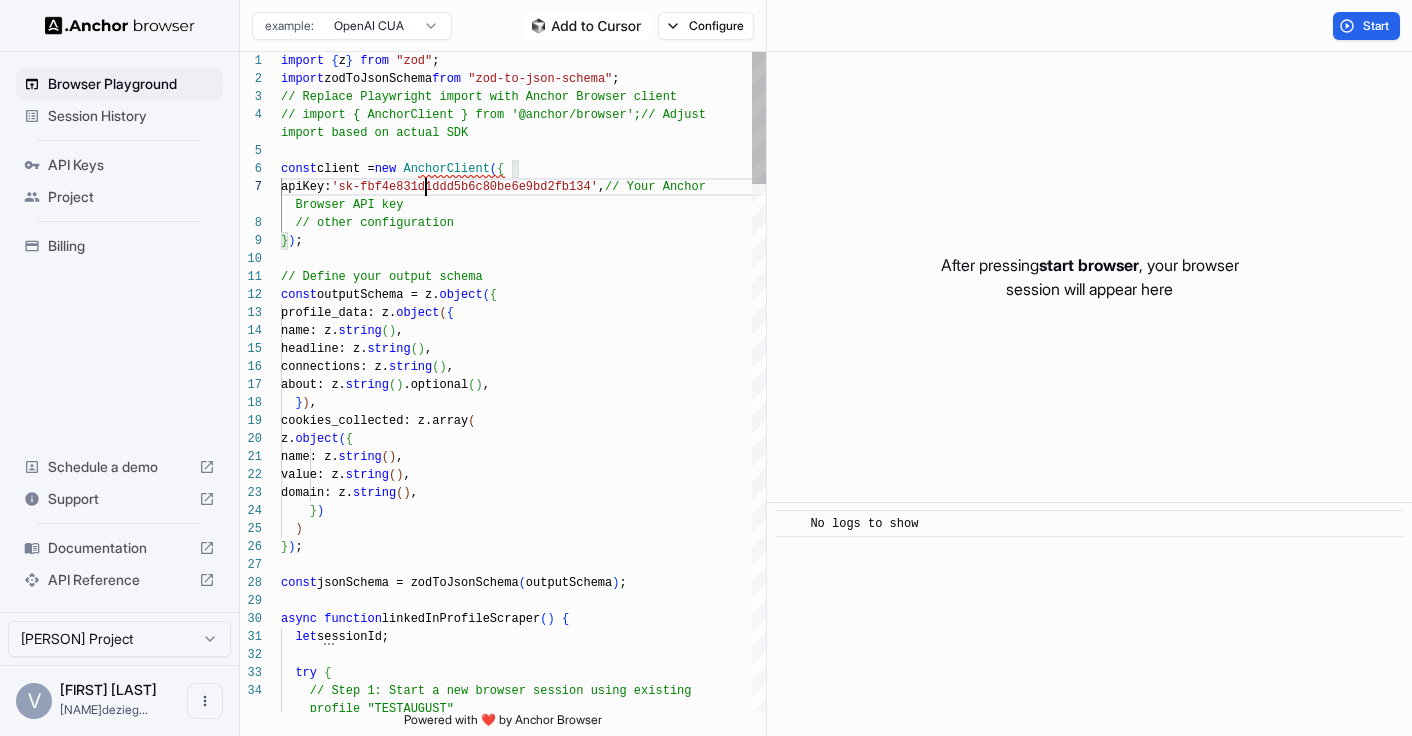 click on "import { z } from "zod" ; import zodToJsonSchema from "zod-to-json-schema" ; // Replace Playwright import with Anchor Browser c lient // import { AnchorClient } from '@anchor/browser'; // Adjust import based on actual SDK const client = new AnchorClient ( { apiKey: 'sk-fbf4e831d1ddd5b6c80be6e9bd2fb134' , // Your Anchor // other configuration } ) ; // Define your output schema const outputSchema = z. object ( { profile_data: z. object ( { name: z. string ( ) , headline: z. string ( ) , connections: z. string ( ) , about: z. string ( ) .optional ( ) , } ) , cookies_collected: z.array ( z. object ( { name: z. string ( ) , value: z. string ( ) , domain: z. string ( ) , } ) ) } ) ; const jsonSchema = zodToJsonSchema ( outputSchema ) ; async function linkedInProfileScraper ( ) { let sessionId; try" at bounding box center (523, 1696) 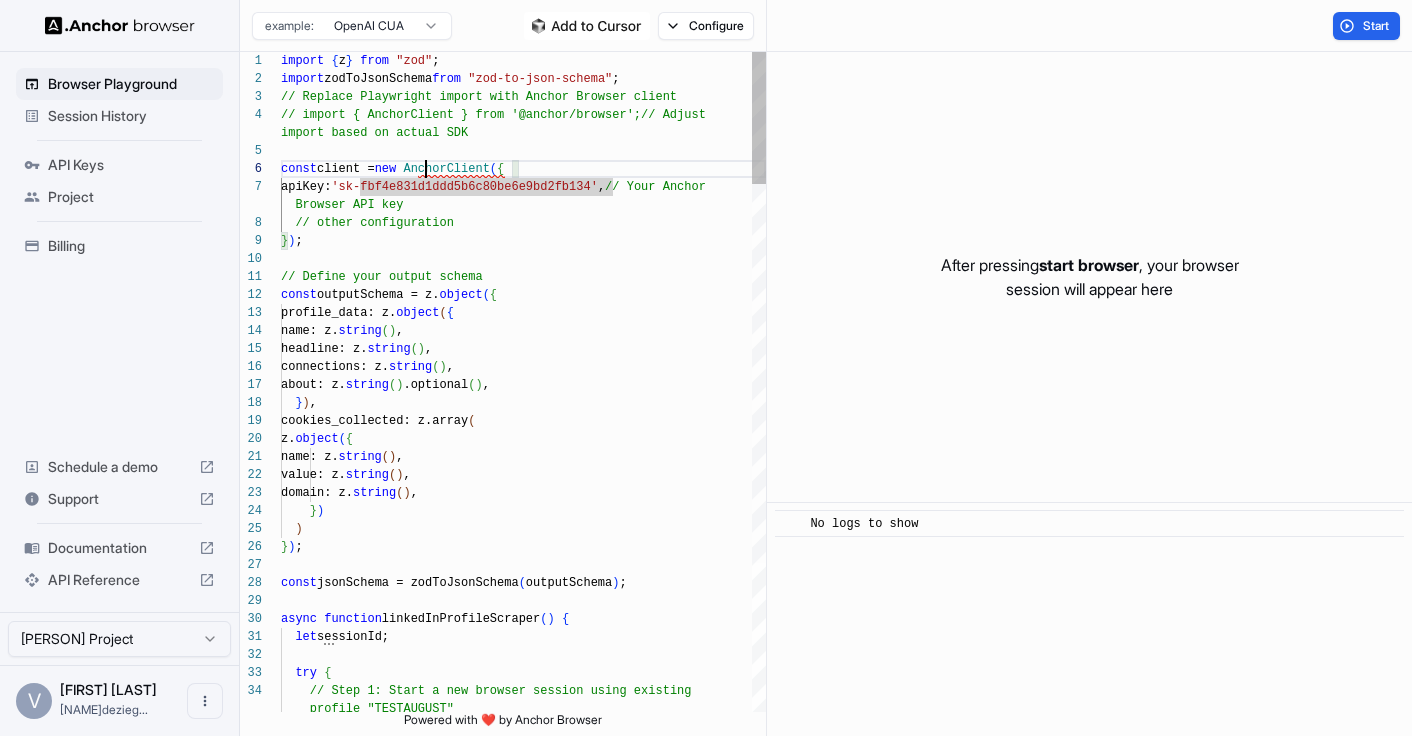 scroll, scrollTop: 108, scrollLeft: 0, axis: vertical 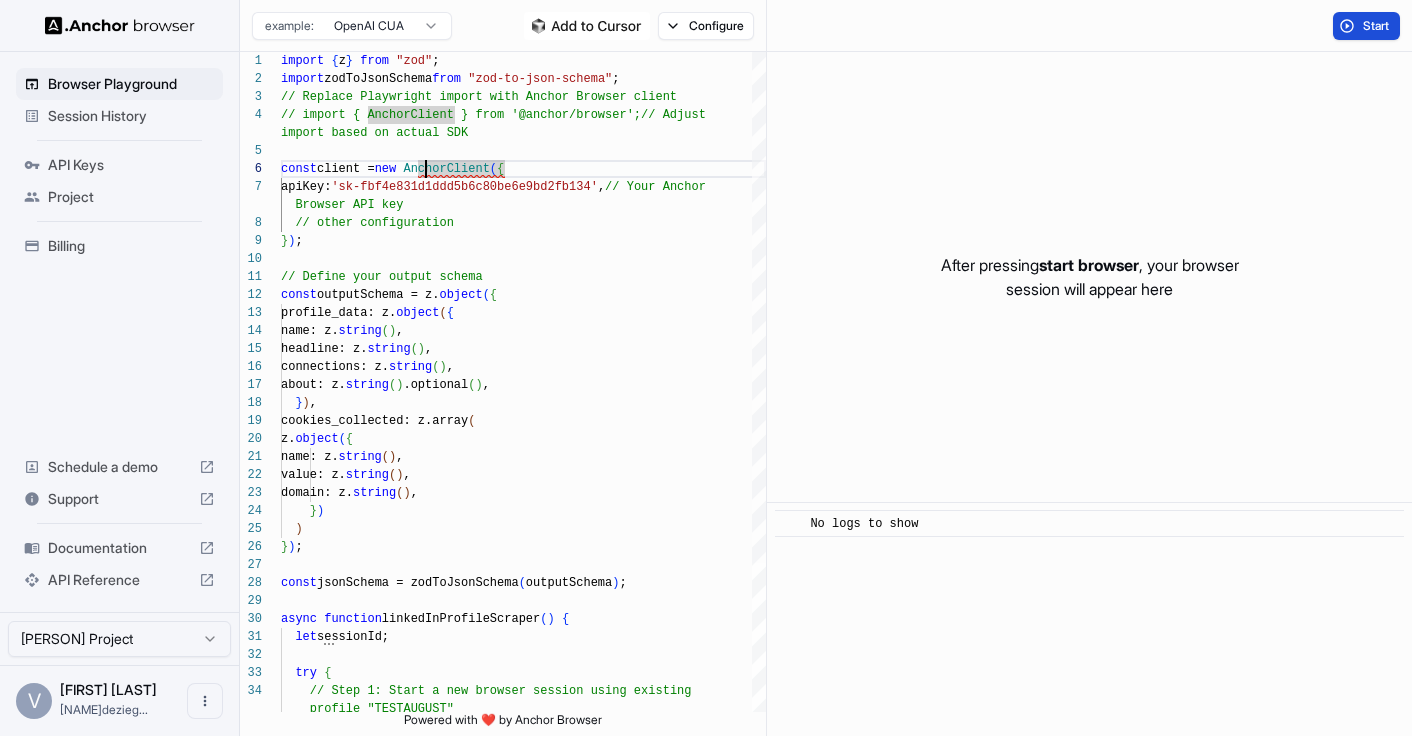 click on "Start" at bounding box center [1377, 26] 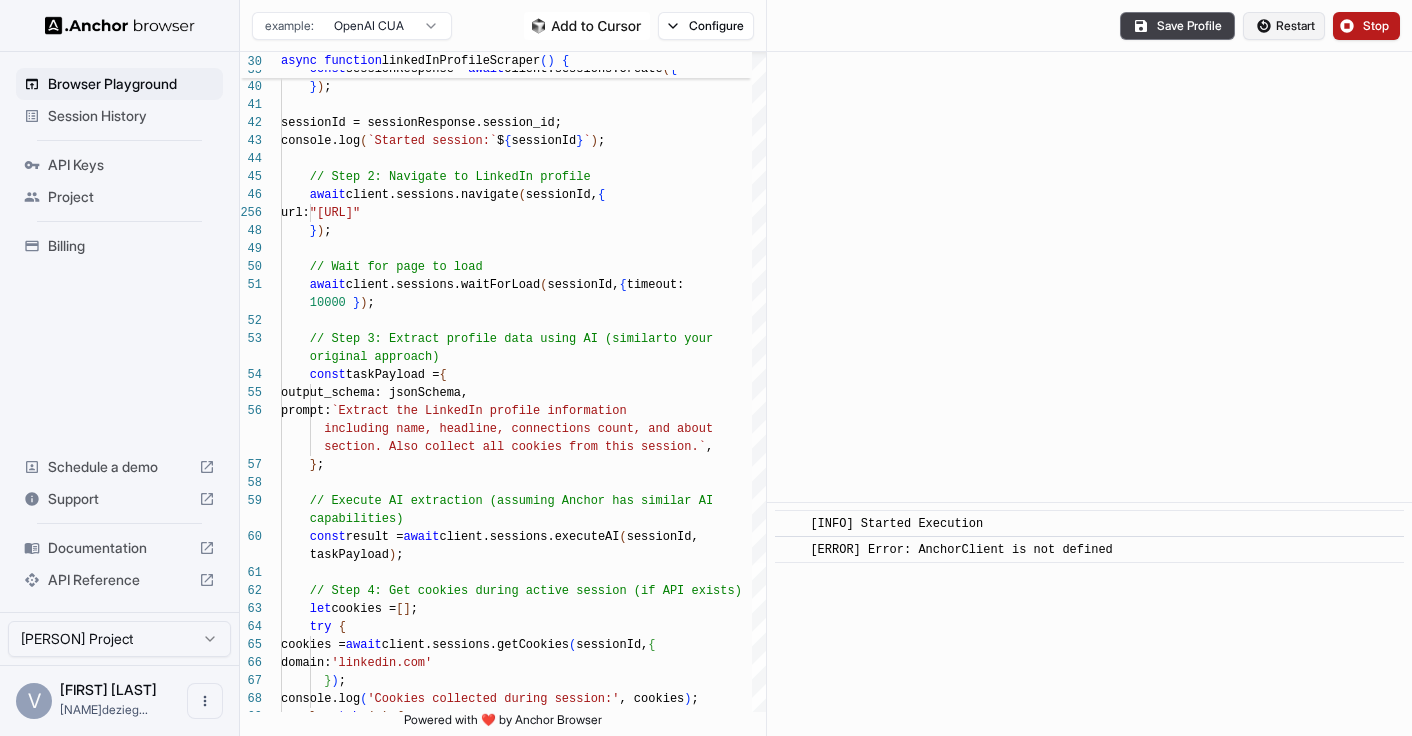 click on "Restart" at bounding box center [1295, 26] 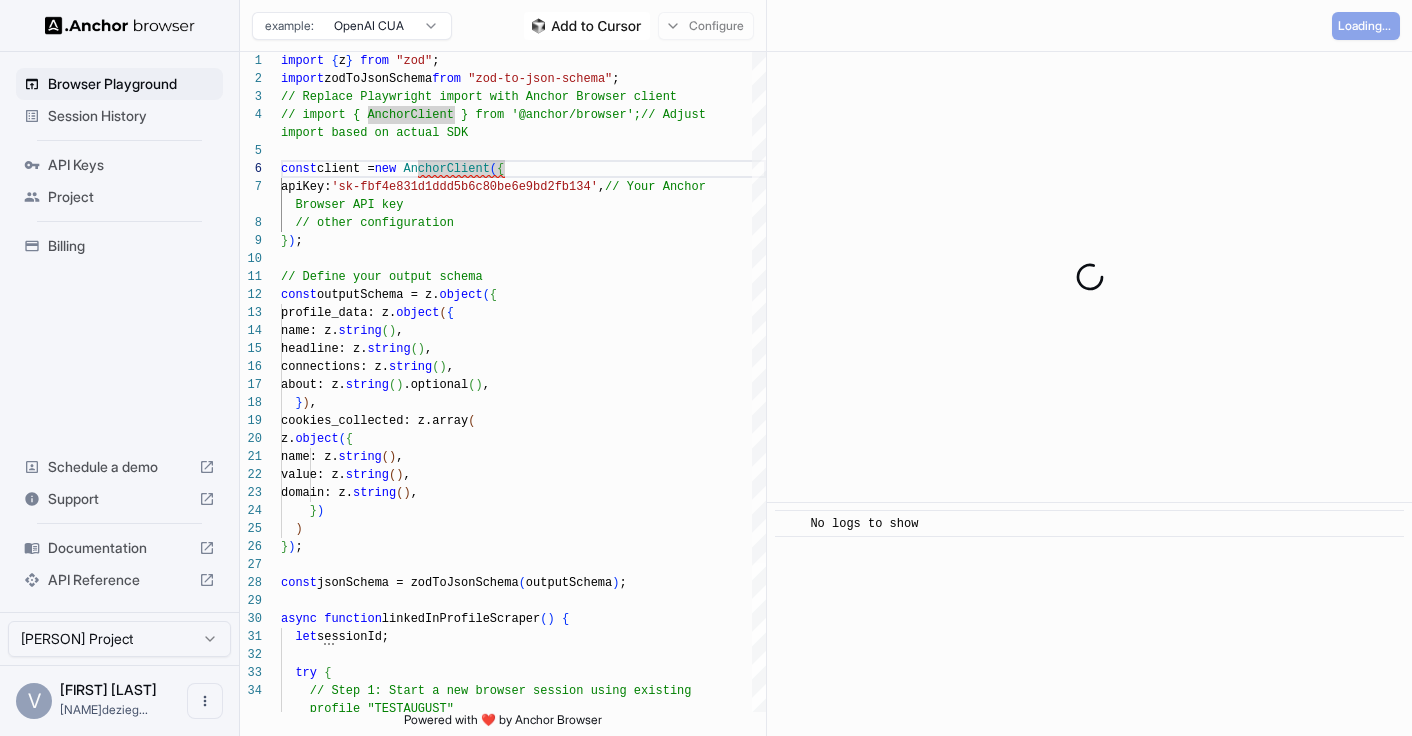 click on "profile "TESTAUGUST" // Step 1: Start a new browser session using exist ing try { async function linkedInProfileScraper() { let sessionId; const jsonSchema = zodToJsonSchema(outputSchema); } ) ; } ) ) nodes_cpu_usage: z.array ( z. object ( { const outputSchema = z. object ( { const ( ) [ 0 ] ;" at bounding box center (706, 368) 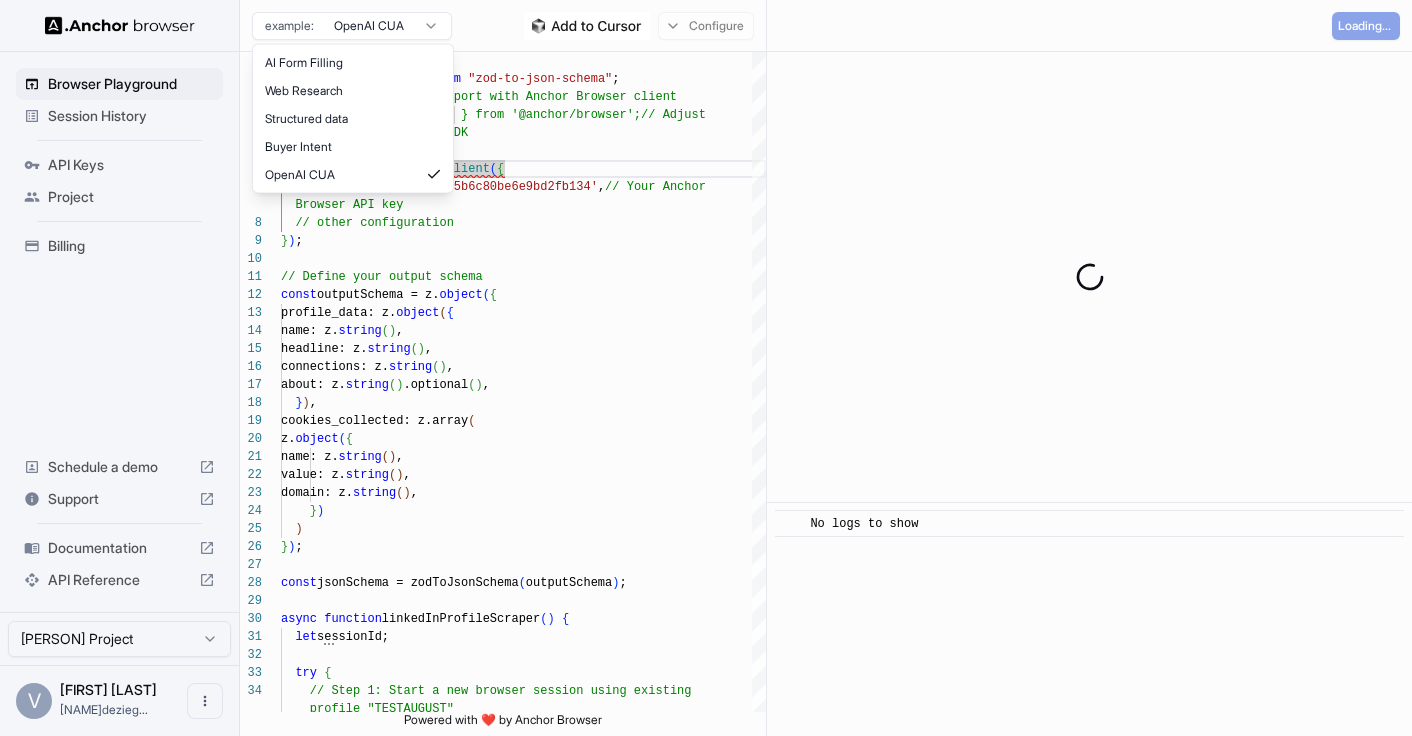 scroll, scrollTop: 0, scrollLeft: 0, axis: both 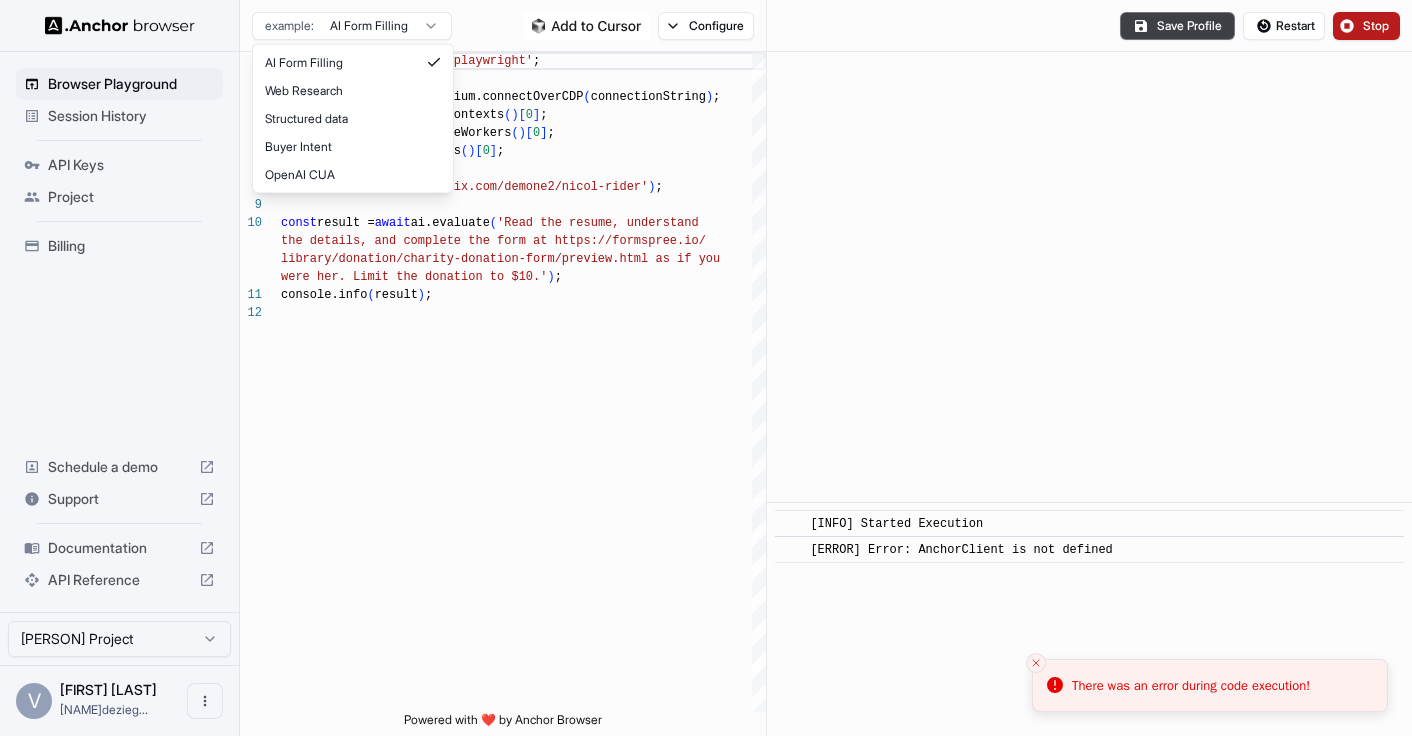 click on "Browser Playground Session History API Keys Project Billing Schedule a demo Support Documentation API Reference Vladimir de ziegler Project V Vladimir de z... vladimirdezieg... Browser Playground example:  AI Form Filling Configure Save Profile Restart Stop 1 2 3 4 5 6 7 8 9 10 11 12 import   {  chromium  }   from   'playwright' ; const  browser =  await  chromium.connectOverCDP ( connectionString ) ; const  context = browser.contexts ( ) [ 0 ] ; const  ai = context.serviceWorkers ( ) [ 0 ] ; const  page = context.pages ( ) [ 0 ] ; page.goto ( 'https://www.wix.com/demone2/nicol-rider' ) ; const  result =  await  ai.evaluate ( 'Read the resume, understand  the details, and complete the form at https://form spree.io/ library/donation/charity-donation-form/preview.htm l as if you  were her. Limit the donation to $10.' ) ; console.info ( result ) ; const  connectionString:  string Powered with ❤️ by Anchor Browser ​ [INFO] Started Execution  ​" at bounding box center [706, 368] 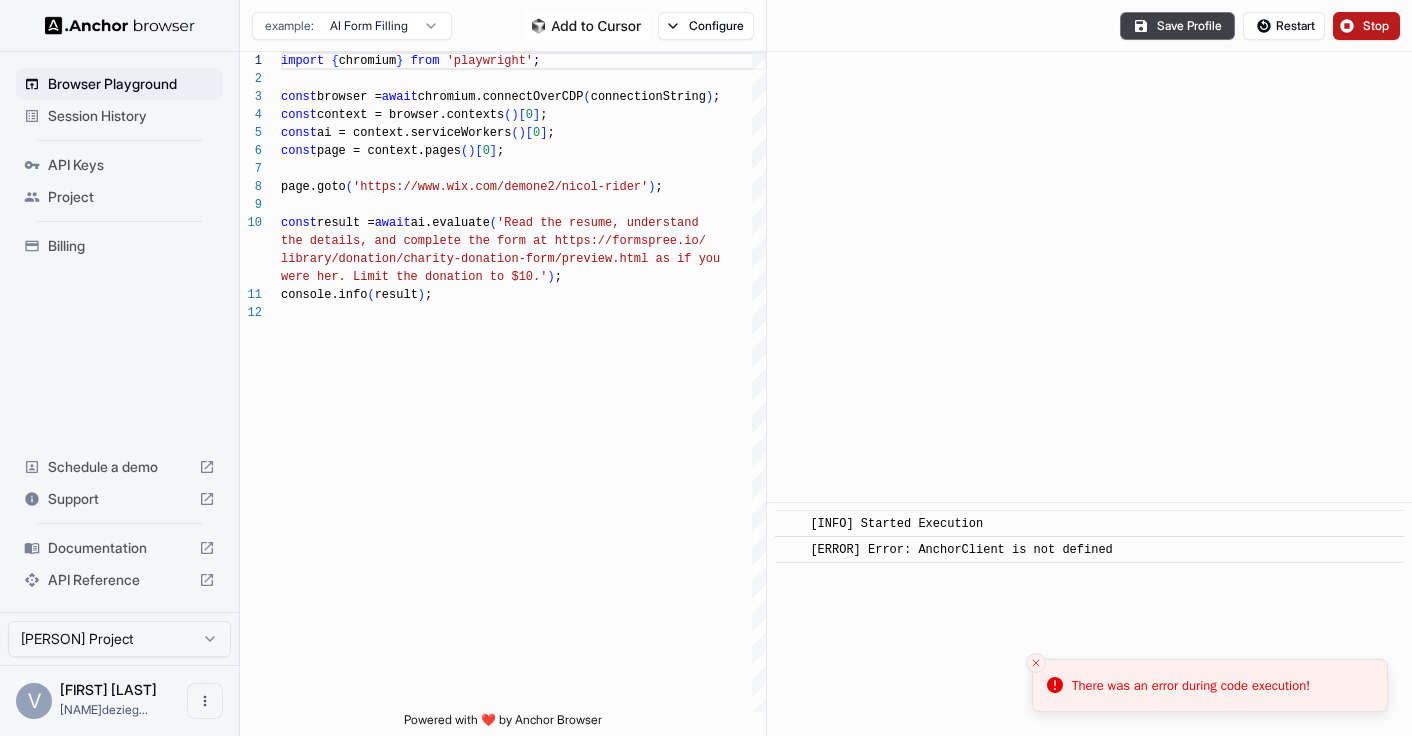 click on "Browser Playground Session History API Keys Project Billing Schedule a demo Support Documentation API Reference Vladimir de ziegler Project V Vladimir de z... vladimirdezieg... Browser Playground example:  AI Form Filling Configure Save Profile Restart Stop 1 2 3 4 5 6 7 8 9 10 11 12 import   {  chromium  }   from   'playwright' ; const  browser =  await  chromium.connectOverCDP ( connectionString ) ; const  context = browser.contexts ( ) [ 0 ] ; const  ai = context.serviceWorkers ( ) [ 0 ] ; const  page = context.pages ( ) [ 0 ] ; page.goto ( 'https://www.wix.com/demone2/nicol-rider' ) ; const  result =  await  ai.evaluate ( 'Read the resume, understand  the details, and complete the form at https://form spree.io/ library/donation/charity-donation-form/preview.htm l as if you  were her. Limit the donation to $10.' ) ; console.info ( result ) ; const  connectionString:  string Powered with ❤️ by Anchor Browser ​ [INFO] Started Execution  ​" at bounding box center (706, 368) 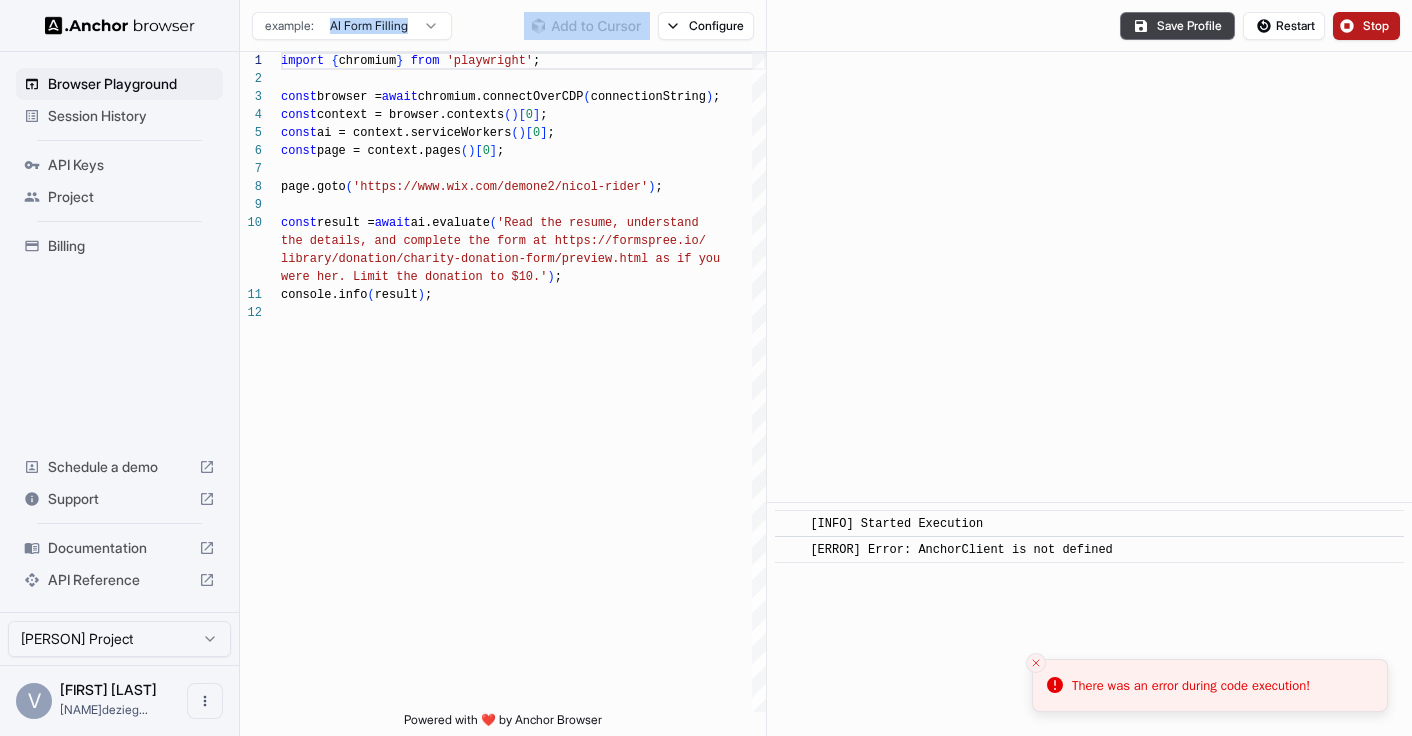 click on "Browser Playground Session History API Keys Project Billing Schedule a demo Support Documentation API Reference Vladimir de ziegler Project V Vladimir de z... vladimirdezieg... Browser Playground example:  AI Form Filling Configure Save Profile Restart Stop 1 2 3 4 5 6 7 8 9 10 11 12 import   {  chromium  }   from   'playwright' ; const  browser =  await  chromium.connectOverCDP ( connectionString ) ; const  context = browser.contexts ( ) [ 0 ] ; const  ai = context.serviceWorkers ( ) [ 0 ] ; const  page = context.pages ( ) [ 0 ] ; page.goto ( 'https://www.wix.com/demone2/nicol-rider' ) ; const  result =  await  ai.evaluate ( 'Read the resume, understand  the details, and complete the form at https://form spree.io/ library/donation/charity-donation-form/preview.htm l as if you  were her. Limit the donation to $10.' ) ; console.info ( result ) ; const  connectionString:  string Powered with ❤️ by Anchor Browser ​ [INFO] Started Execution  ​" at bounding box center (706, 368) 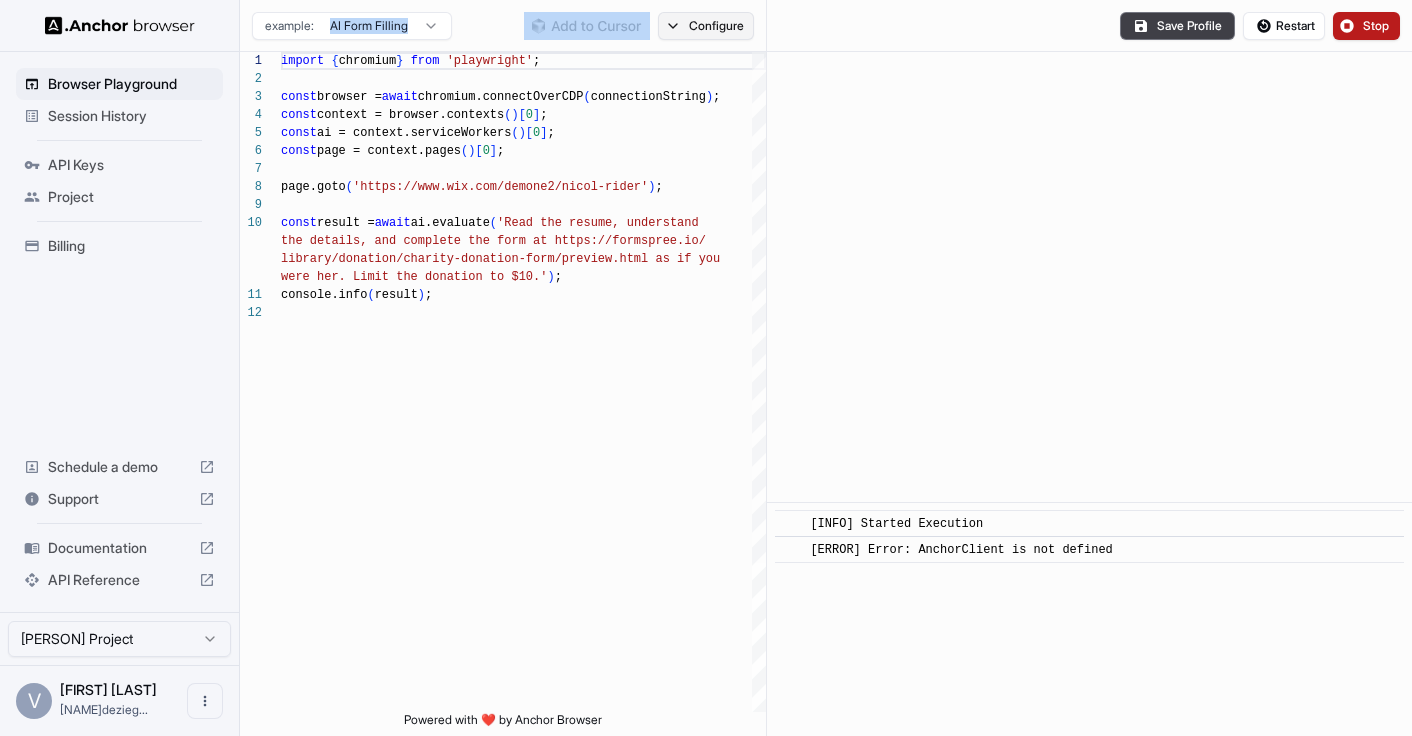 click on "Configure" at bounding box center [706, 26] 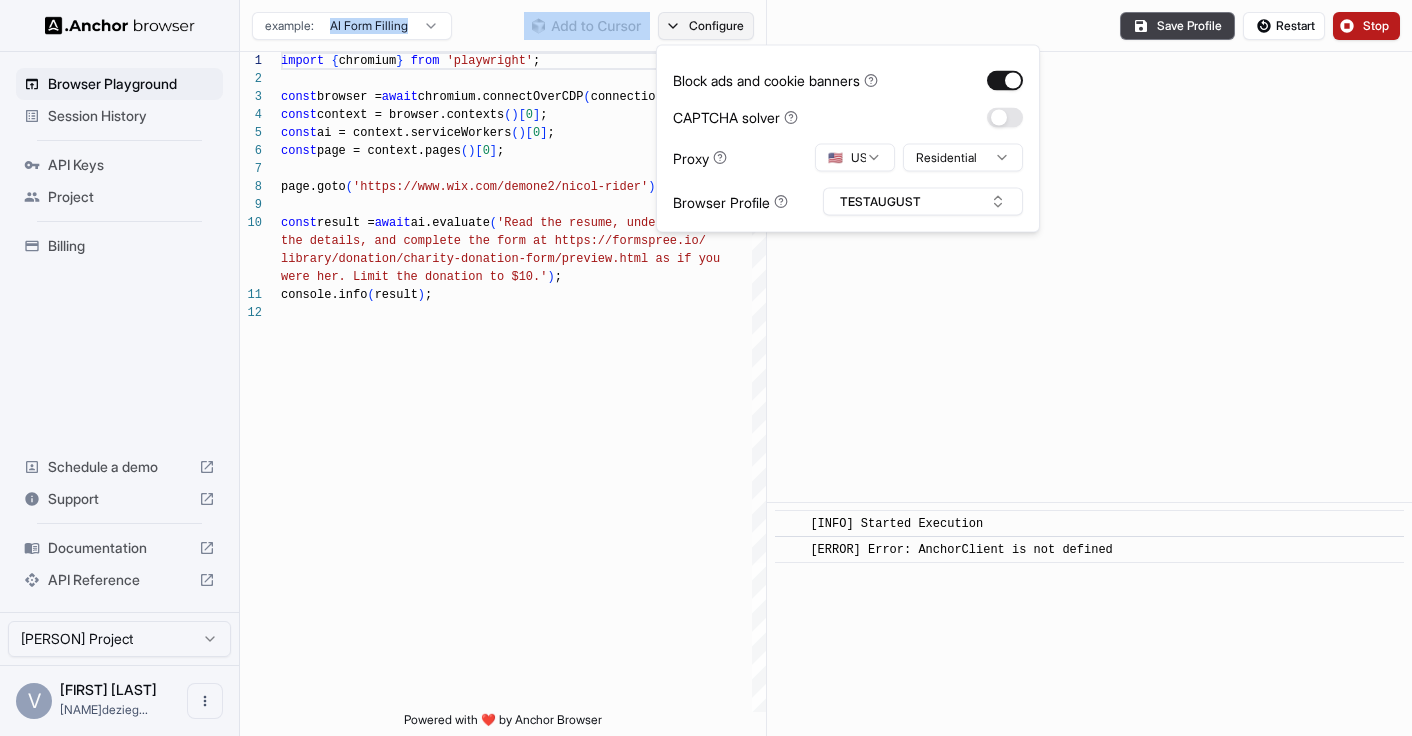 click on "Configure" at bounding box center (706, 26) 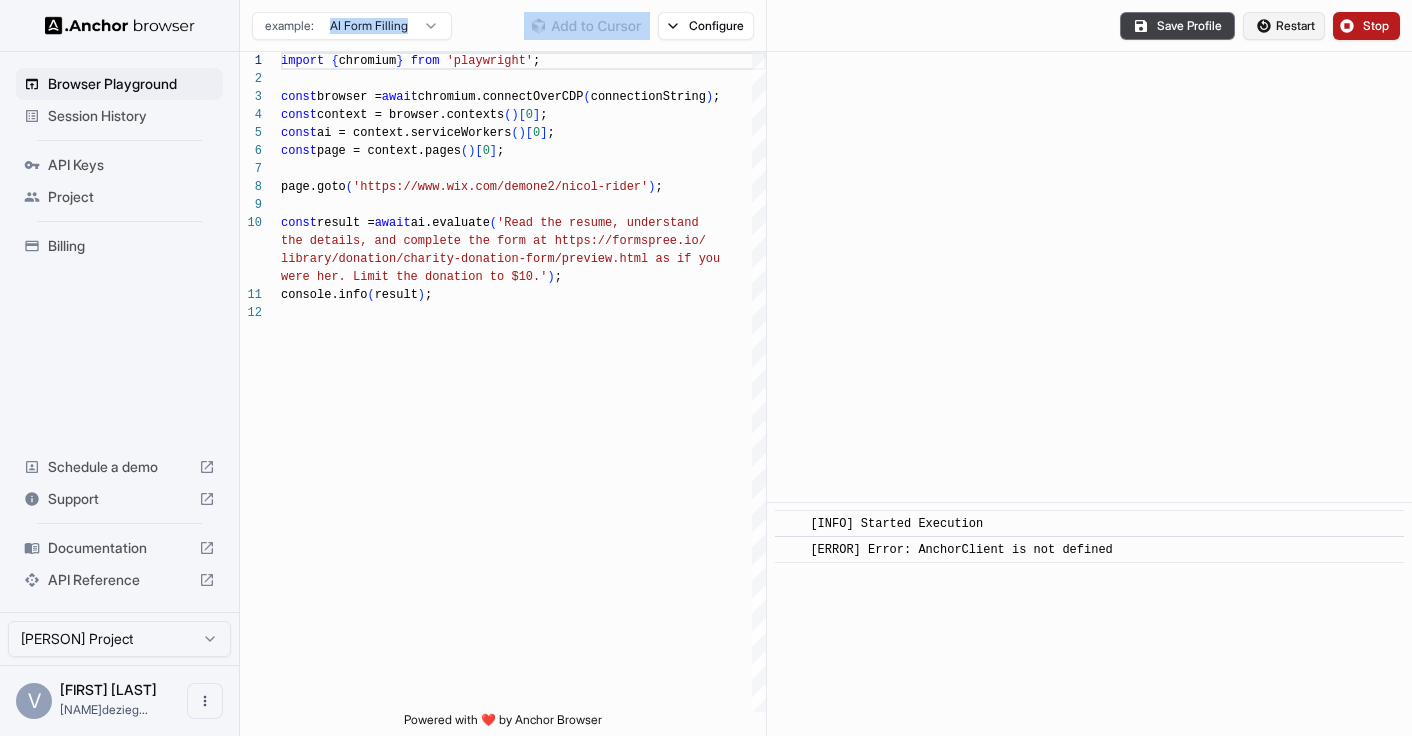 click on "Restart" at bounding box center (1284, 26) 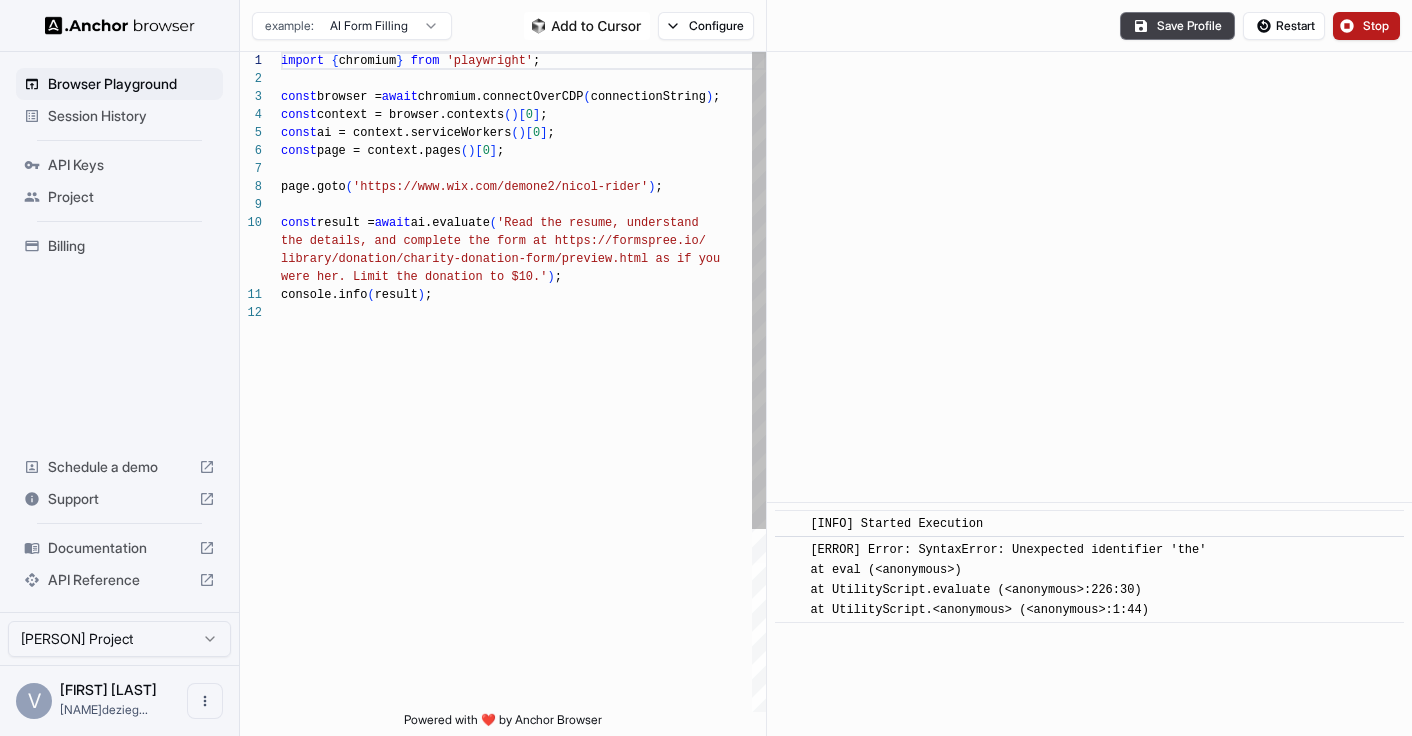 click on "import   {  chromium  }   from   'playwright' ; const  browser =  await  chromium.connectOverCDP ( connectionString ) ; const  context = browser.contexts ( ) [ 0 ] ; const  ai = context.serviceWorkers ( ) [ 0 ] ; const  page = context.pages ( ) [ 0 ] ; page.goto ( 'https://www.wix.com/demone2/nicol-rider' ) ; const  result =  await  ai.evaluate ( 'Read the resume, understand  the details, and complete the form at https://form spree.io/ library/donation/charity-donation-form/preview.htm l as if you  were her. Limit the donation to $10.' ) ; console.info ( result ) ;" at bounding box center (523, 508) 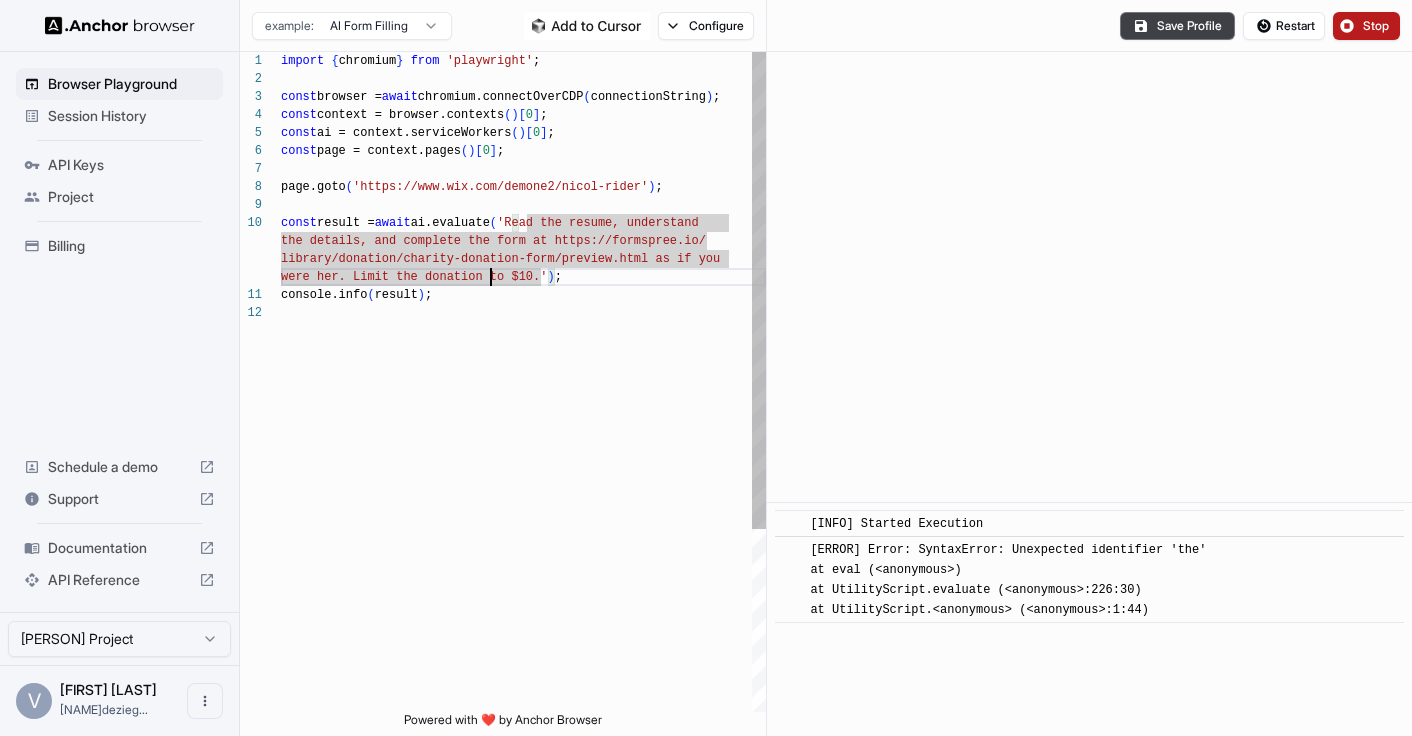 scroll, scrollTop: 72, scrollLeft: 0, axis: vertical 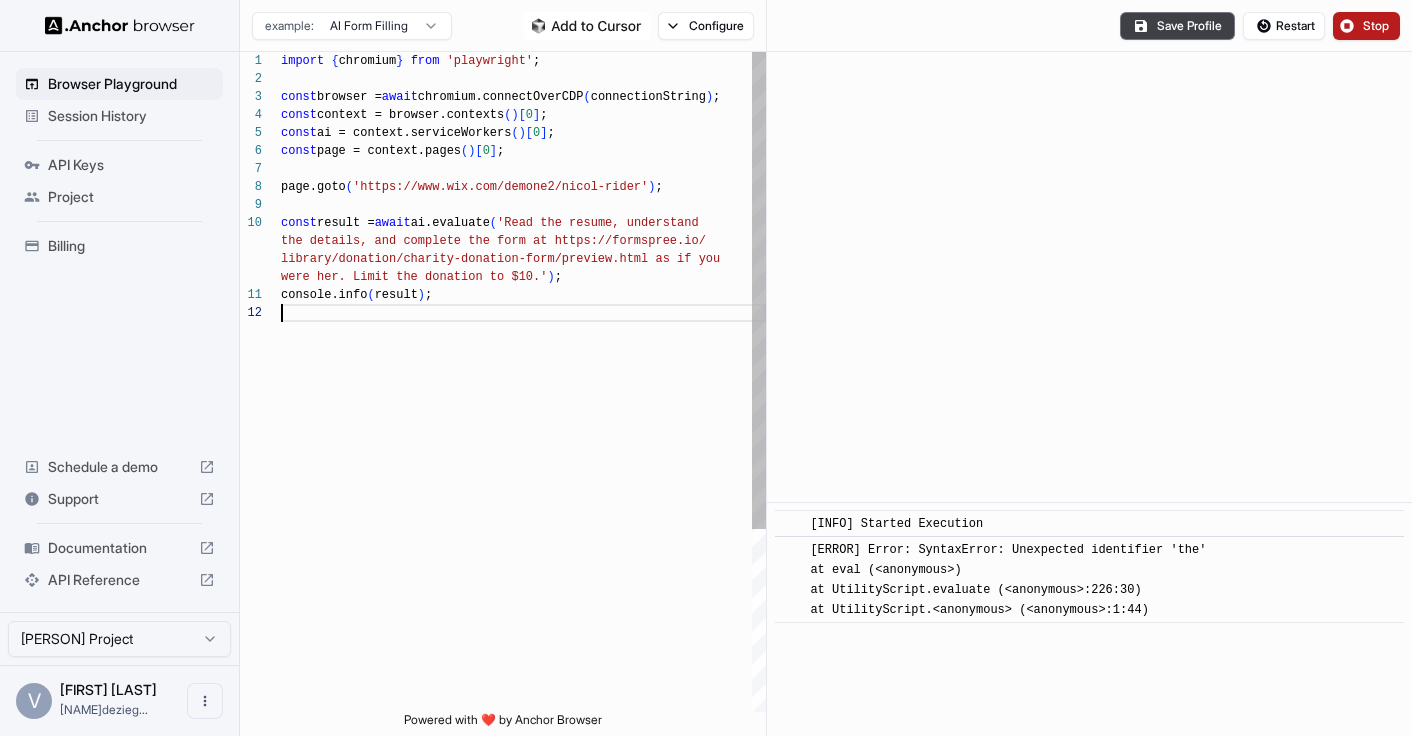 type on "**********" 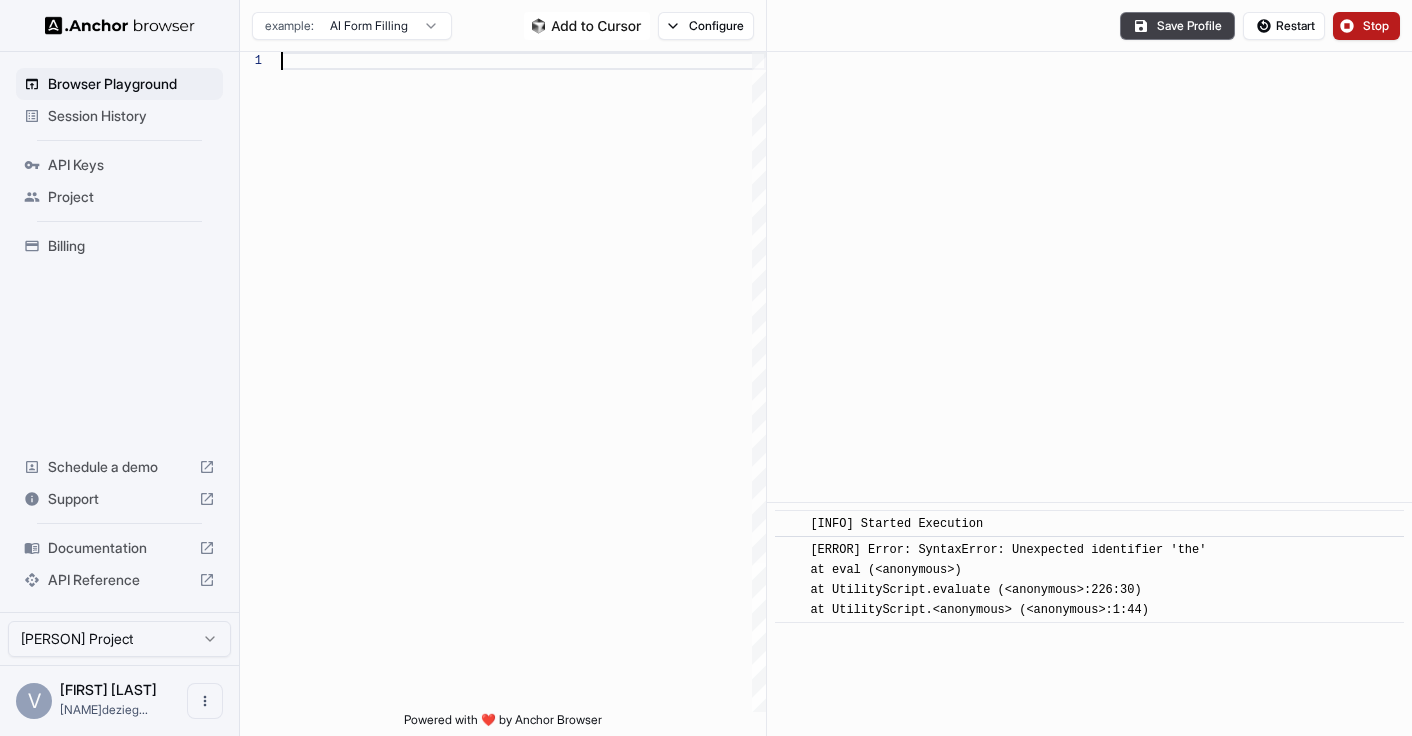 scroll, scrollTop: 90, scrollLeft: 0, axis: vertical 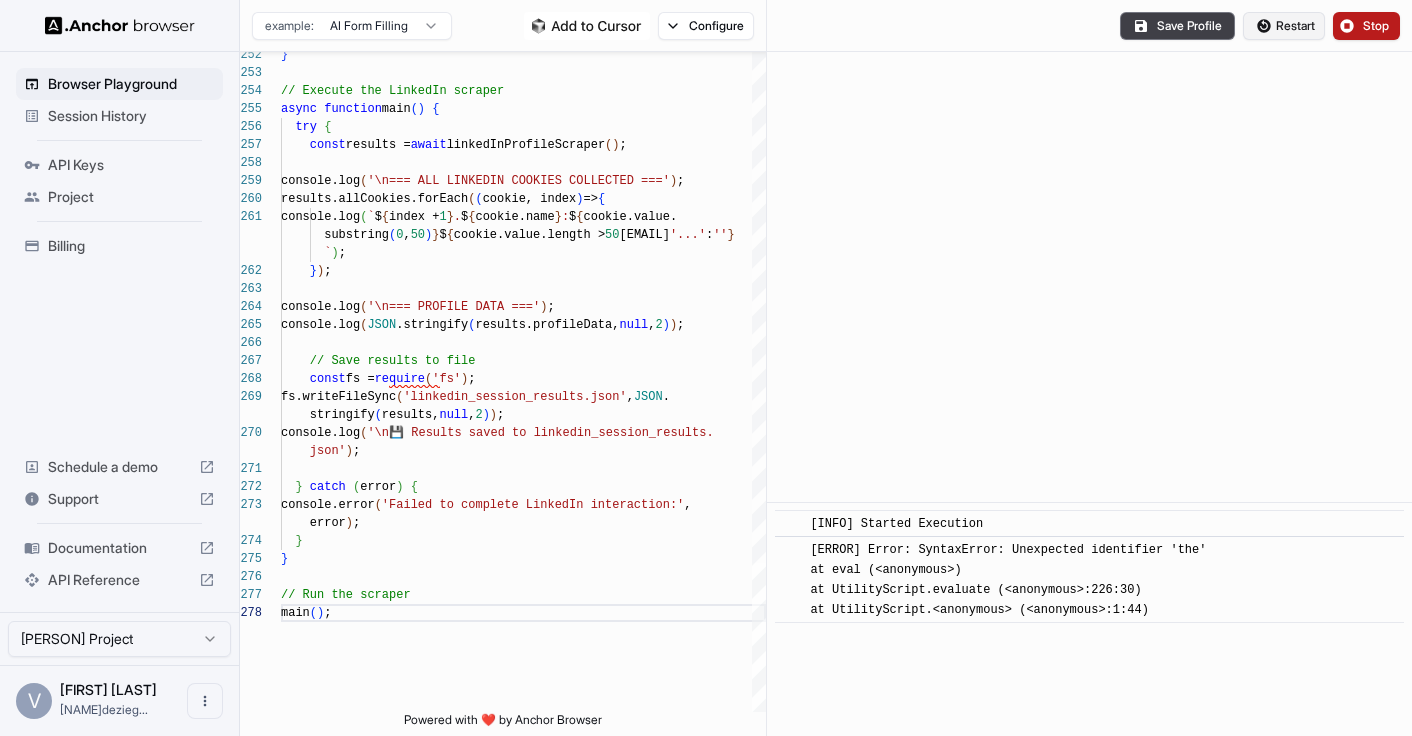 click on "Restart" at bounding box center (1284, 26) 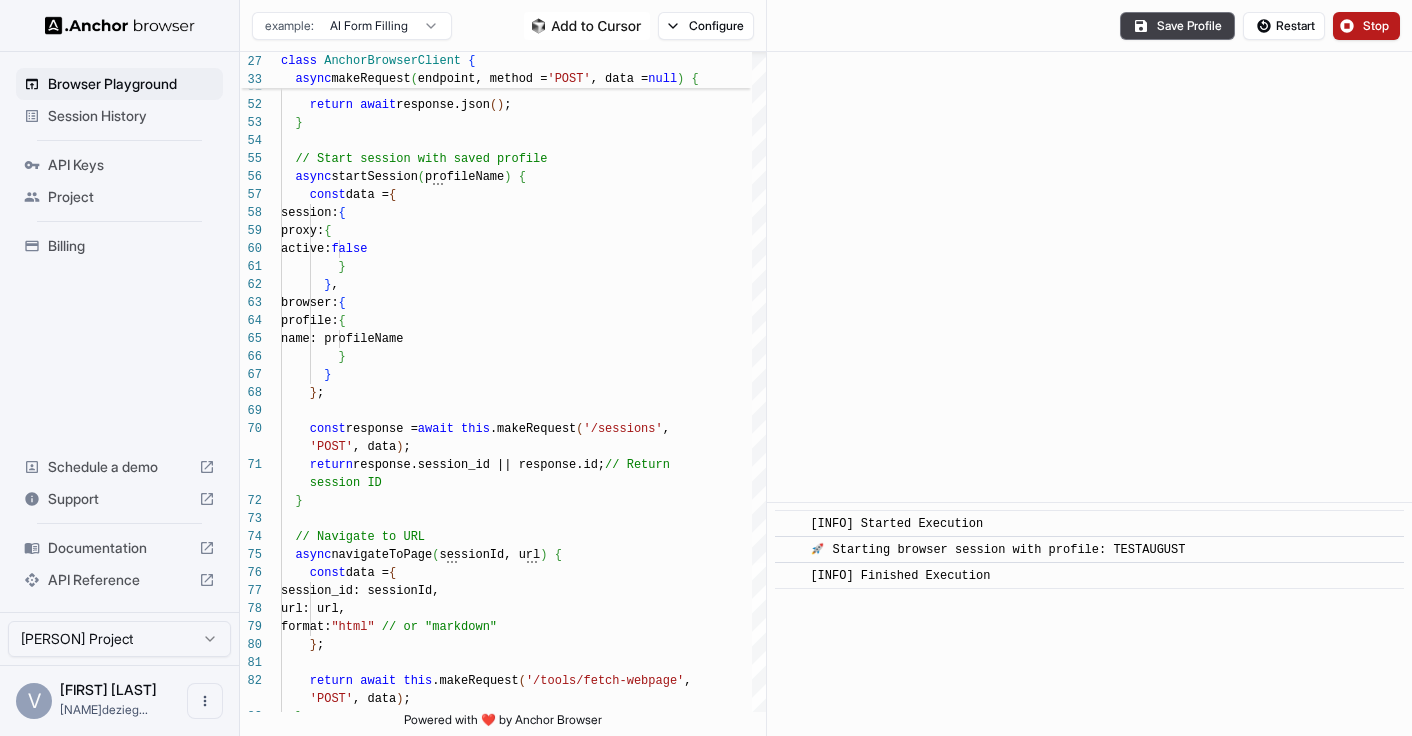 click on "example:  AI Form Filling Configure" at bounding box center [503, 26] 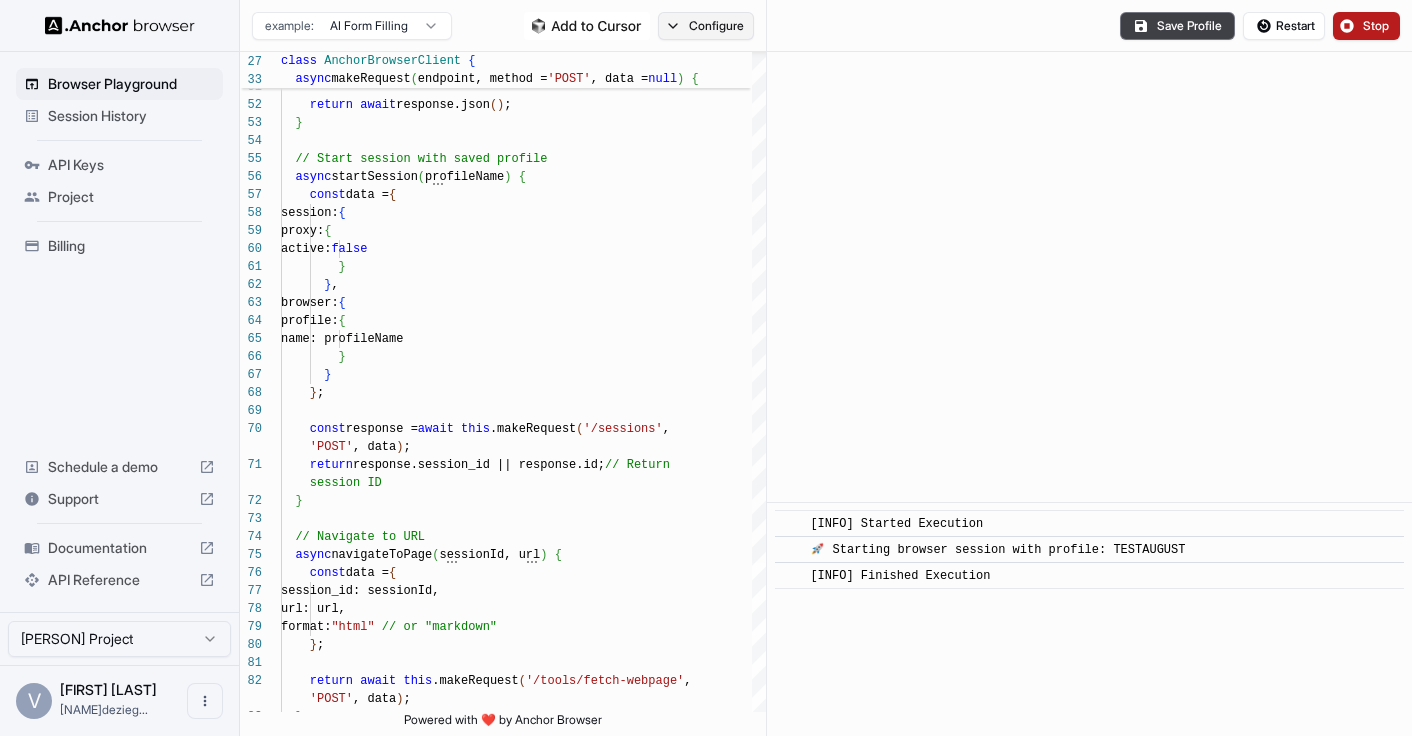 click on "Configure" at bounding box center [706, 26] 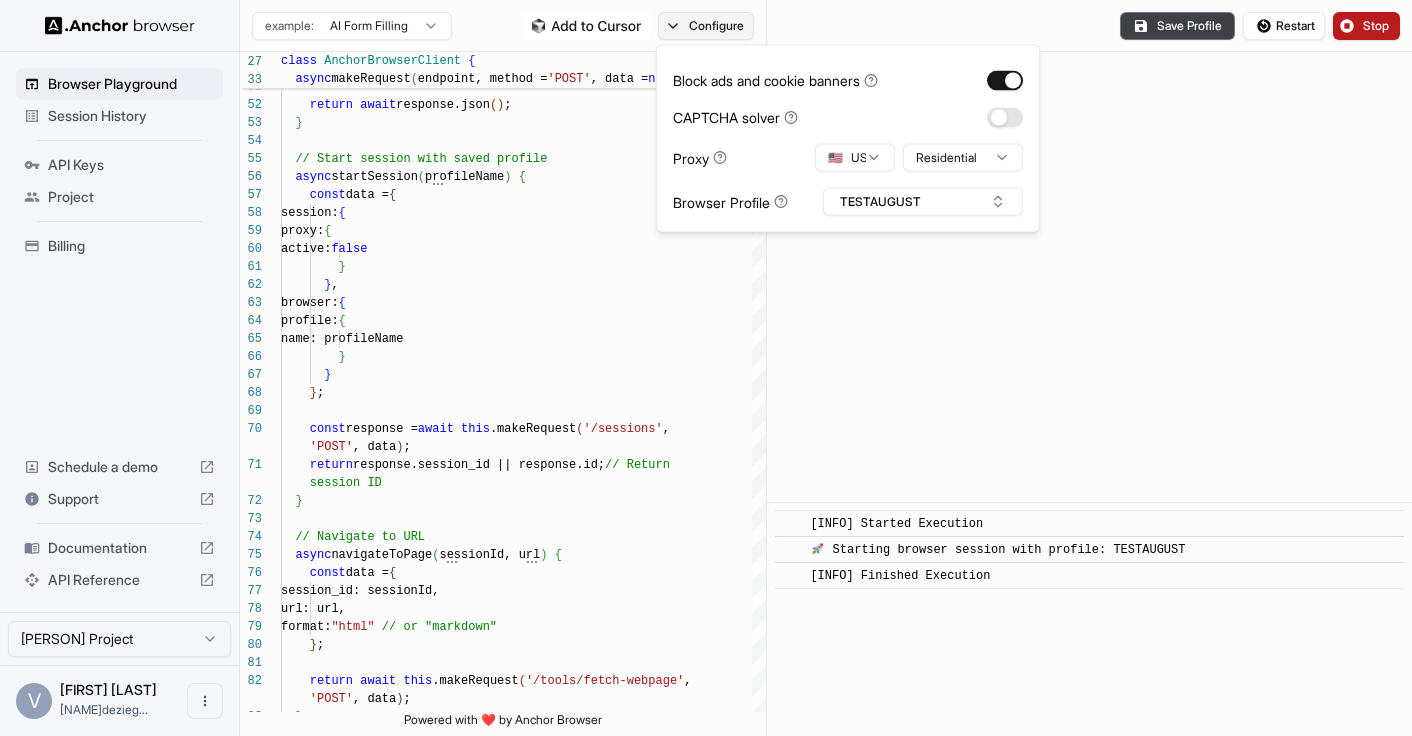 click on "Configure" at bounding box center (706, 26) 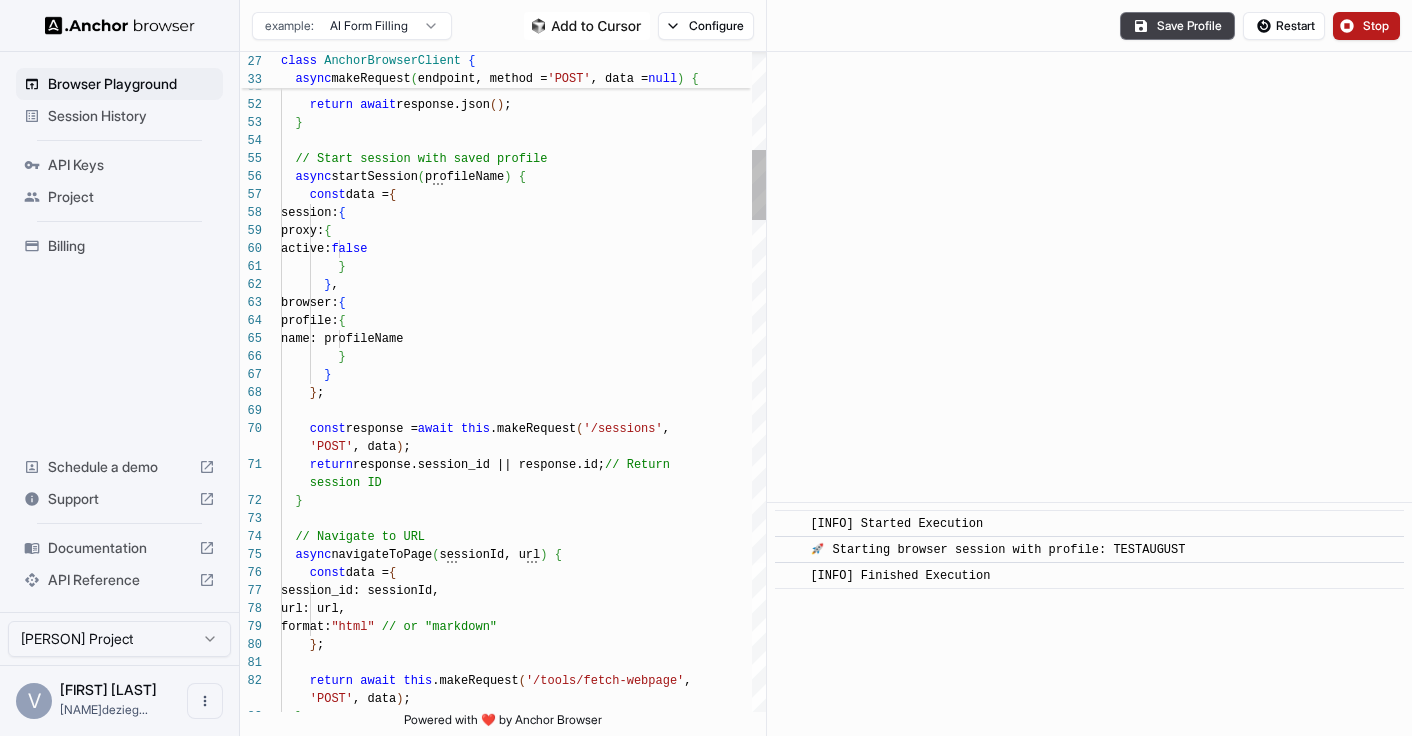 click on "response.text ( ) } ` ) ;      }           return   await  response.json ( ) ;    }    // Start session with saved profile    async  startSession ( profileName )   {      const  data =  {       session:  {         proxy:  {           active:  false          }        } ,       browser:  {         profile:  {           name: profileName          }        }      } ;      const  response =  await   this .makeRequest ( '/sessions' ,       'POST' , data ) ;      return  response.session_id || response.id;  // Return       session ID    }    // Navigate to URL    async  navigateToPage ( sessionId, url )   {      const  data =  {       session_id: sessionId,       url: url,       format:  "html"   // or "markdown"      } ;      return   await   this .makeRequest ( '/tools/fetch-webpage' ,       'POST'" at bounding box center [523, 2217] 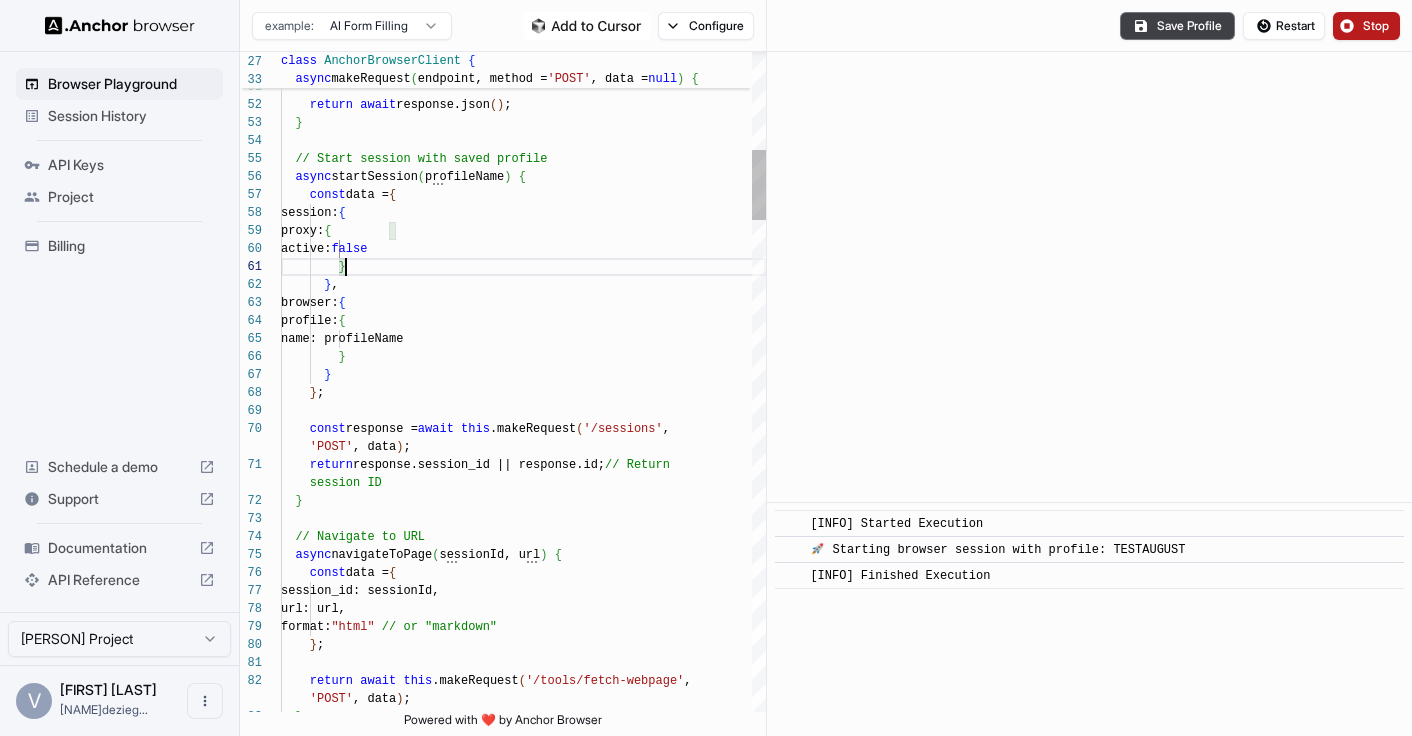 scroll, scrollTop: 36, scrollLeft: 0, axis: vertical 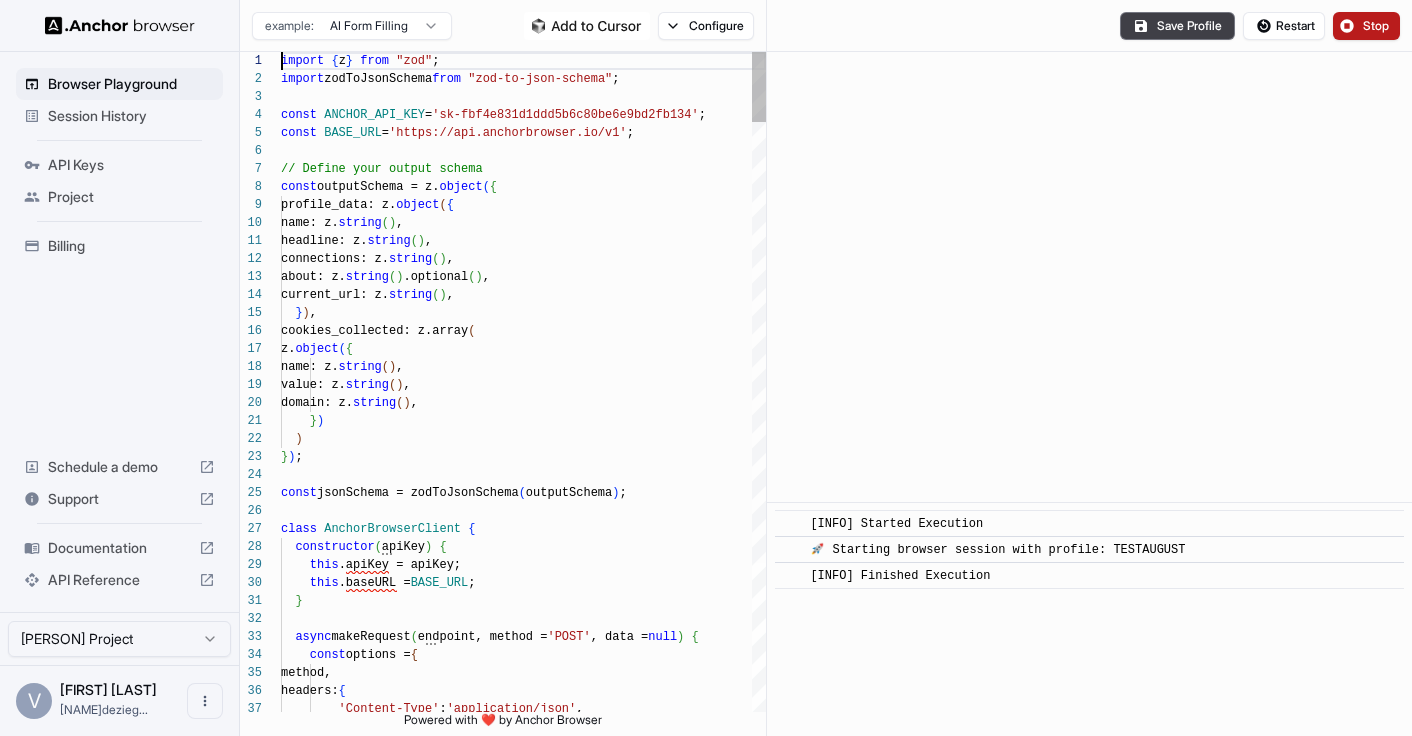type on "**********" 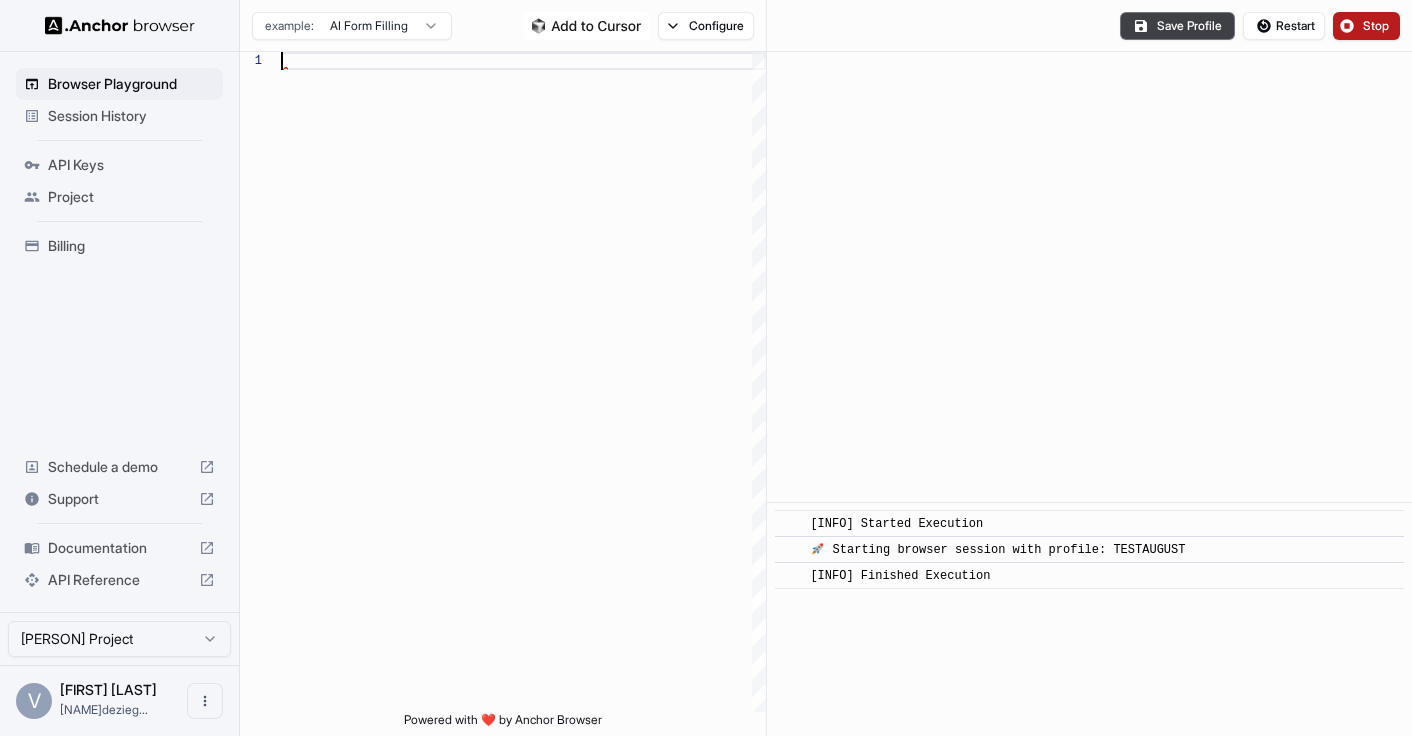 type on "**********" 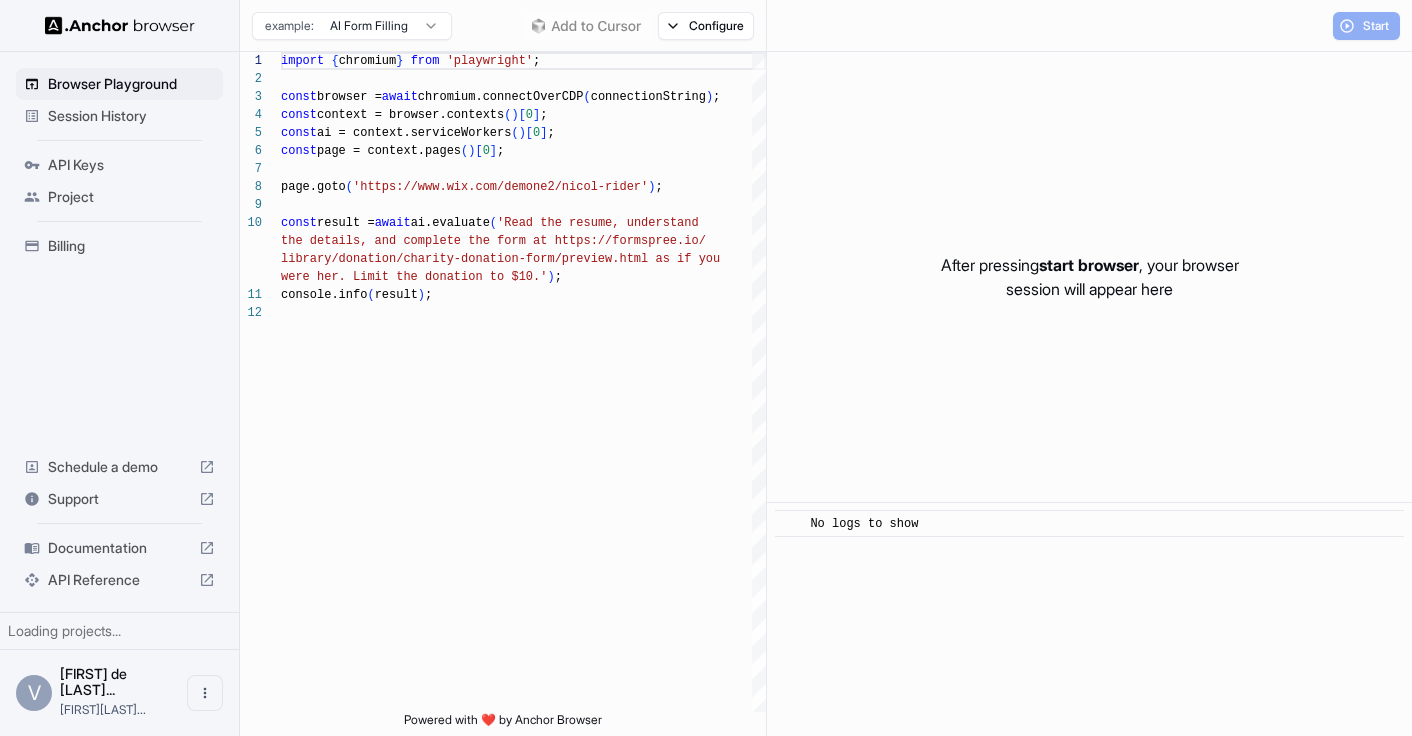 scroll, scrollTop: 0, scrollLeft: 0, axis: both 